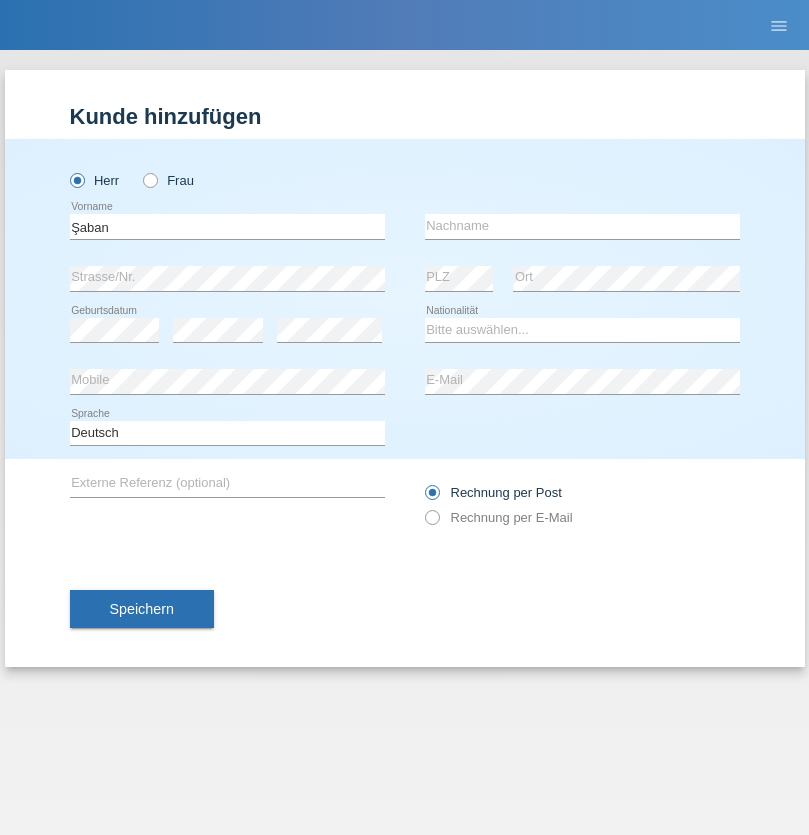 scroll, scrollTop: 0, scrollLeft: 0, axis: both 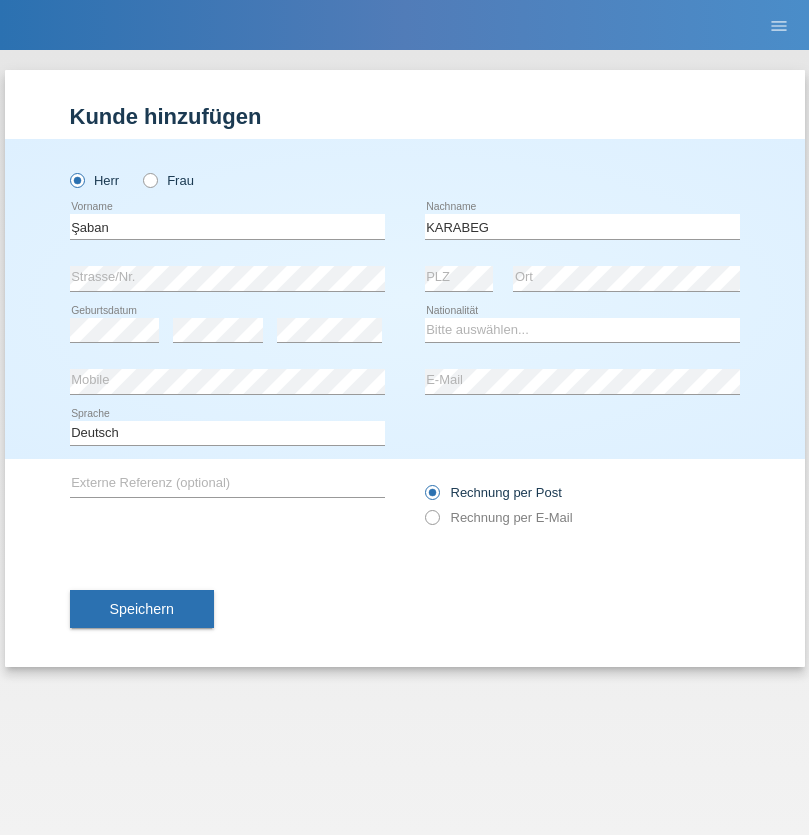 type on "KARABEG" 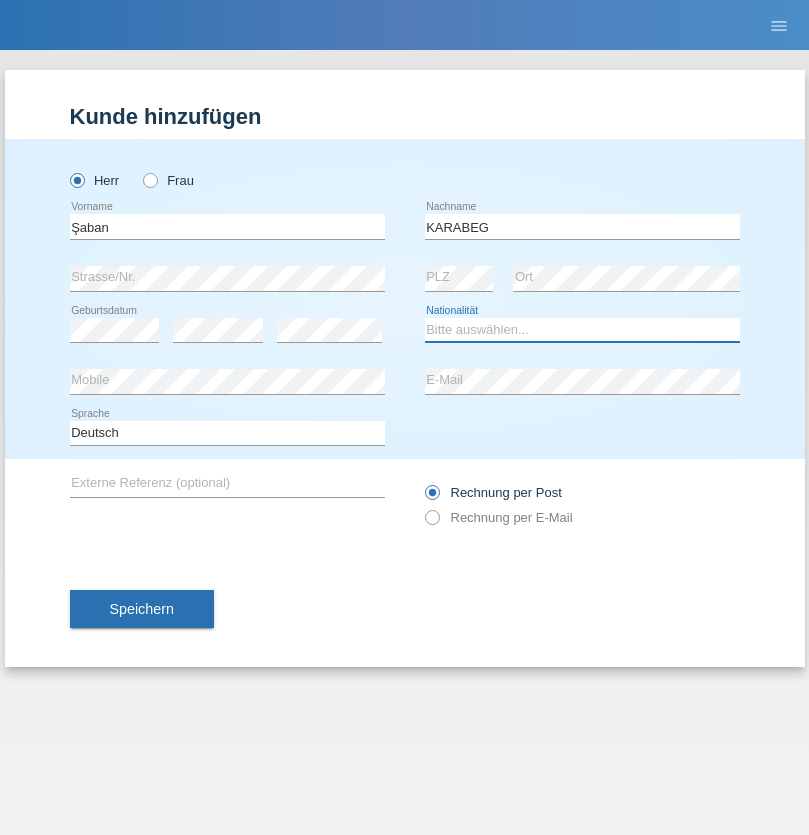 select on "TR" 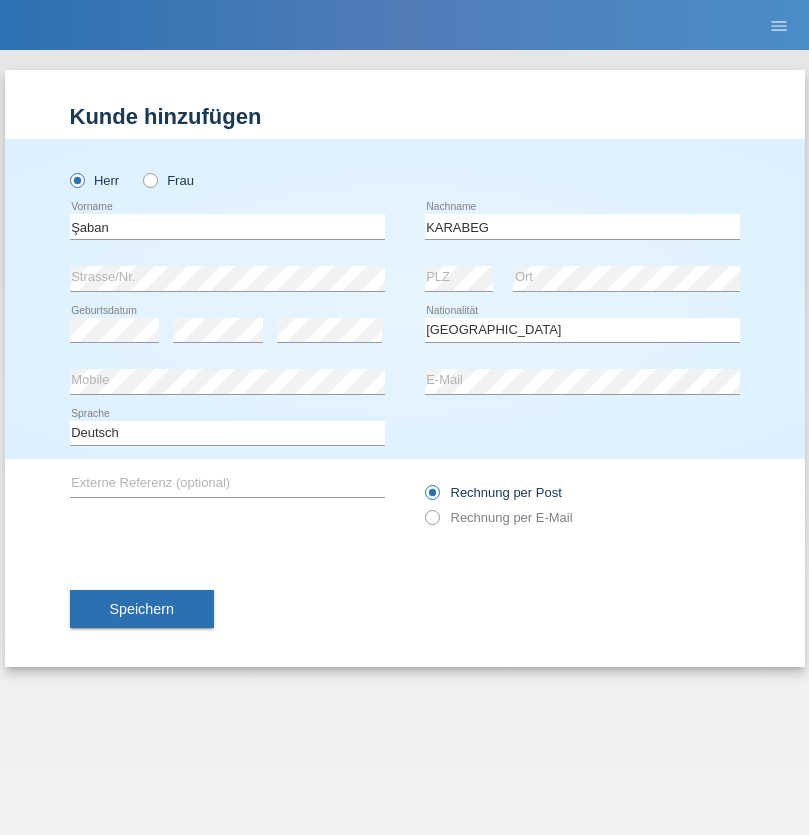select on "C" 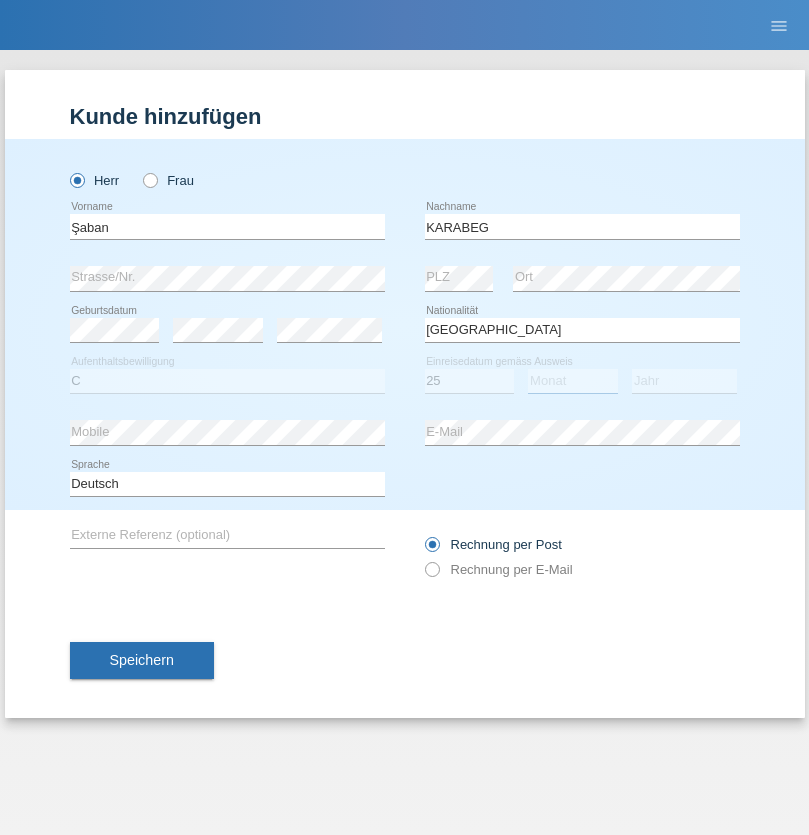 select on "09" 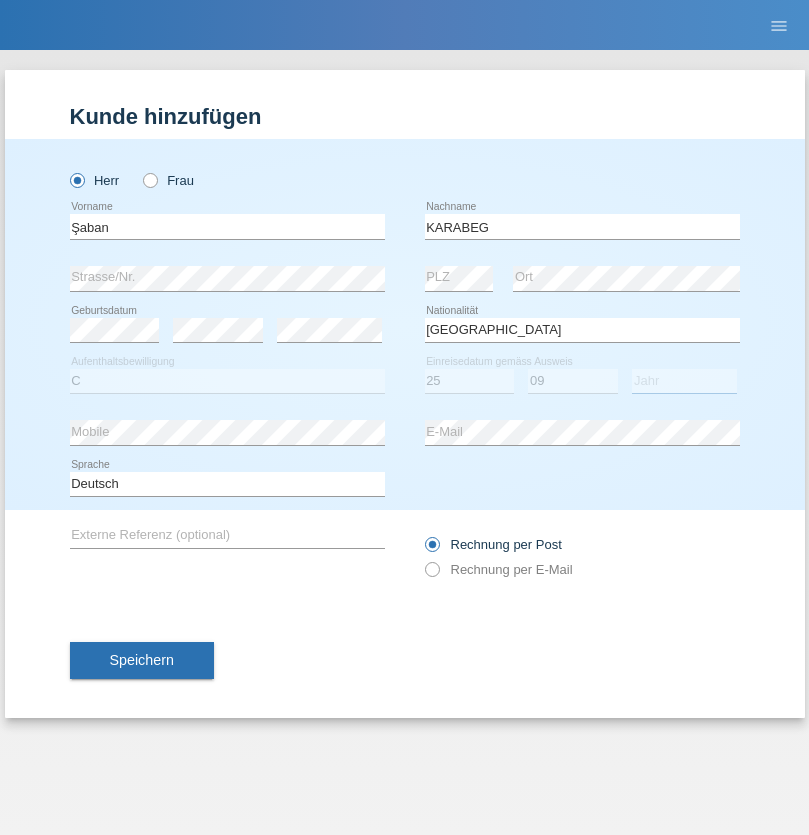 select on "2021" 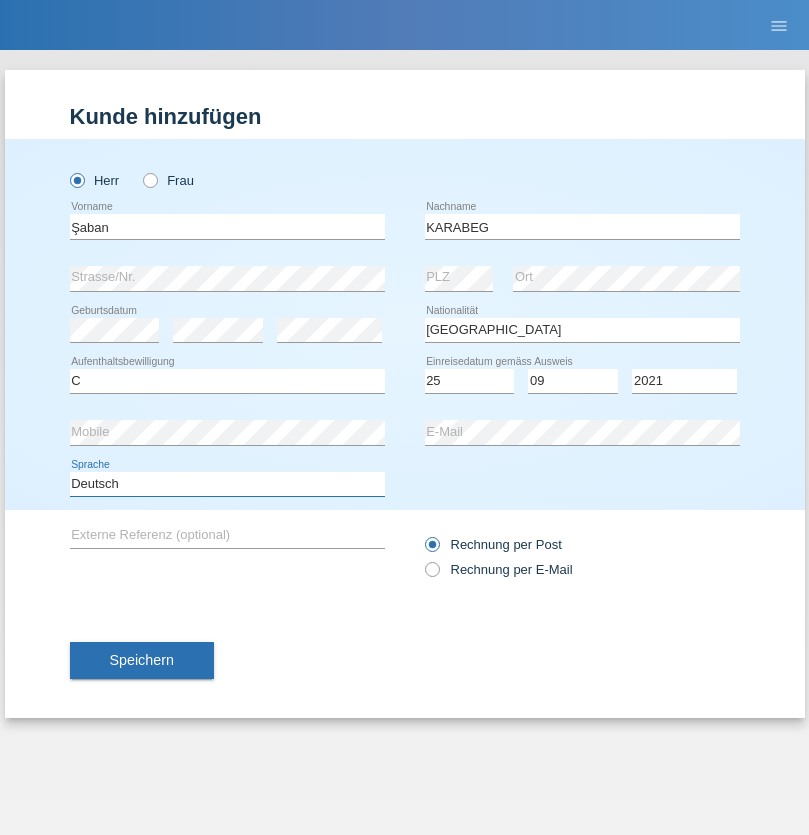 select on "en" 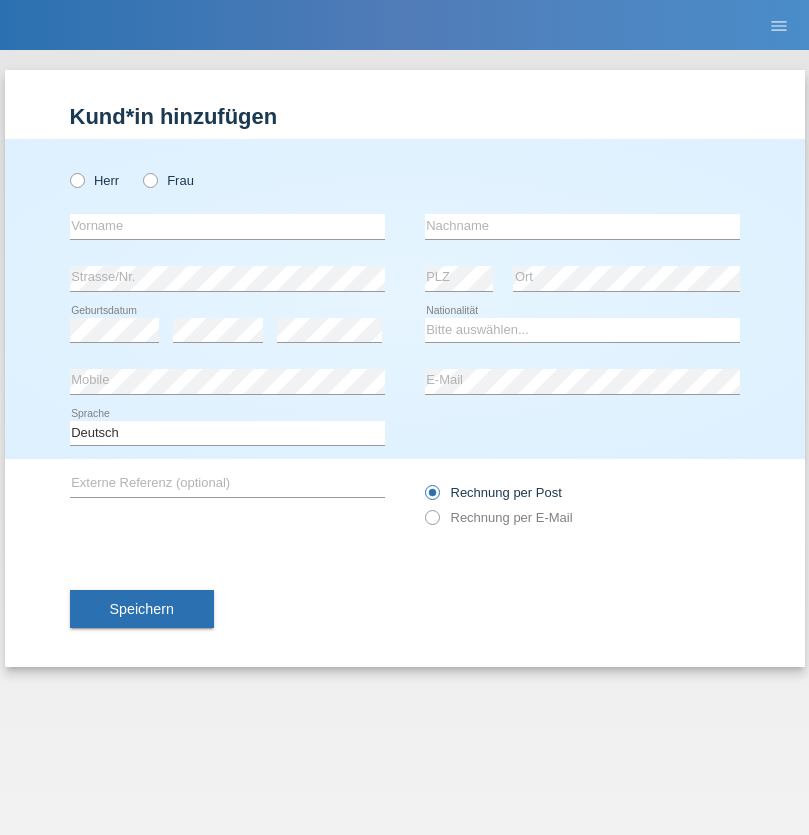 scroll, scrollTop: 0, scrollLeft: 0, axis: both 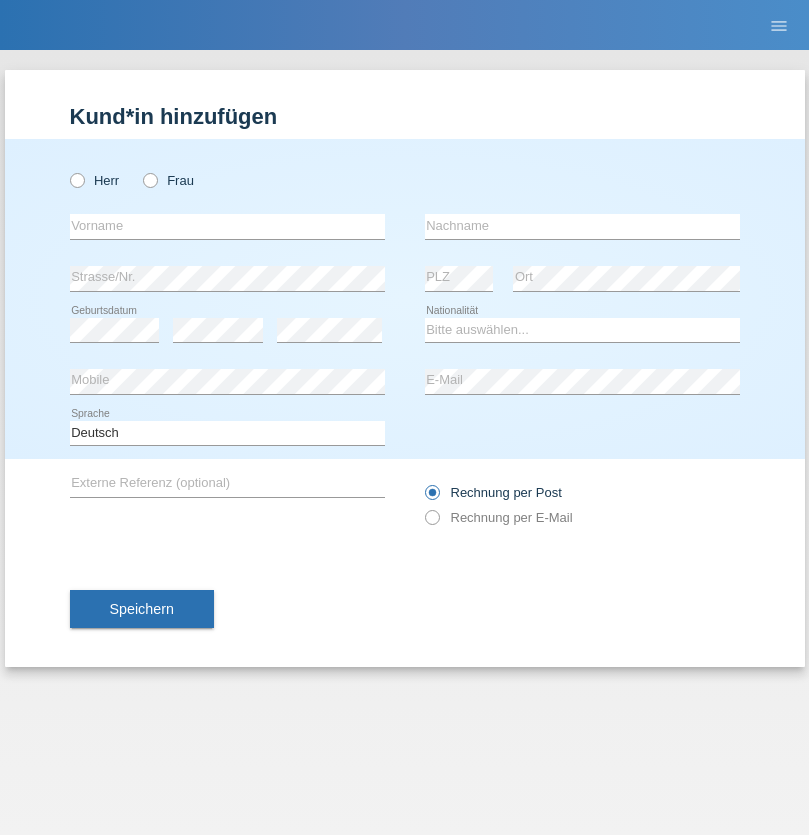 radio on "true" 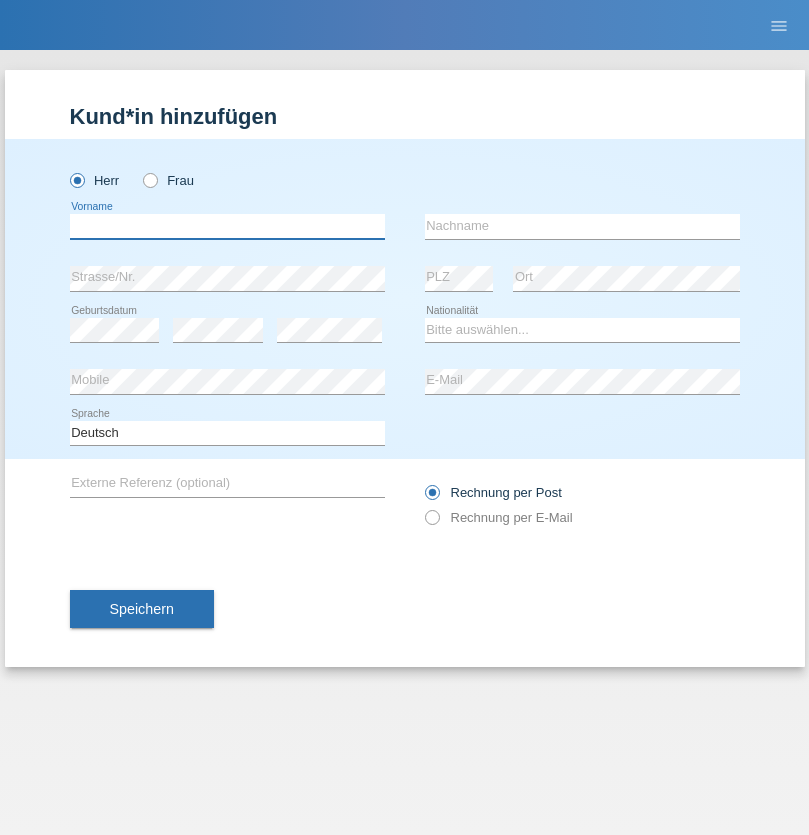 click at bounding box center (227, 226) 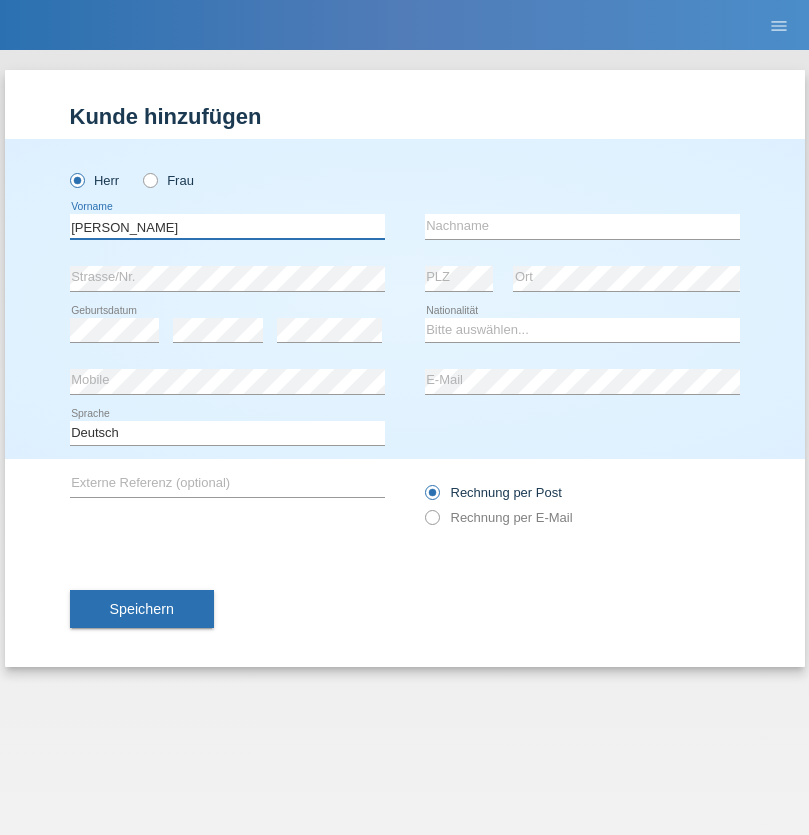 type on "Janior francisco" 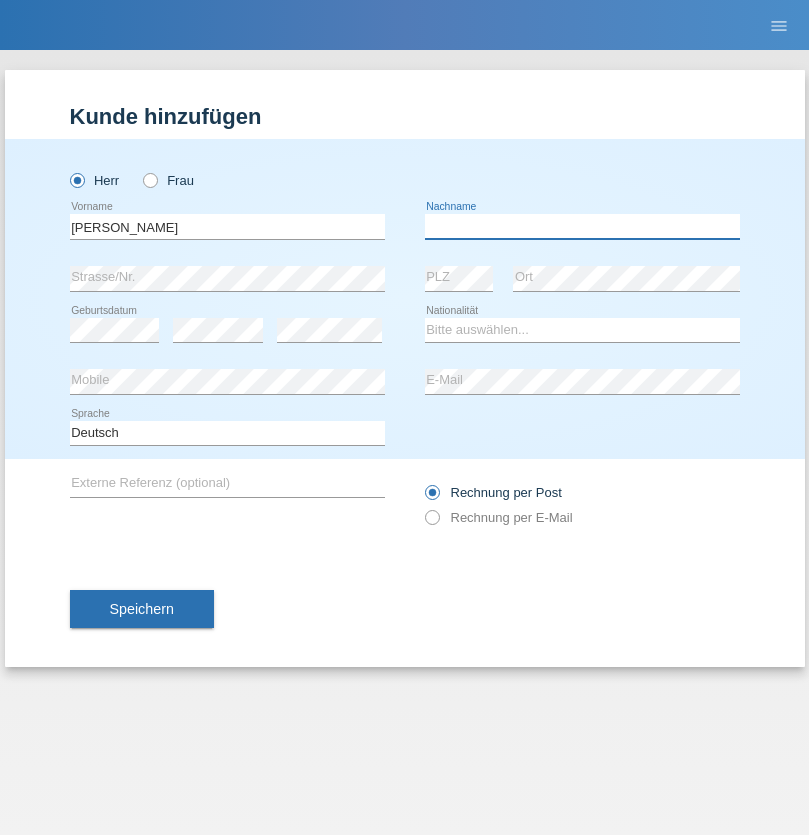 click at bounding box center [582, 226] 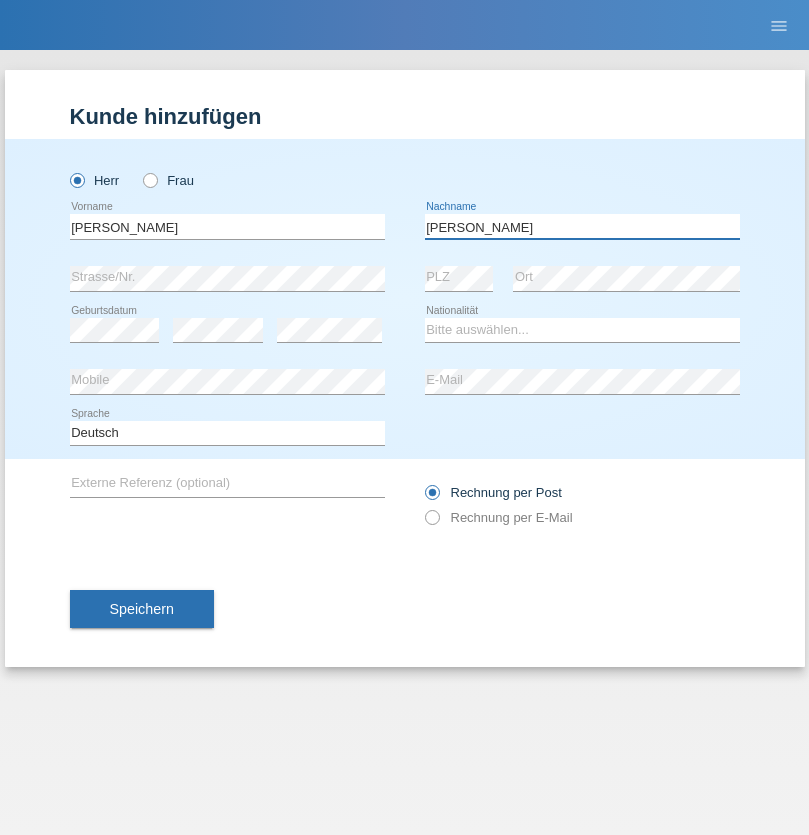type on "Romero romero" 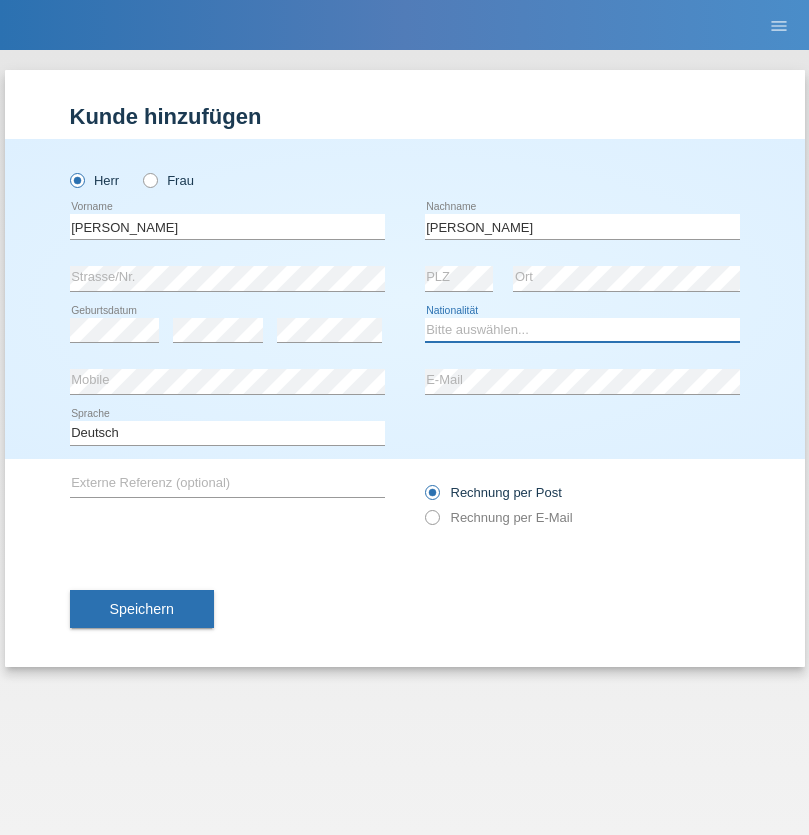 select on "AO" 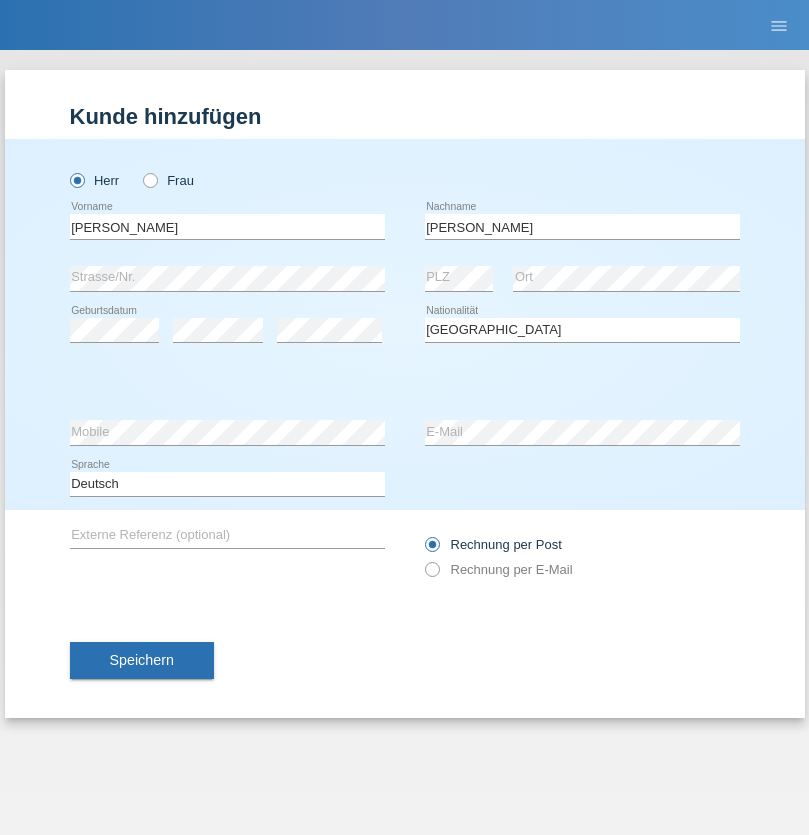 select on "C" 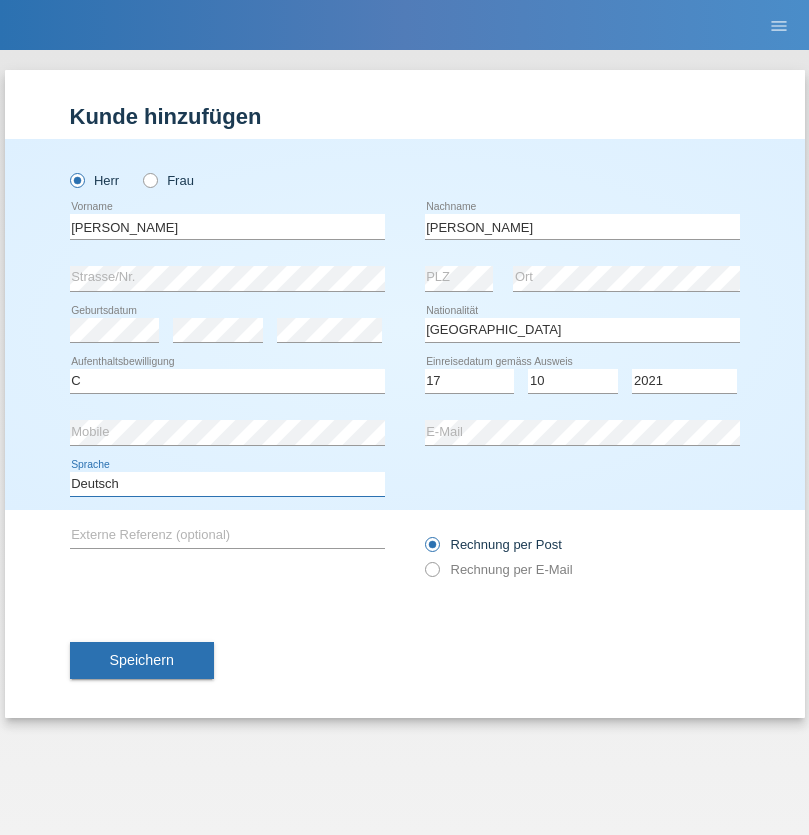 select on "en" 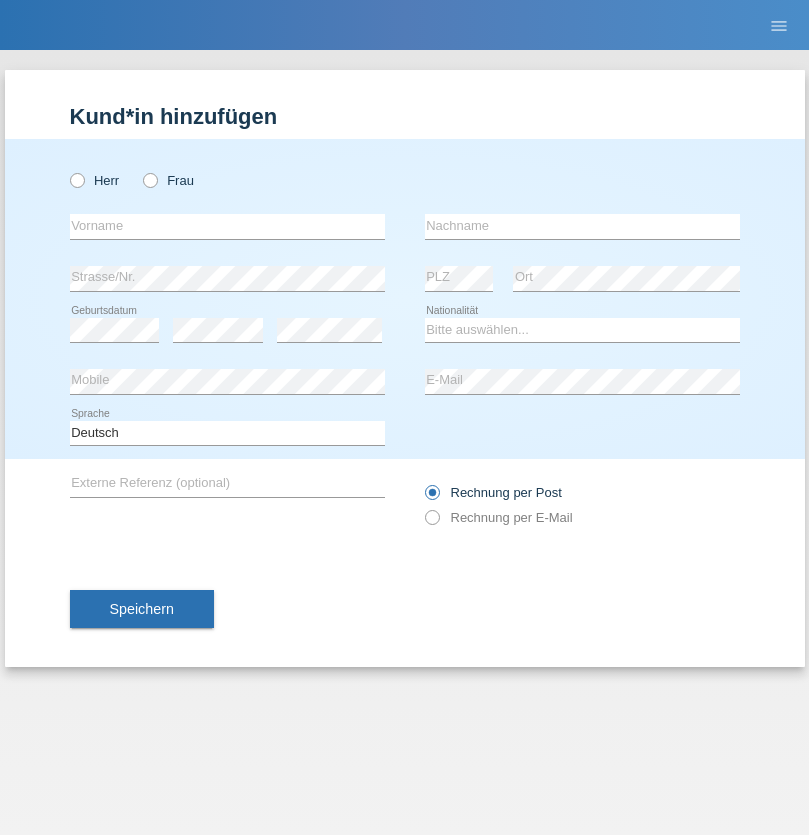scroll, scrollTop: 0, scrollLeft: 0, axis: both 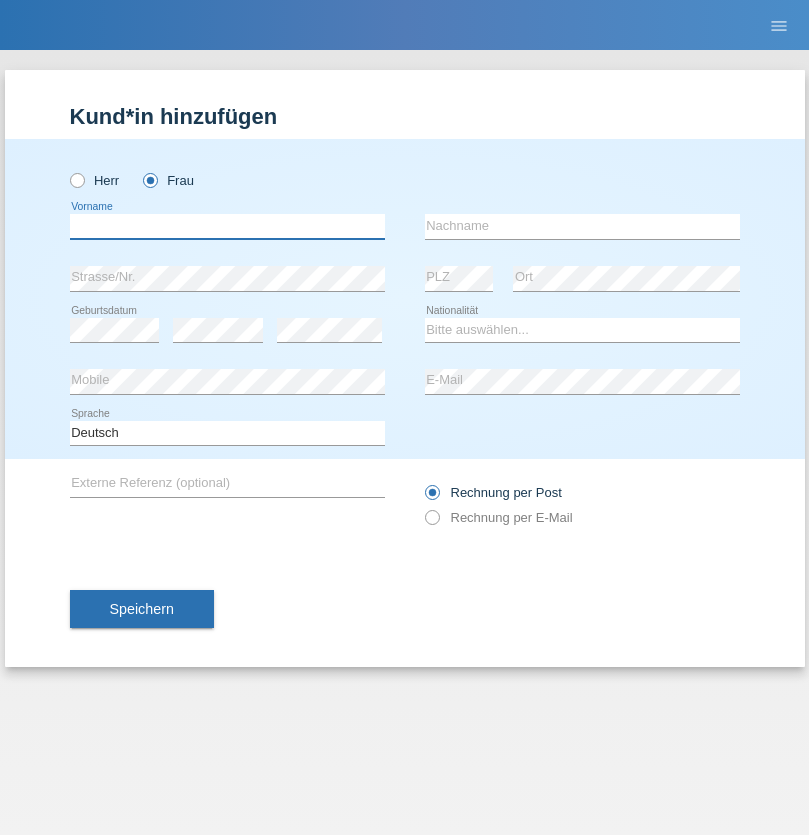 click at bounding box center (227, 226) 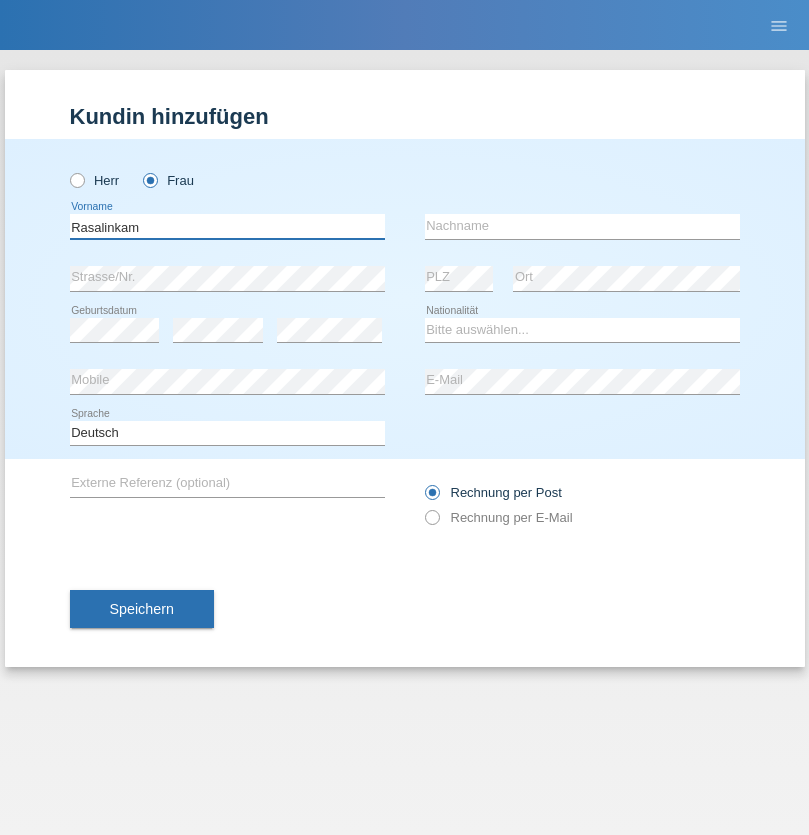 type on "Rasalinkam" 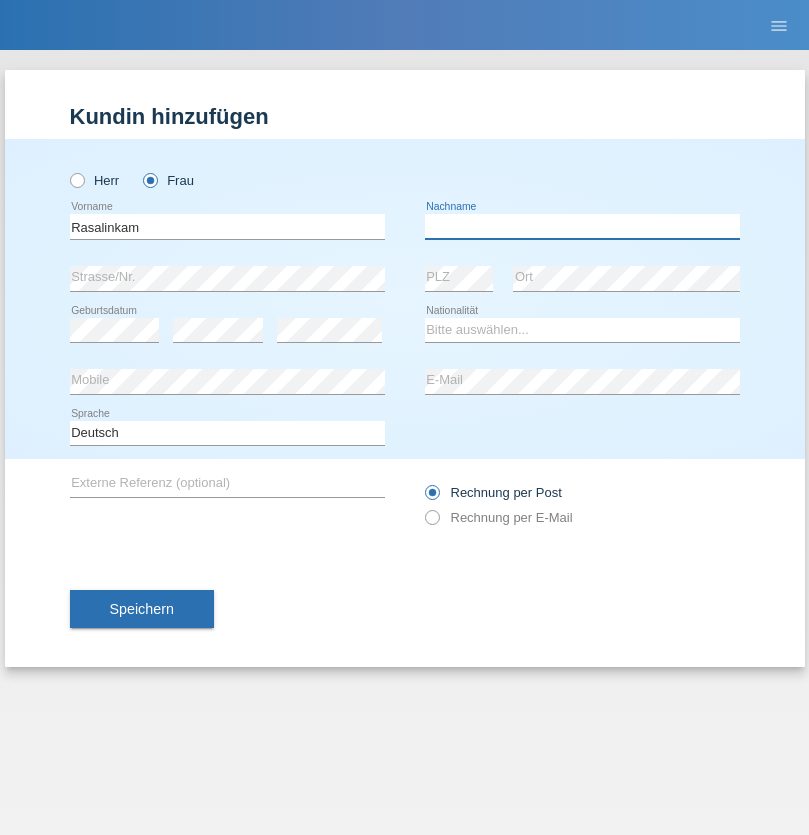 click at bounding box center [582, 226] 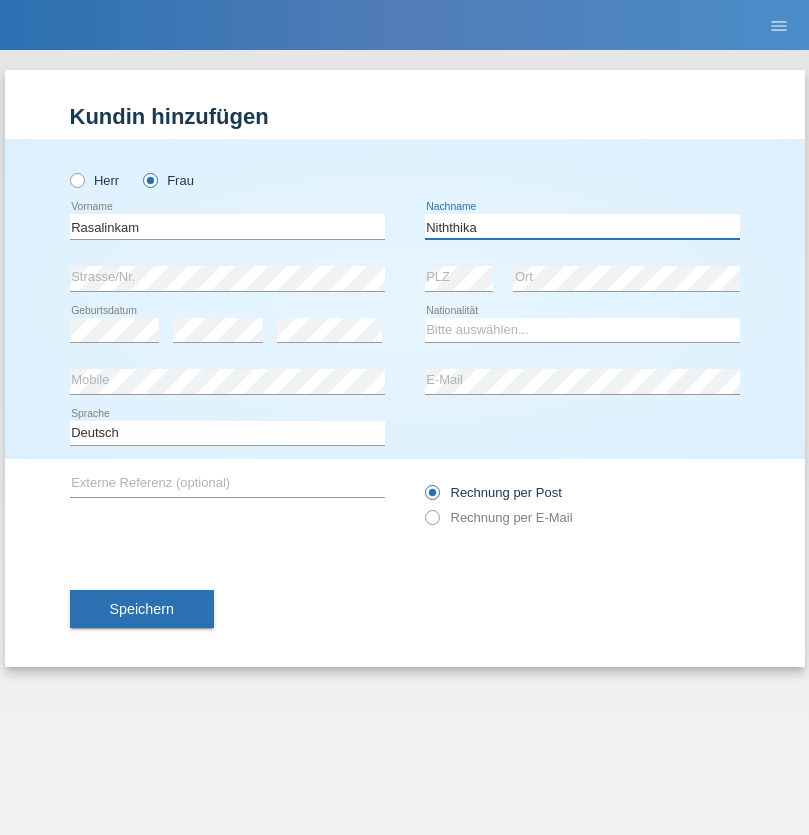 type on "Niththika" 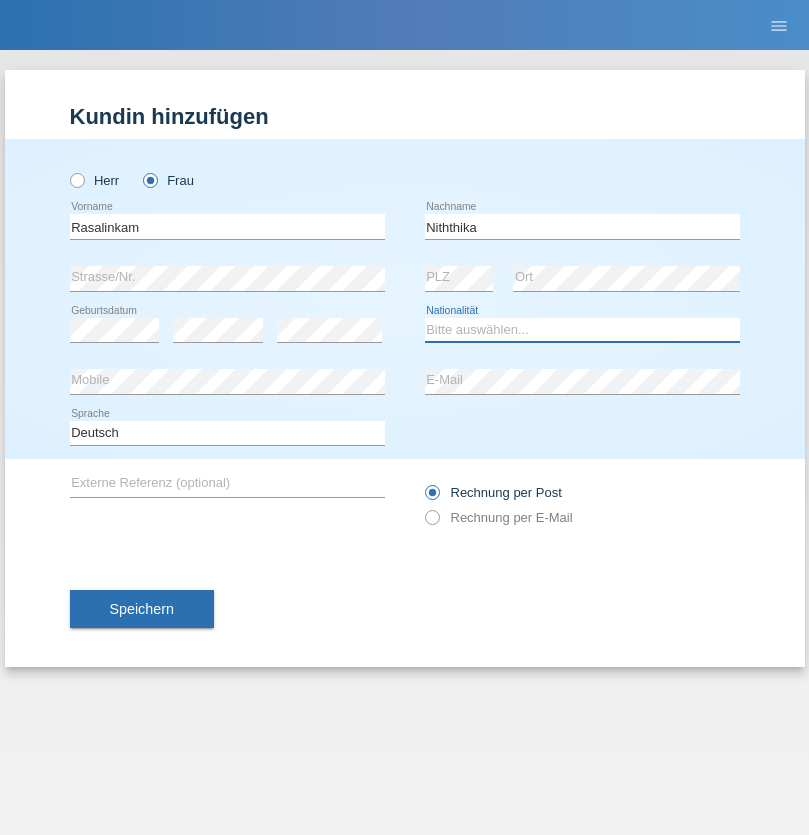 select on "LK" 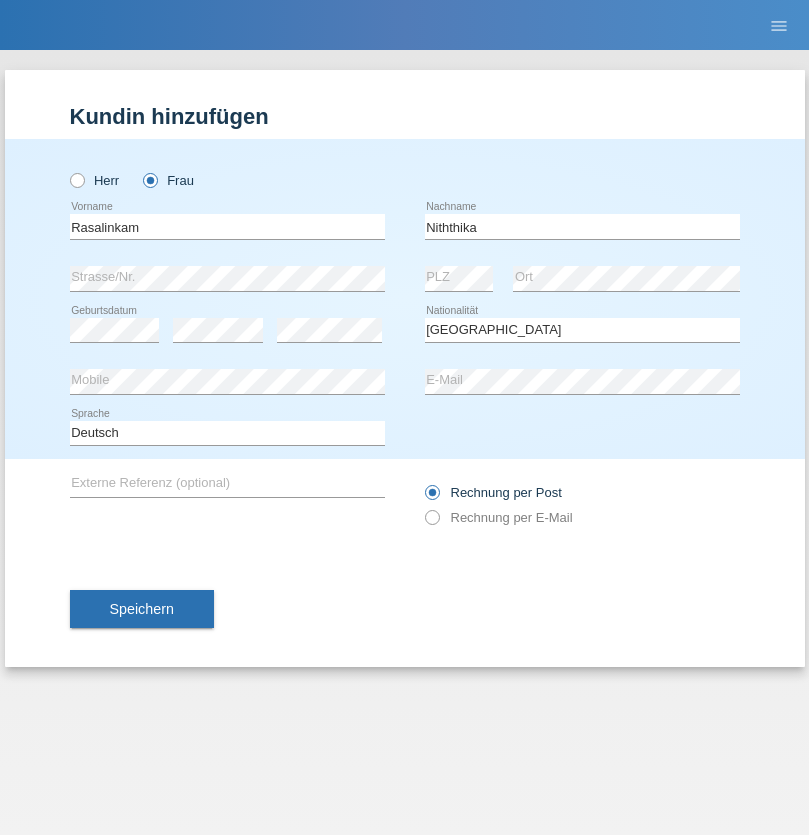 select on "C" 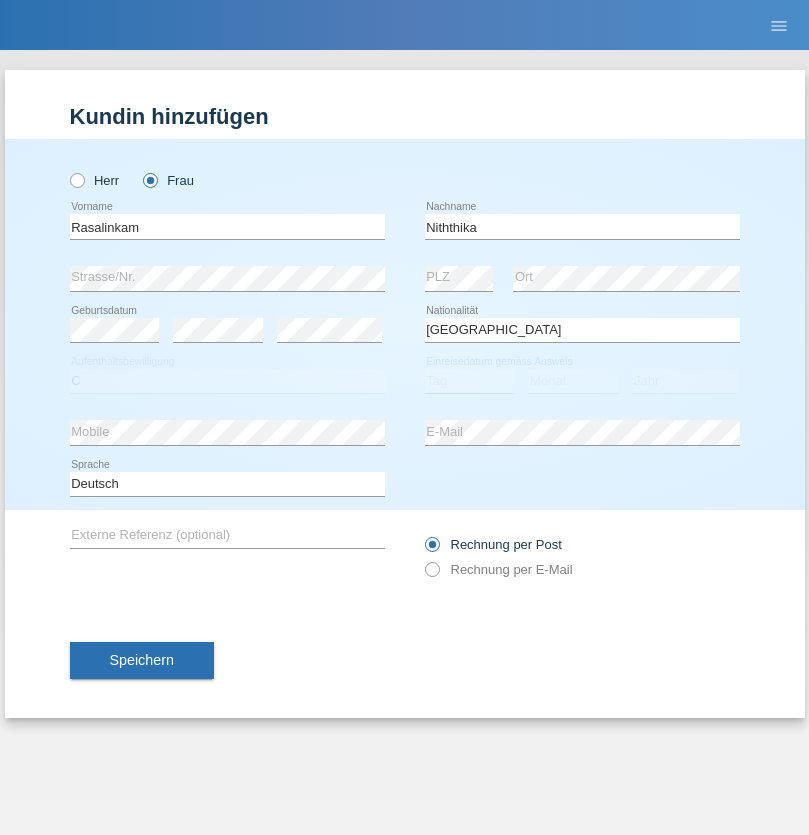 select on "20" 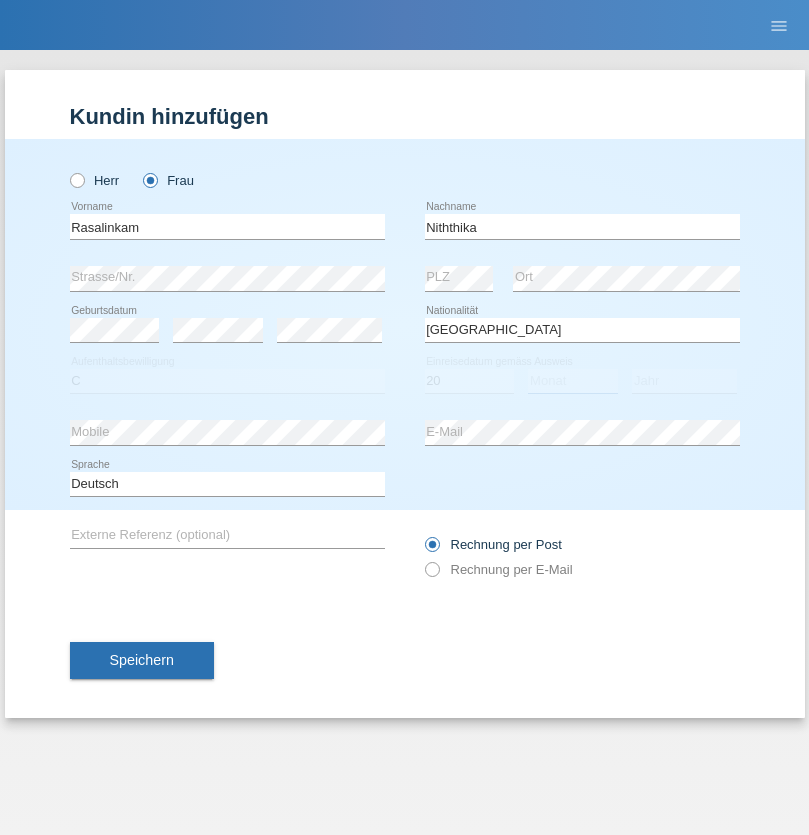 select on "07" 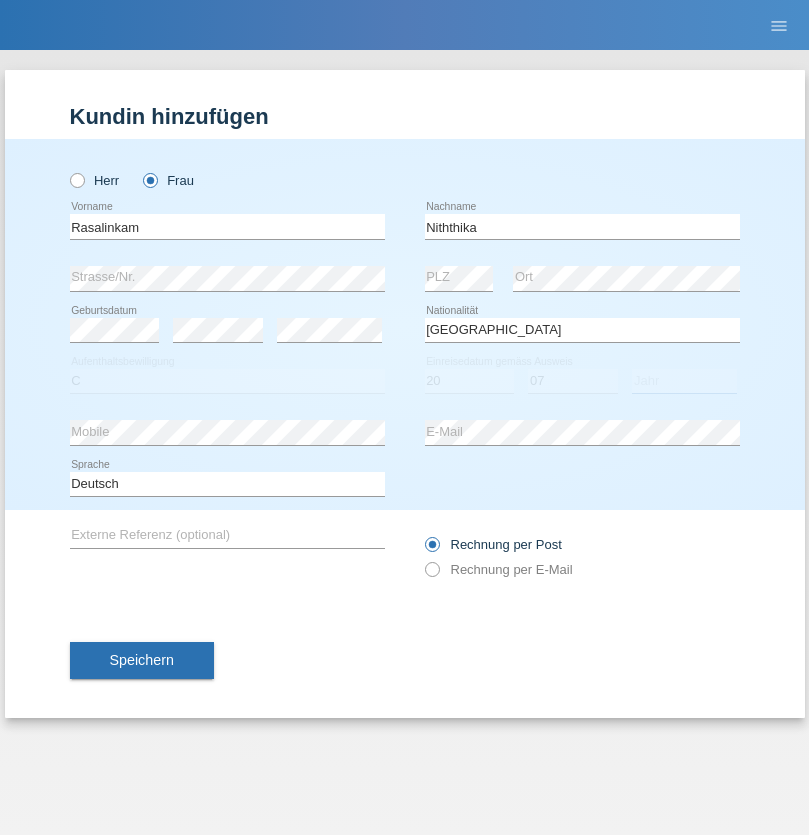 select on "2021" 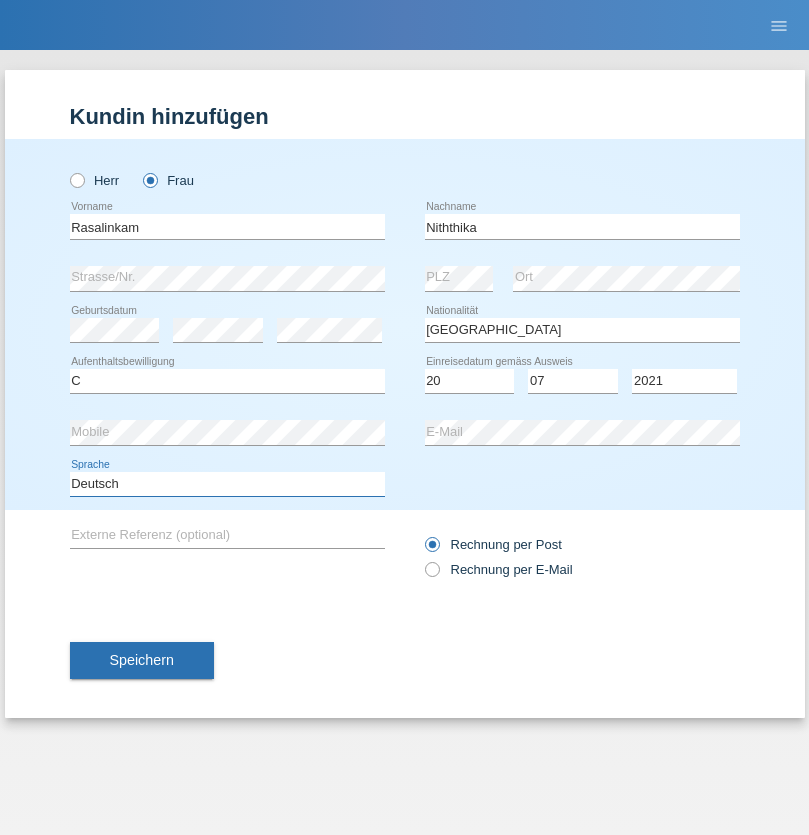 select on "en" 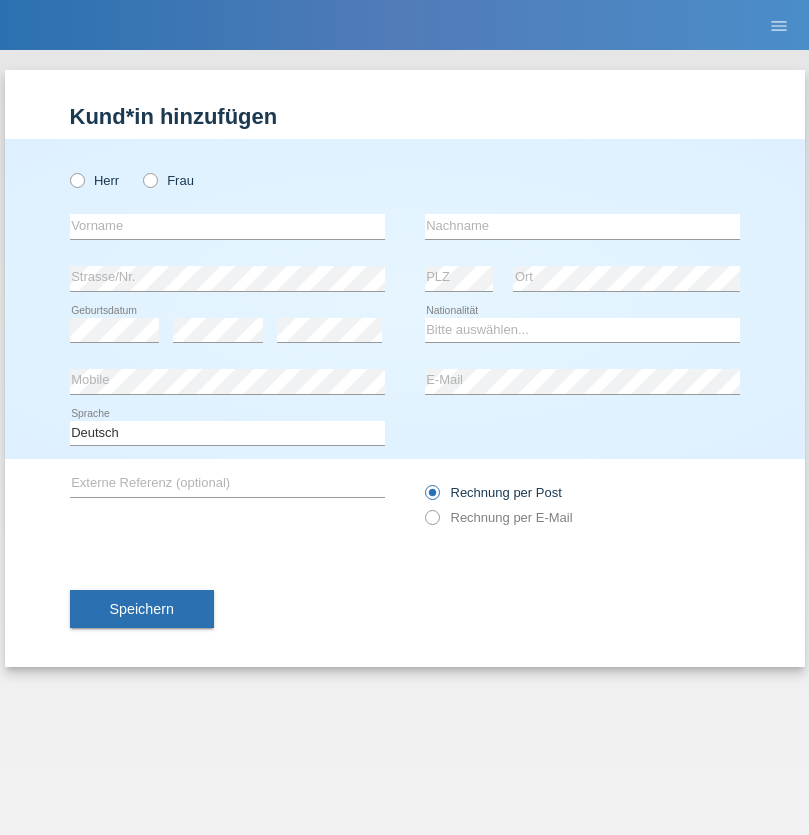 scroll, scrollTop: 0, scrollLeft: 0, axis: both 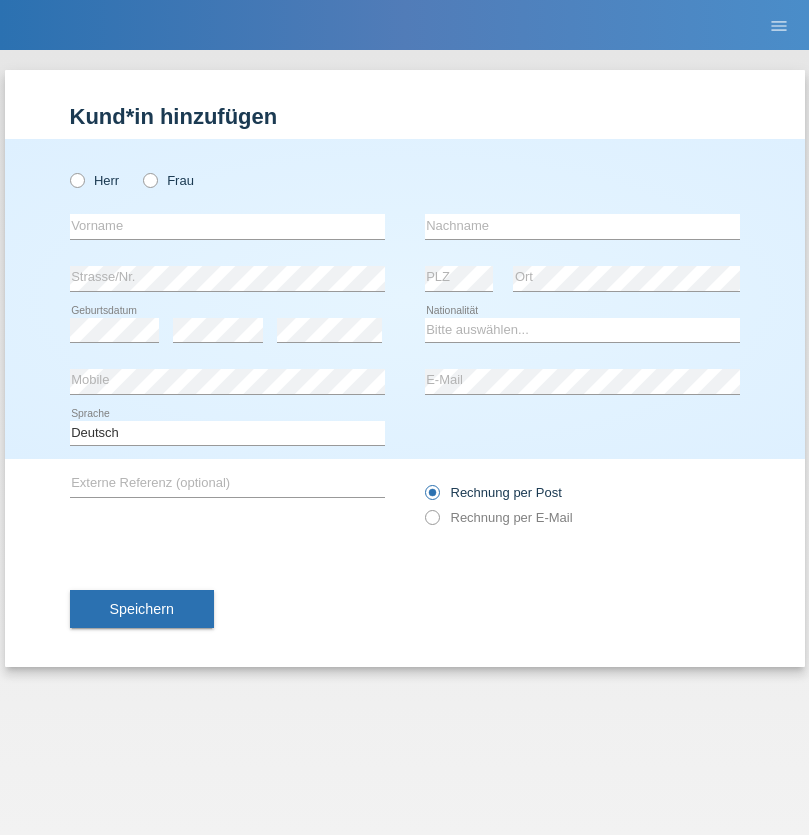 radio on "true" 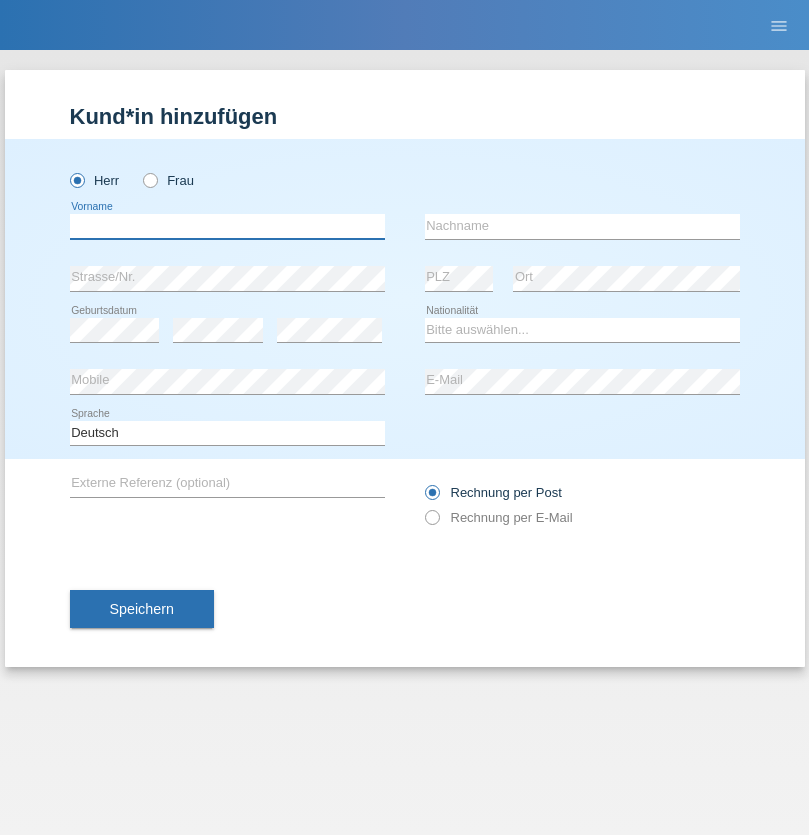 click at bounding box center (227, 226) 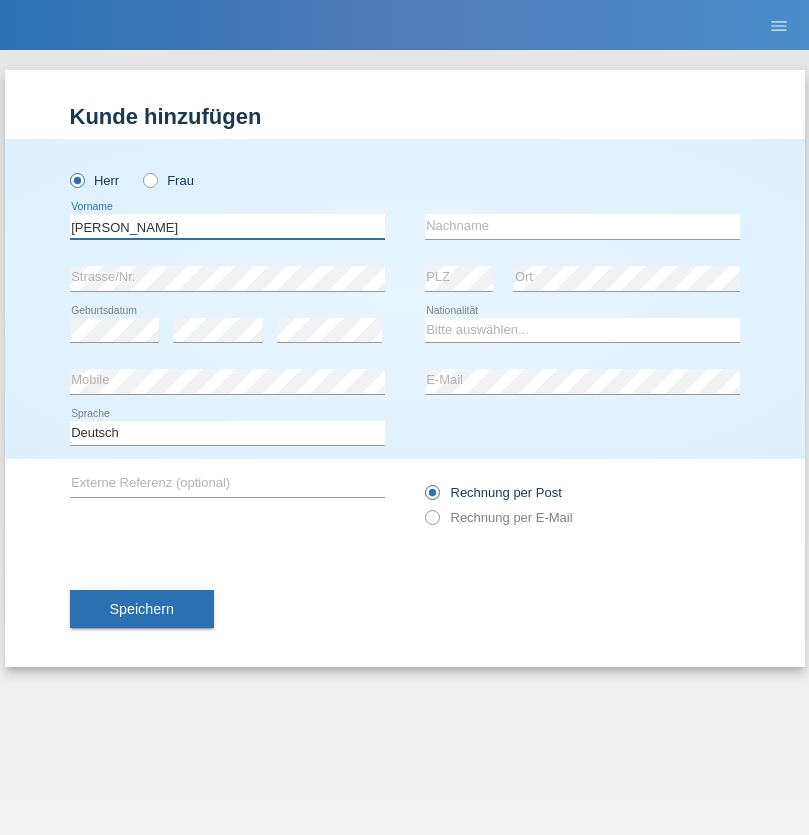 type on "Paolo" 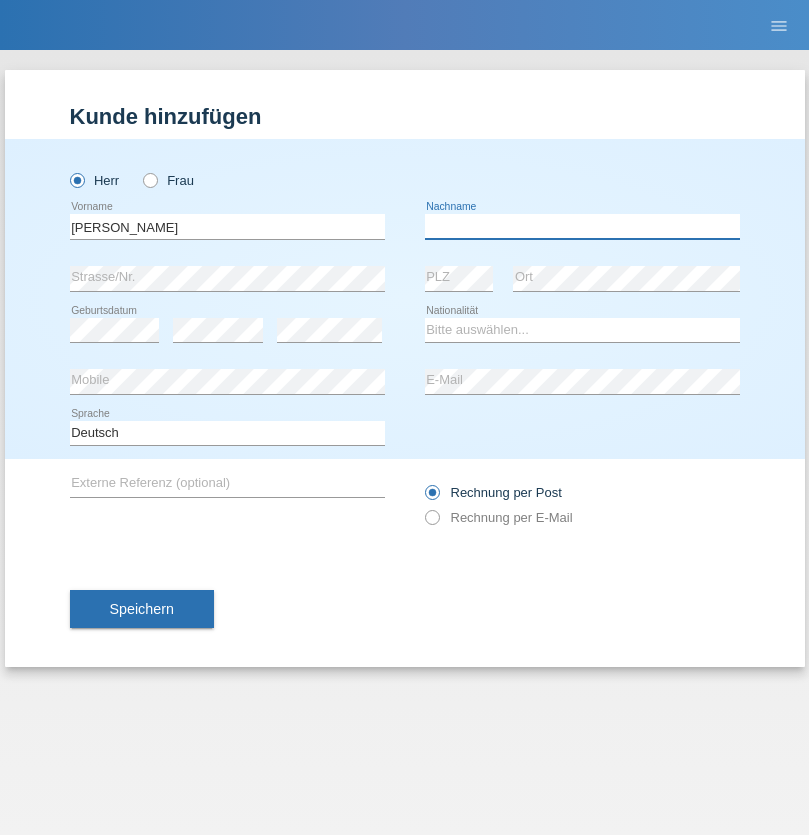 click at bounding box center [582, 226] 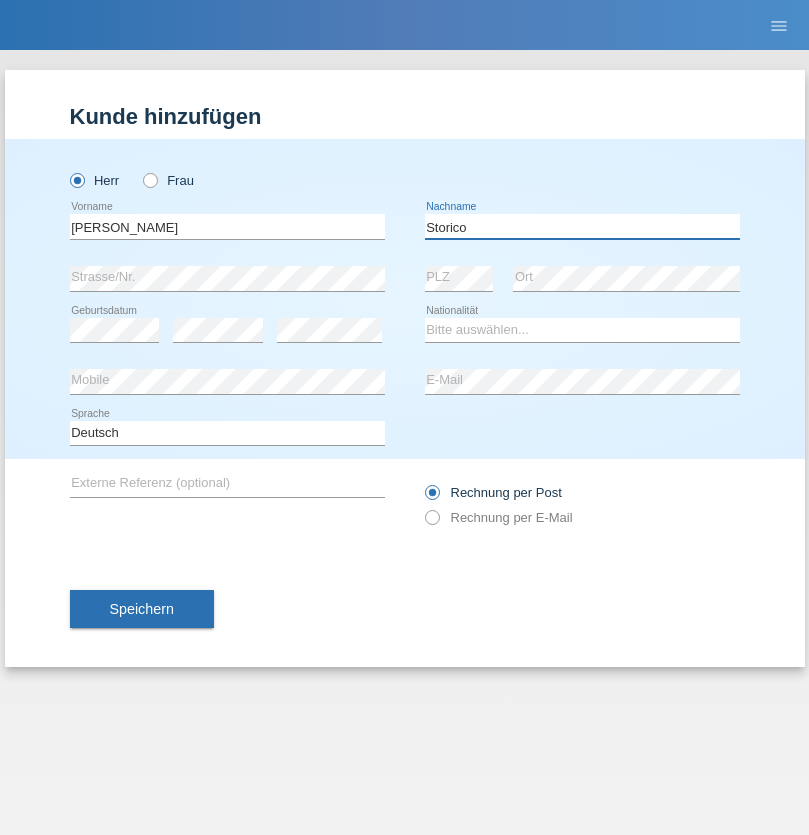 type on "Storico" 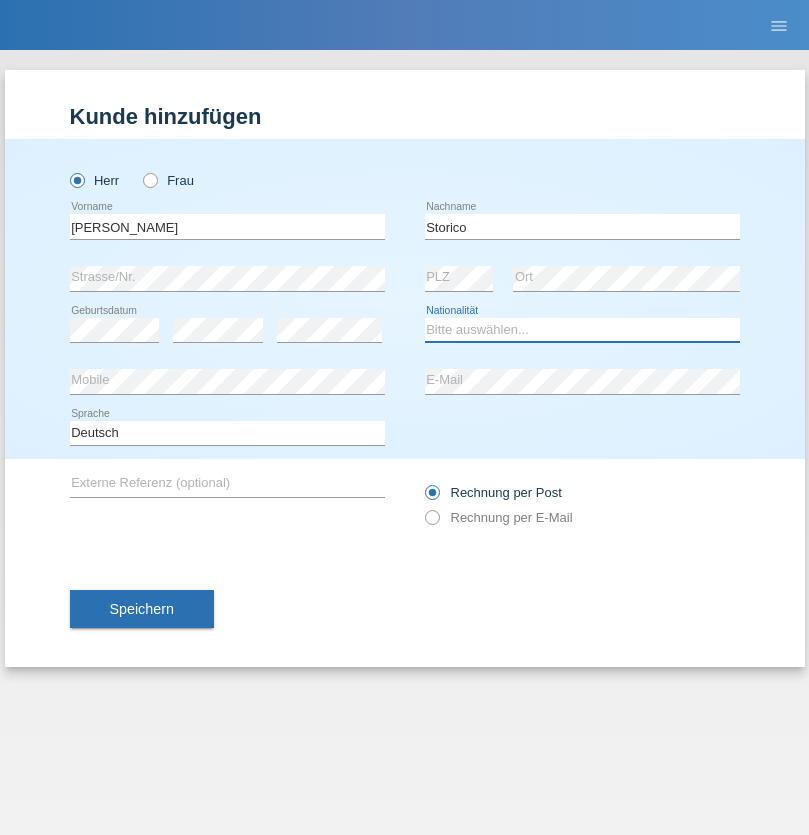select on "IT" 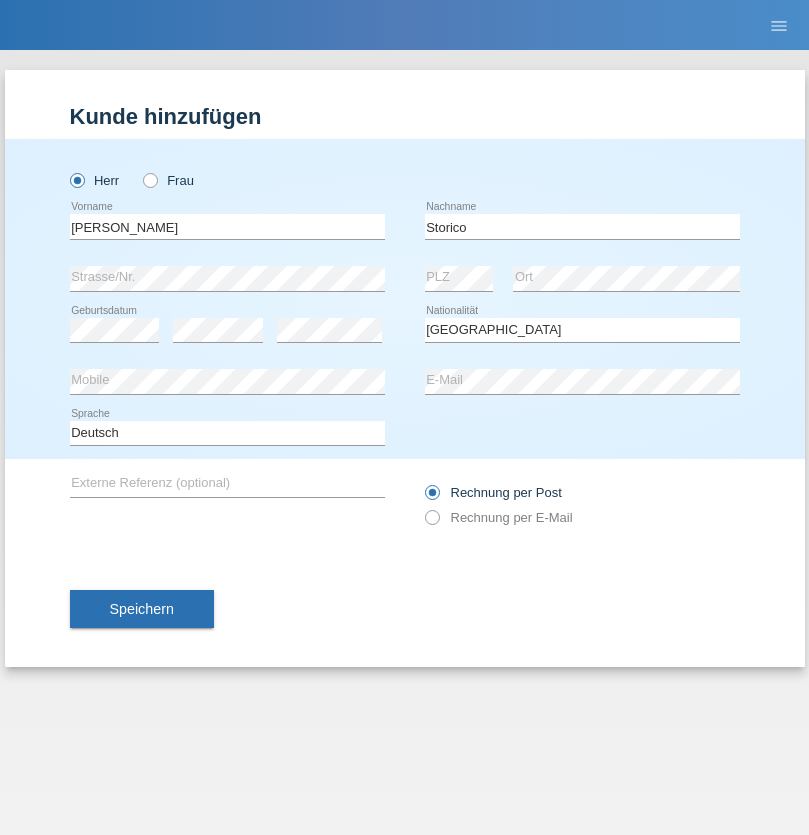 select on "C" 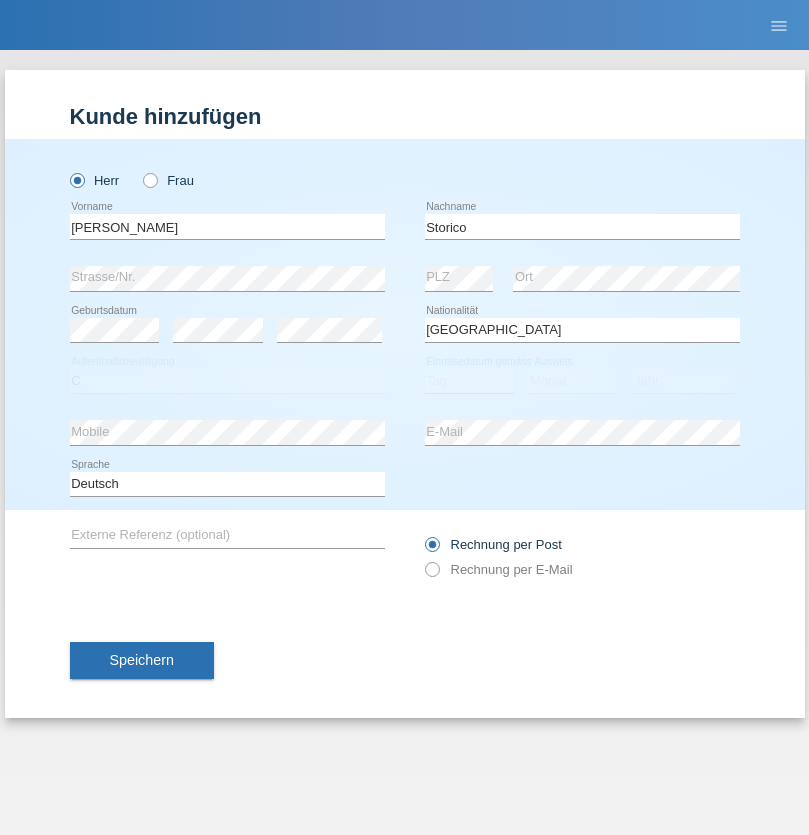 select on "20" 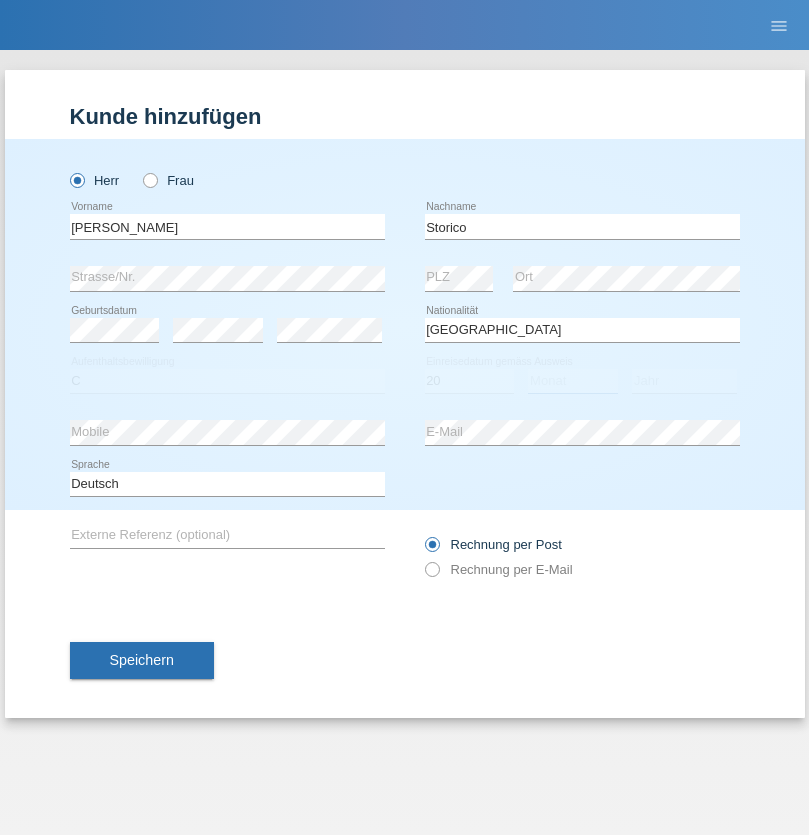select on "07" 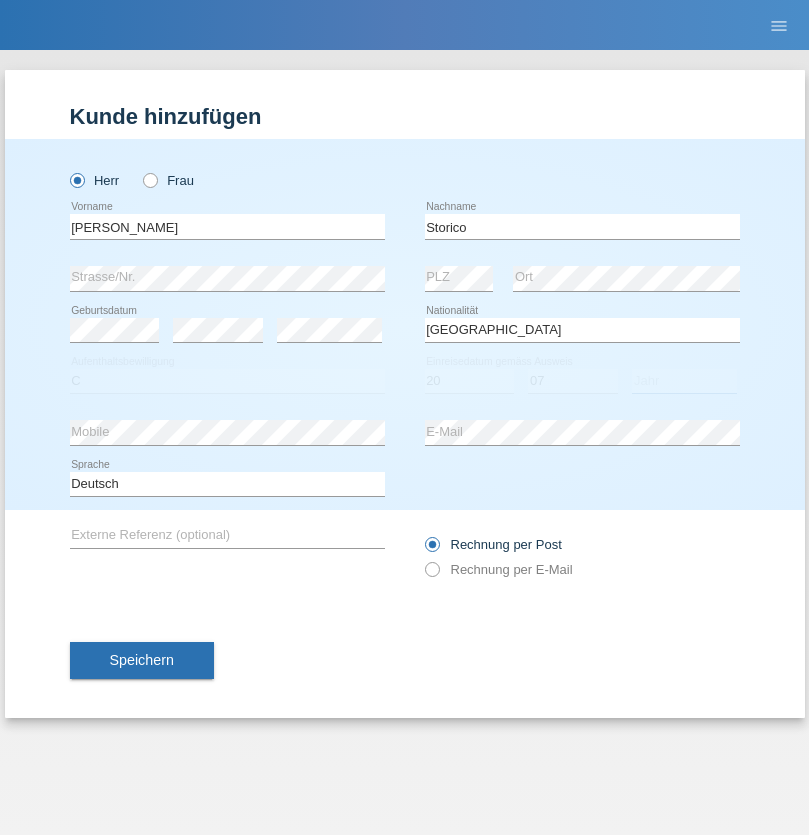 select on "2021" 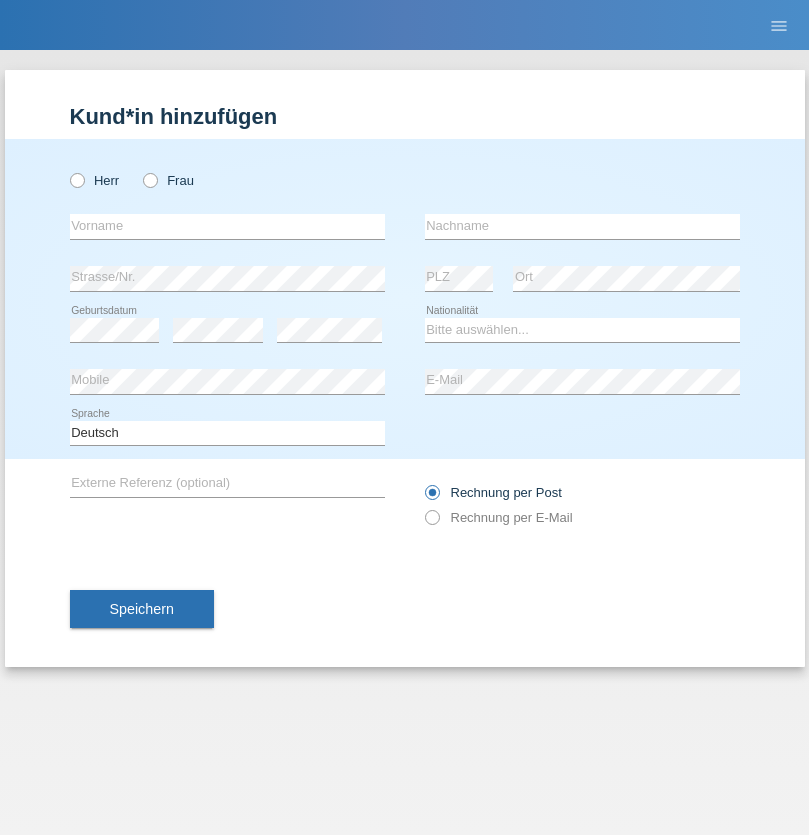 scroll, scrollTop: 0, scrollLeft: 0, axis: both 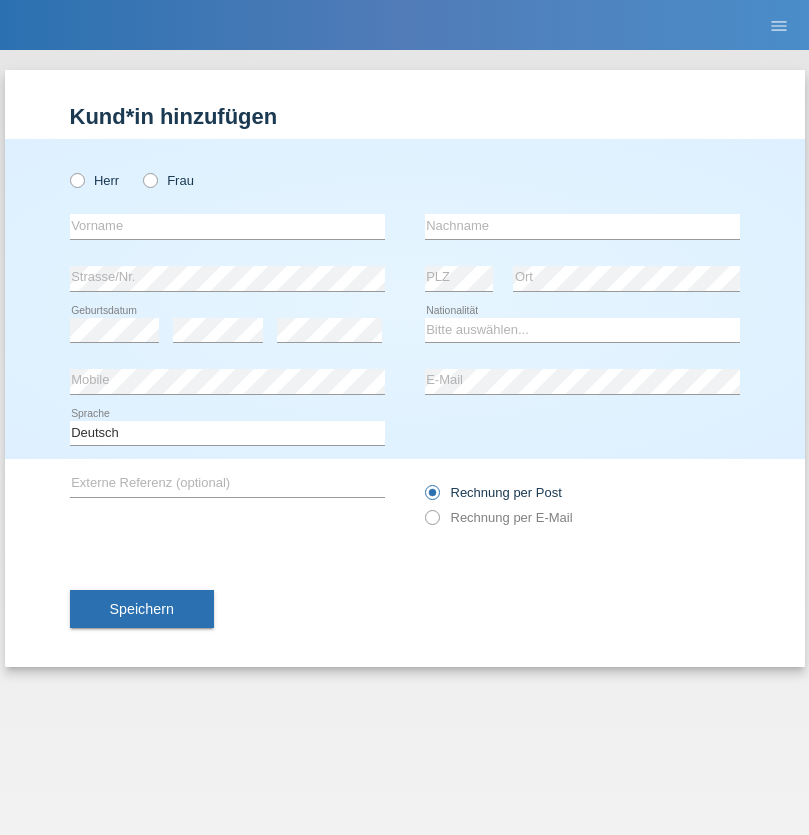 radio on "true" 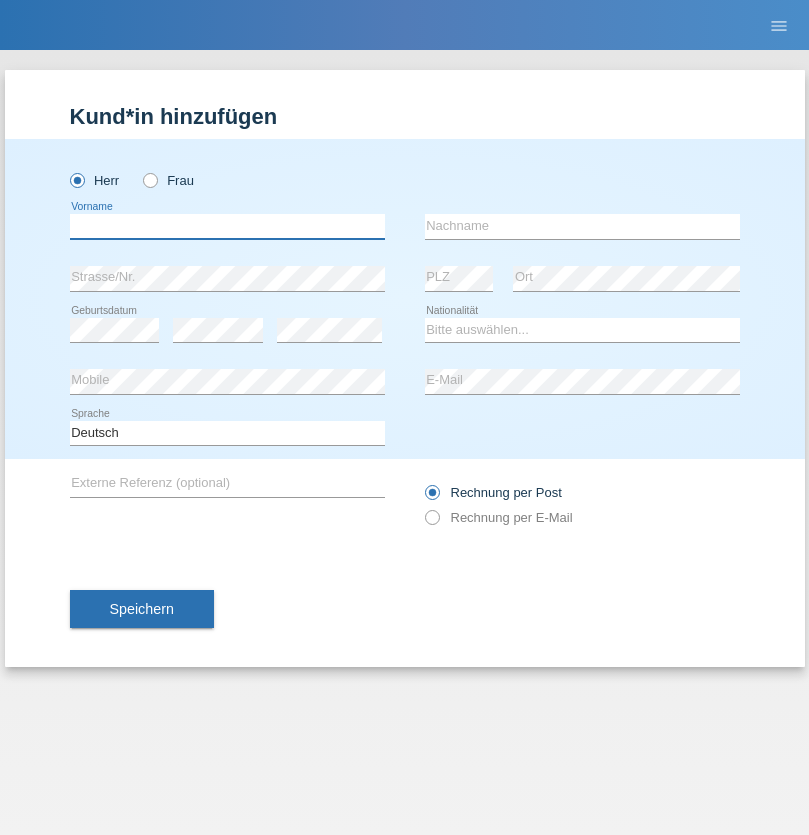 click at bounding box center (227, 226) 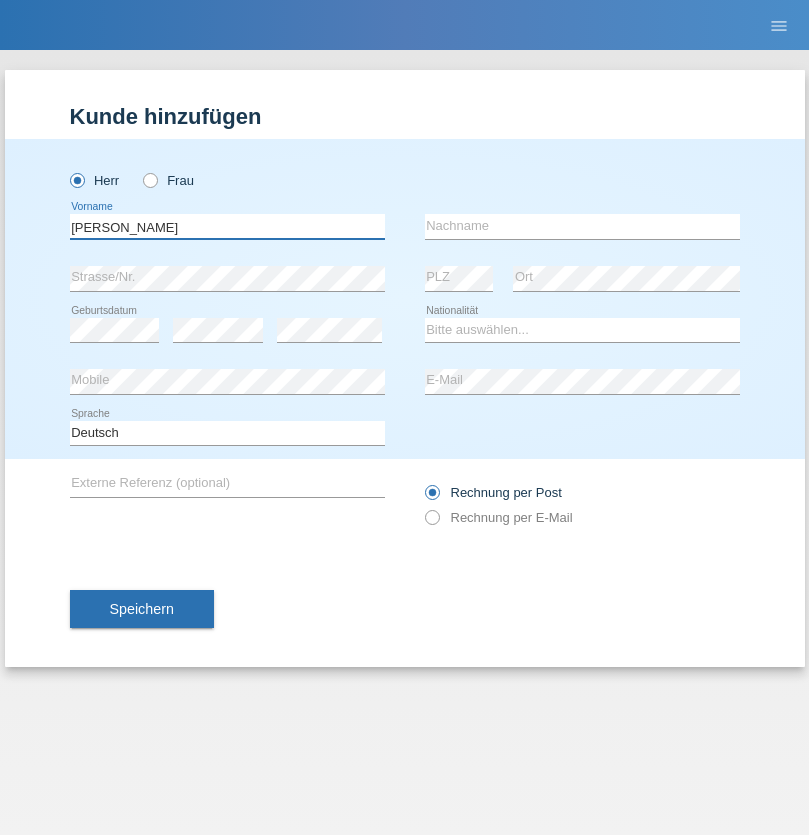 type on "Sven" 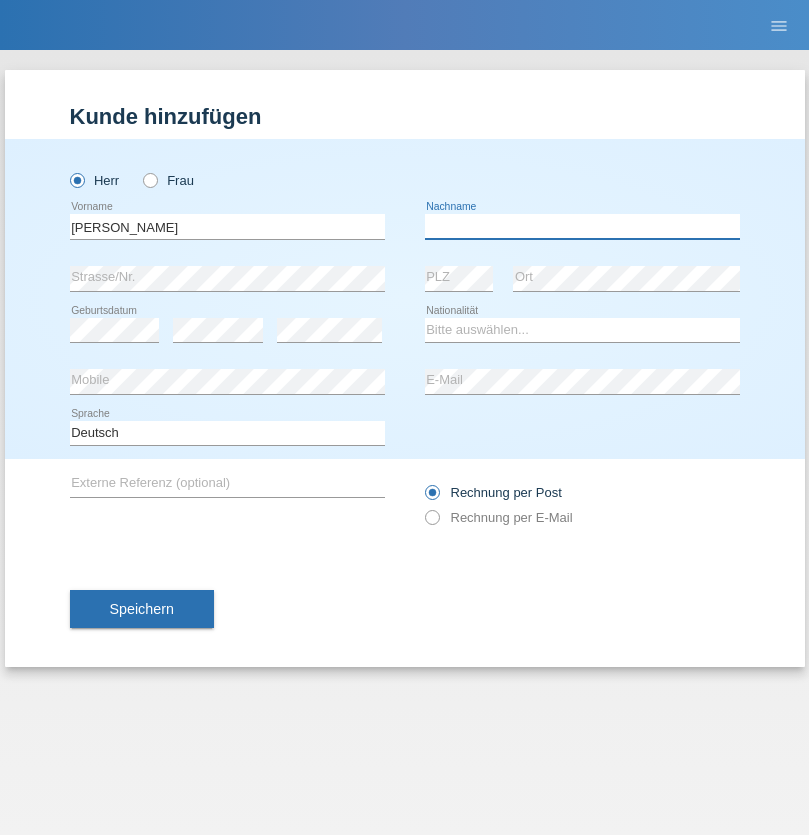click at bounding box center [582, 226] 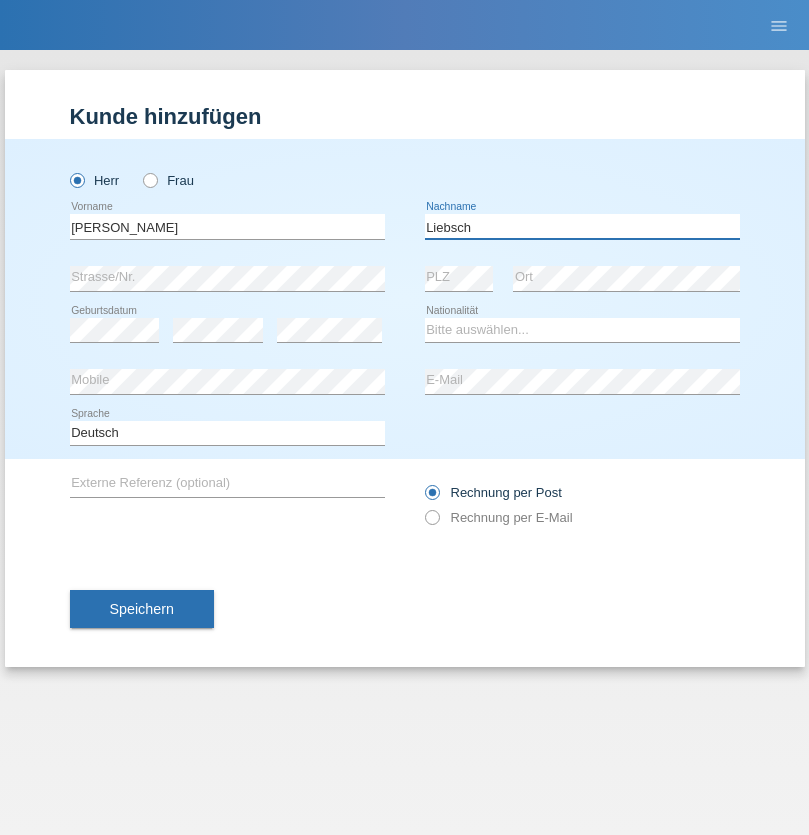 type on "Liebsch" 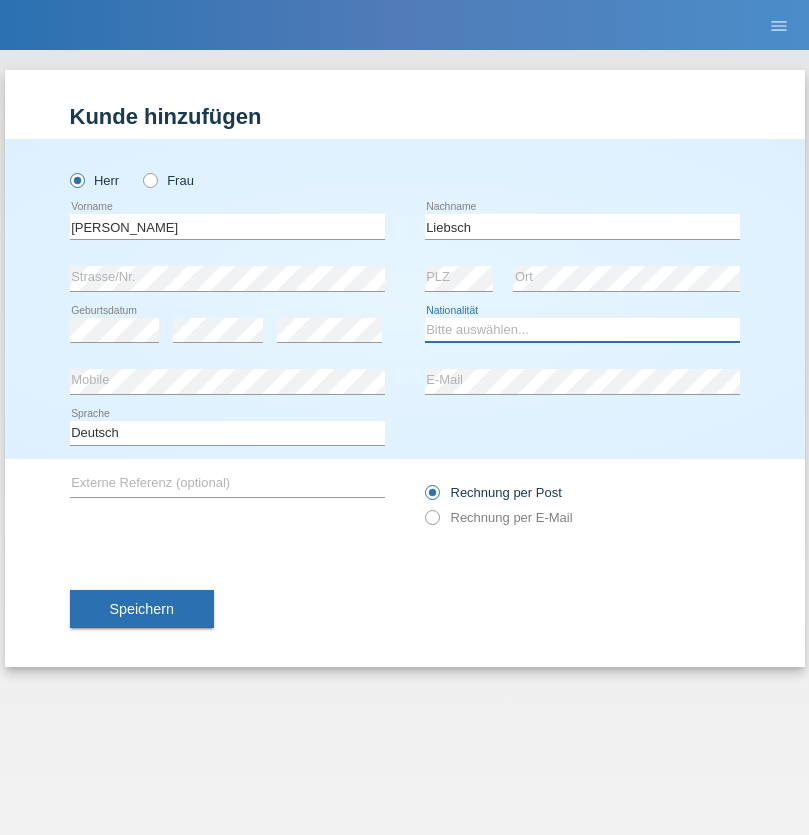 select on "DE" 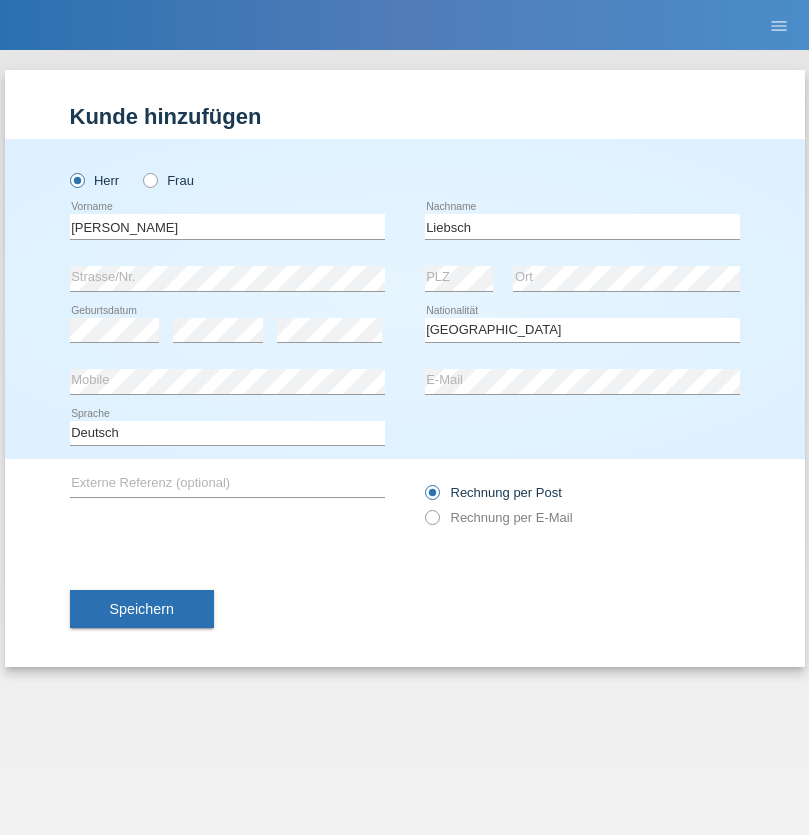 select on "C" 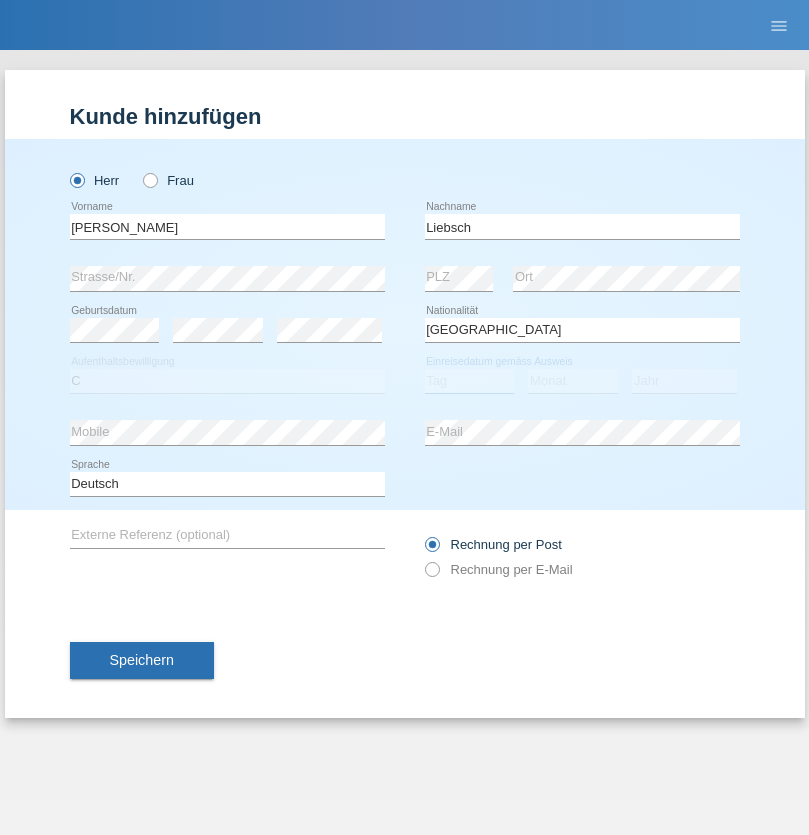 select on "20" 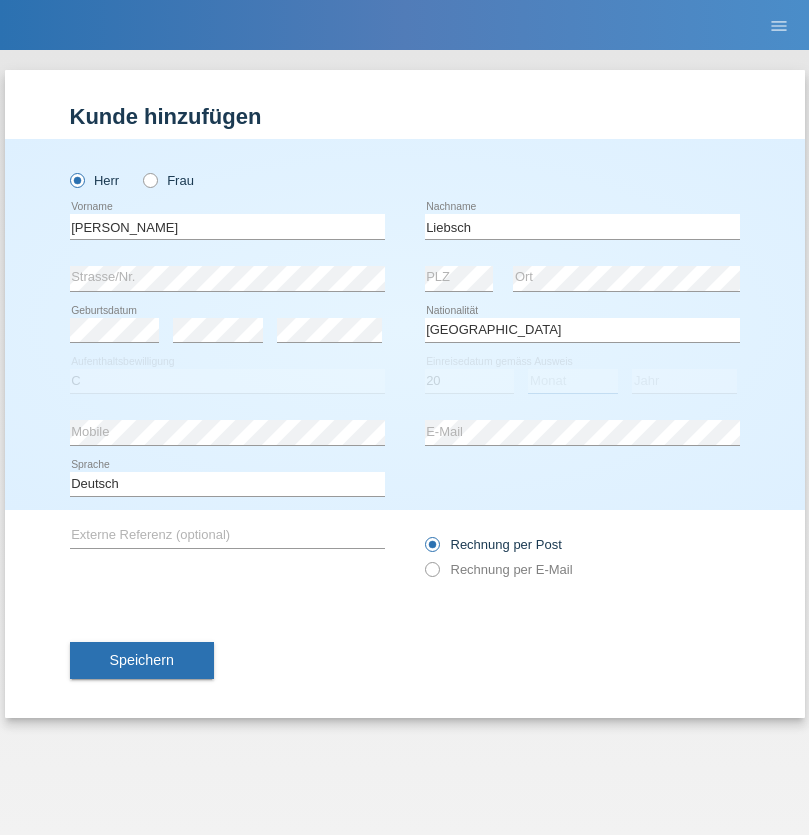 select on "07" 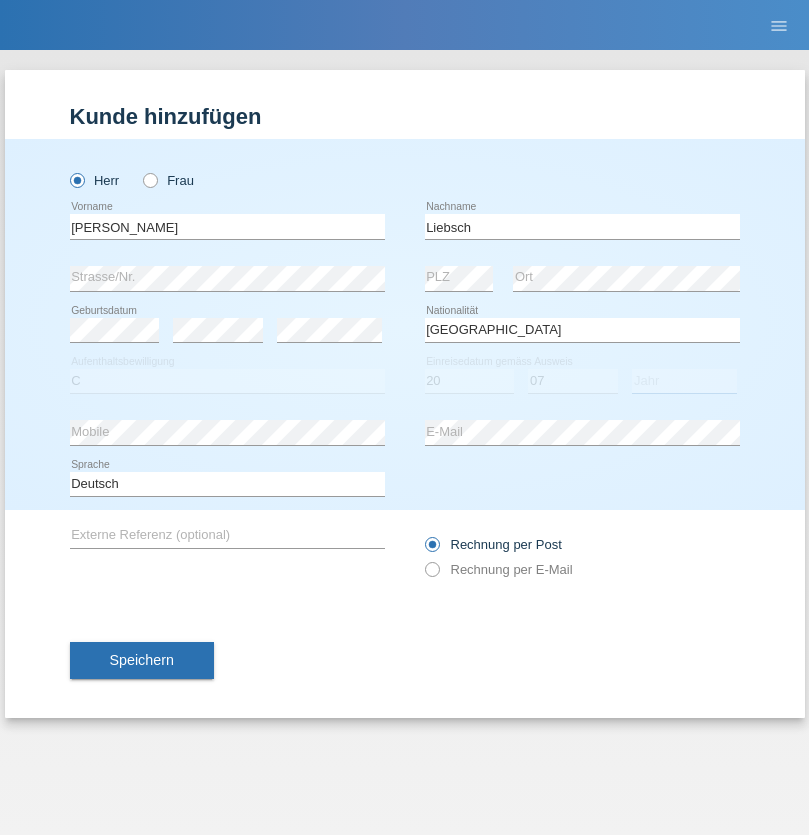 select on "2021" 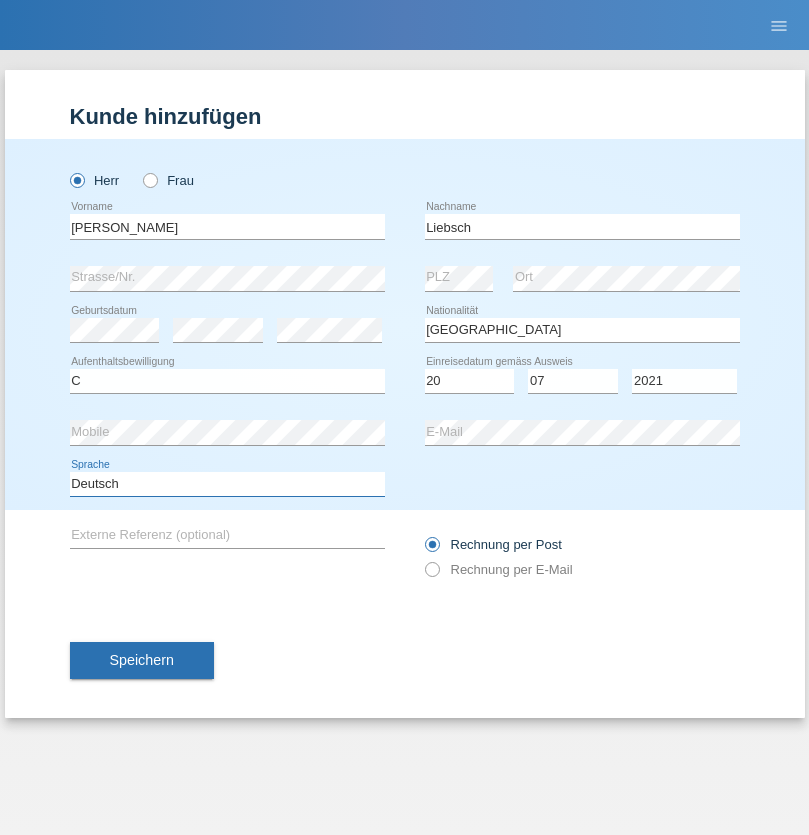 select on "en" 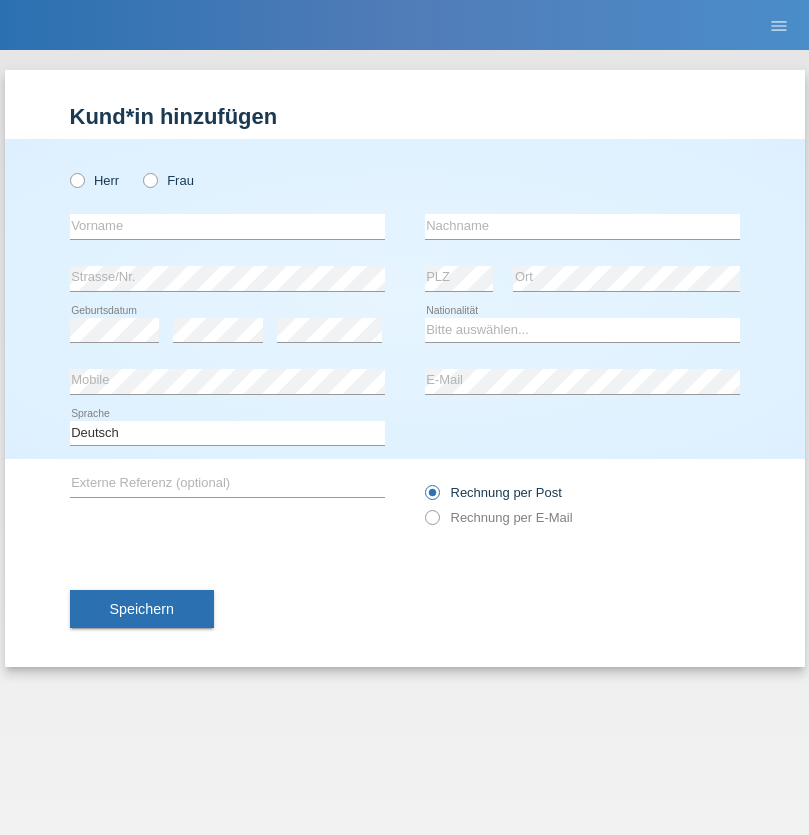 scroll, scrollTop: 0, scrollLeft: 0, axis: both 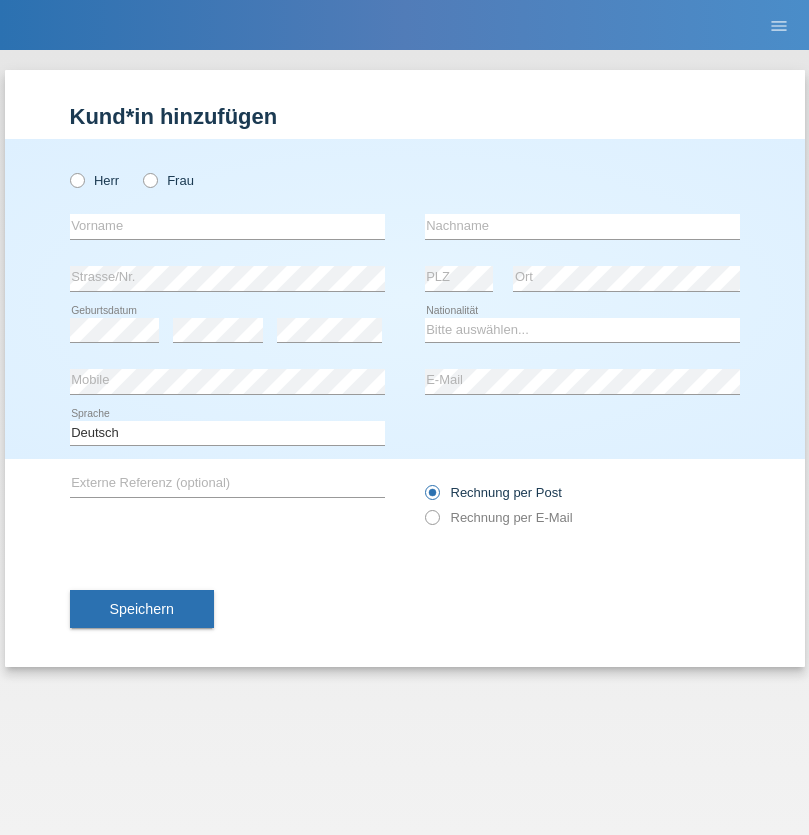 radio on "true" 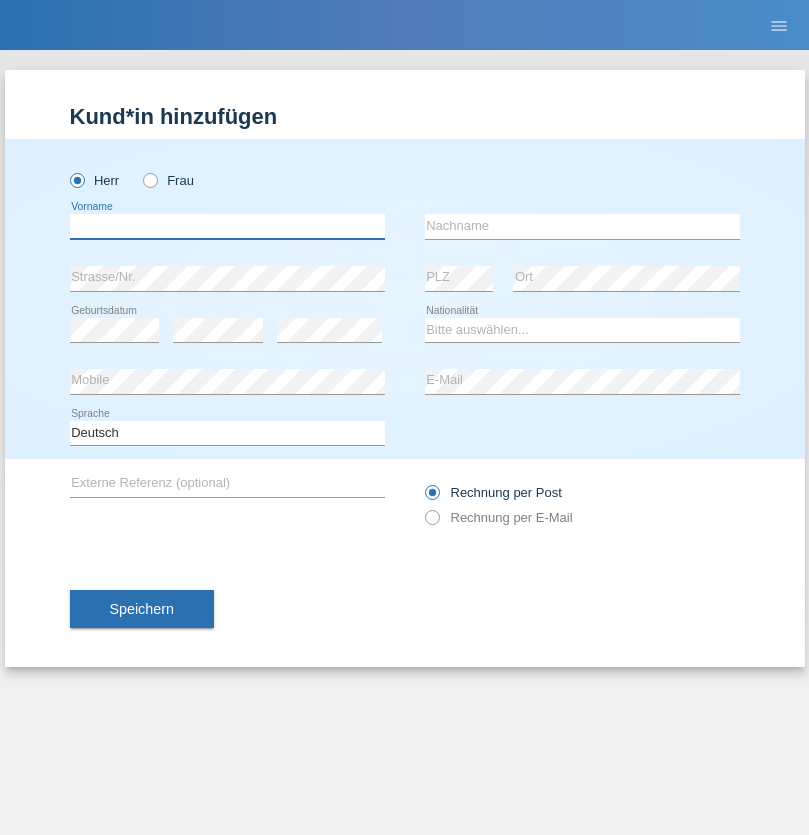 click at bounding box center (227, 226) 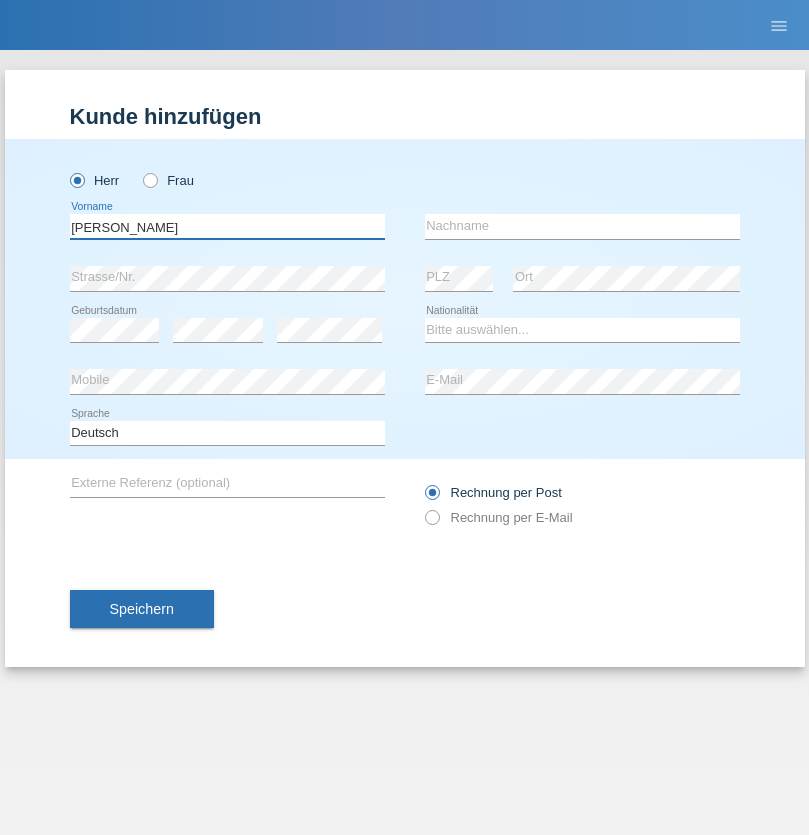 type on "[PERSON_NAME]" 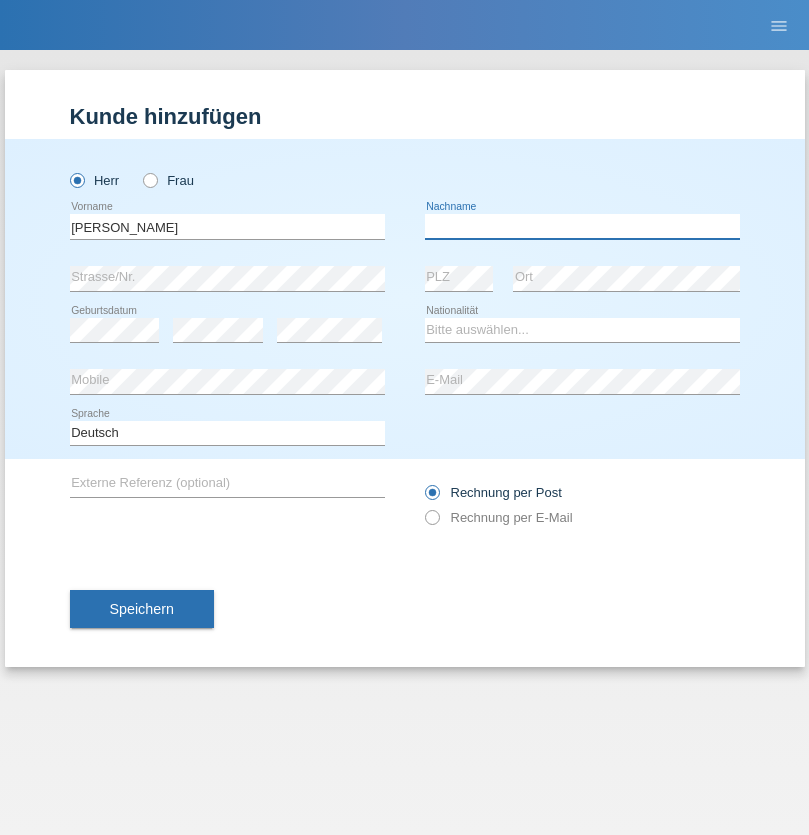 click at bounding box center [582, 226] 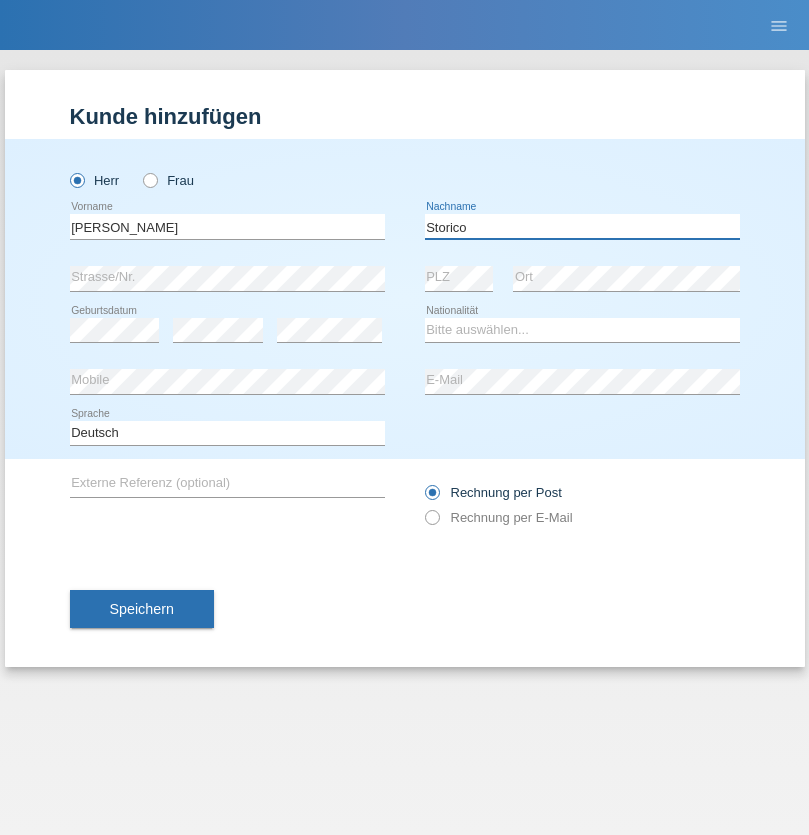 type on "Storico" 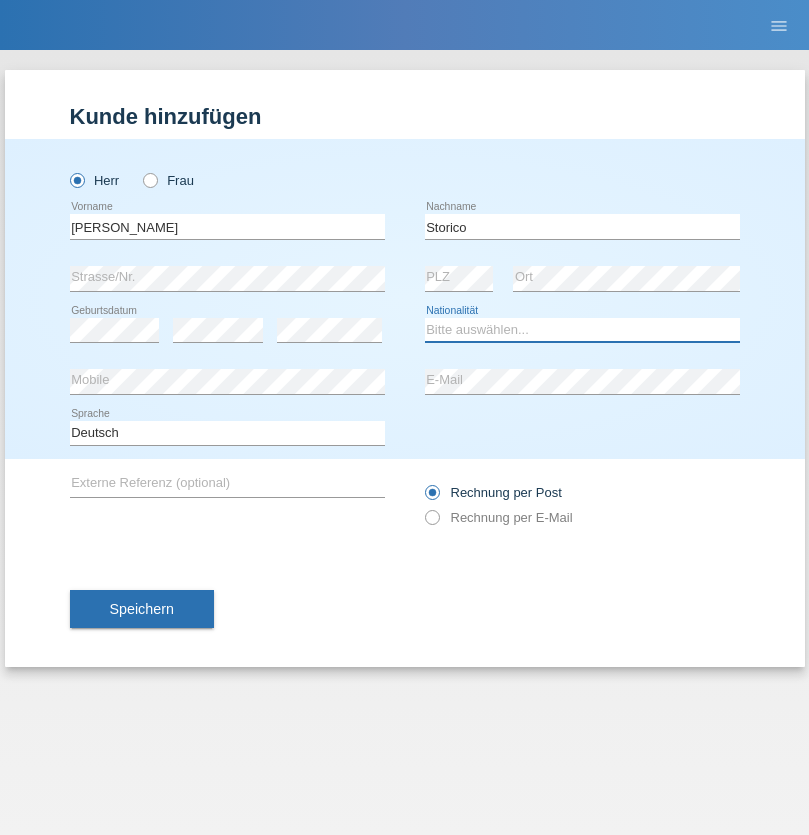 select on "IT" 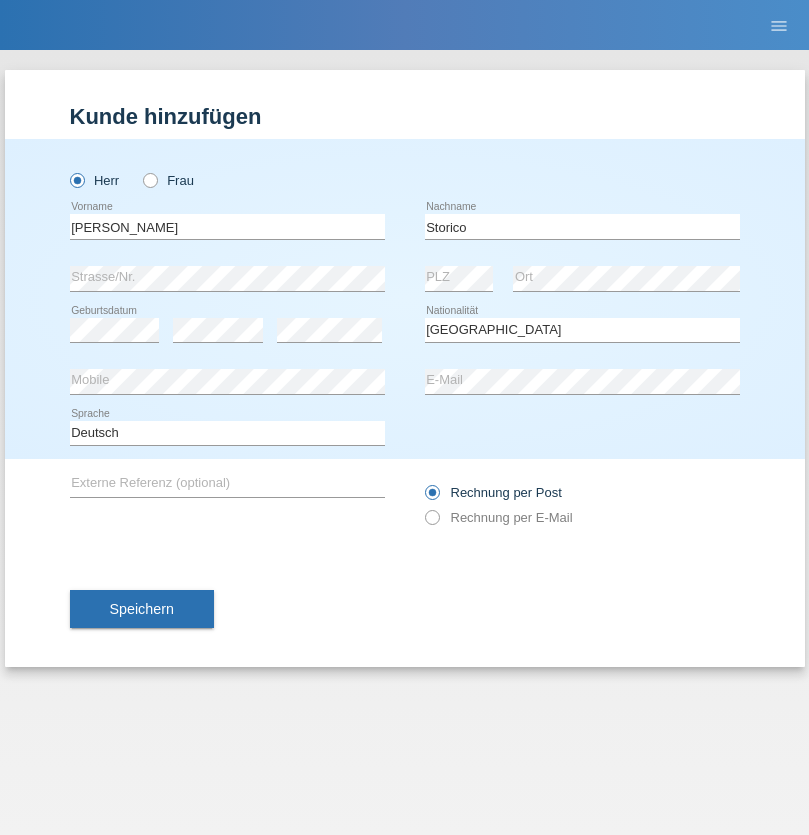 select on "C" 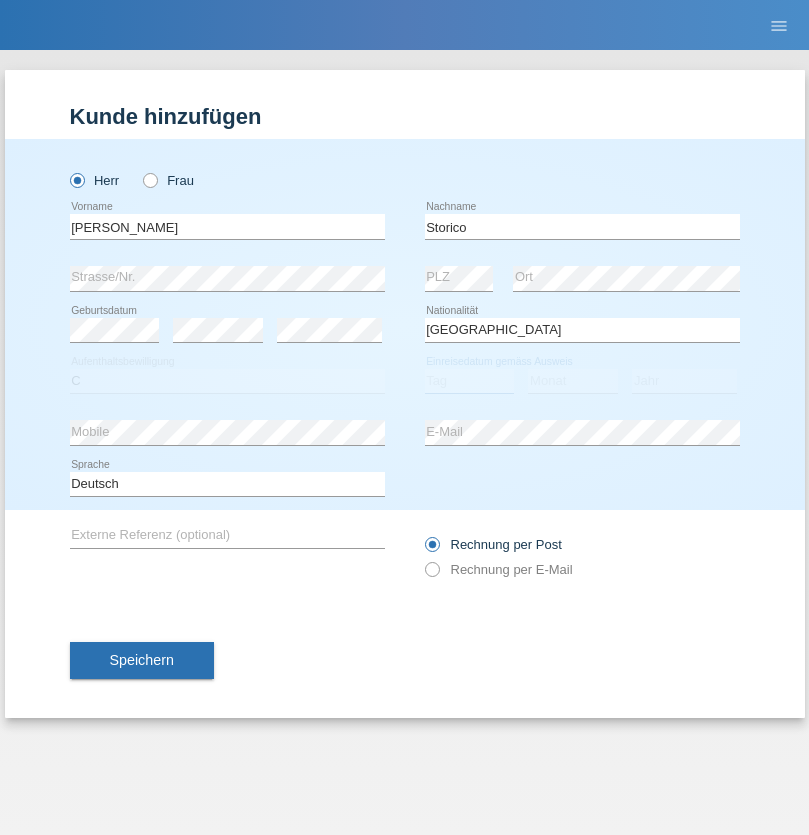 select on "20" 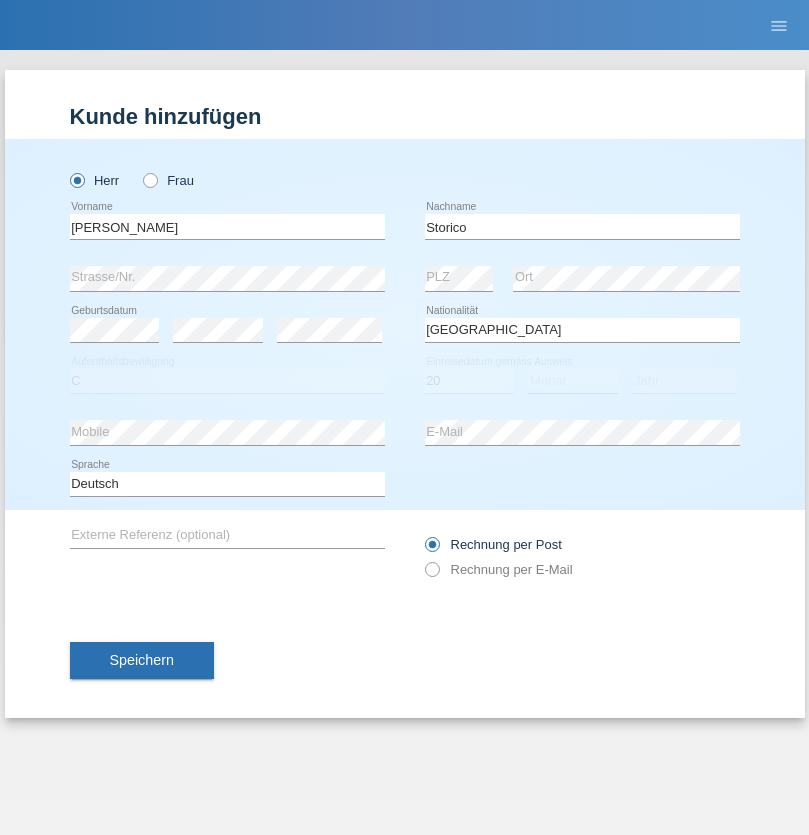 select on "07" 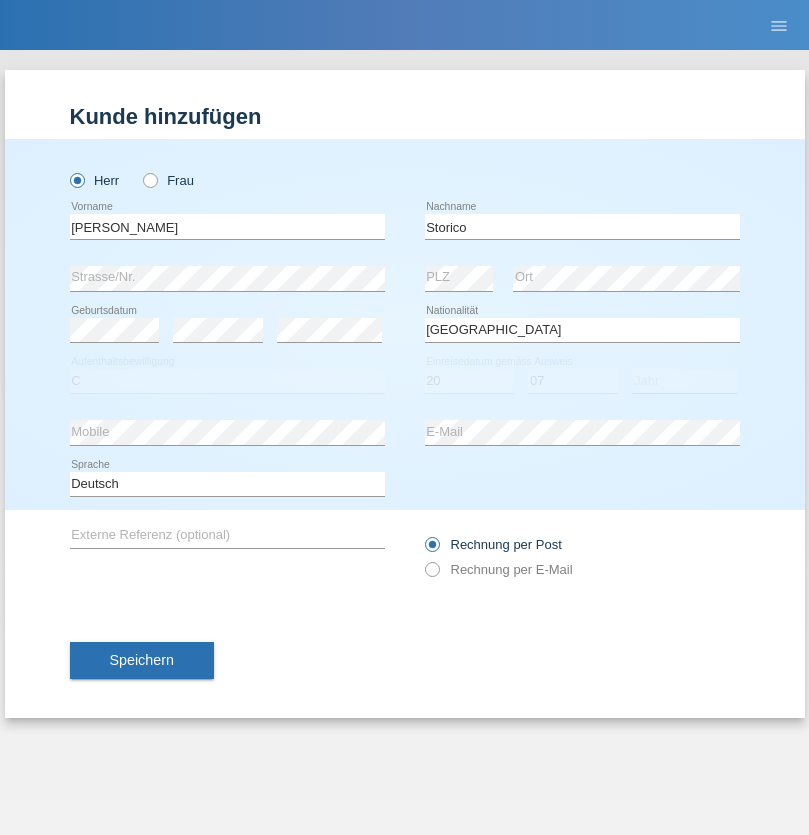 select on "2021" 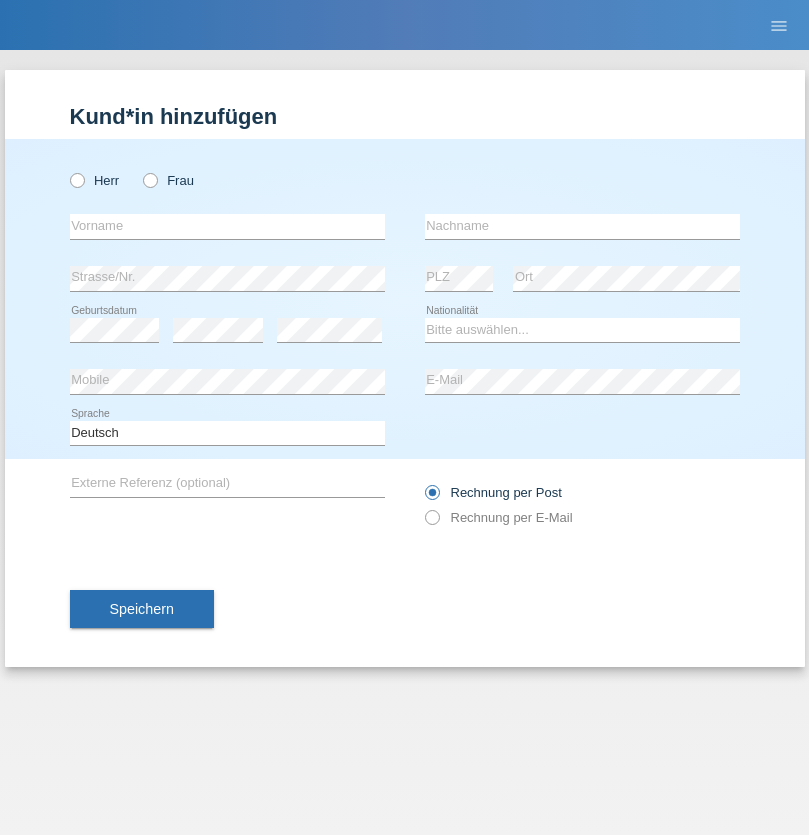 scroll, scrollTop: 0, scrollLeft: 0, axis: both 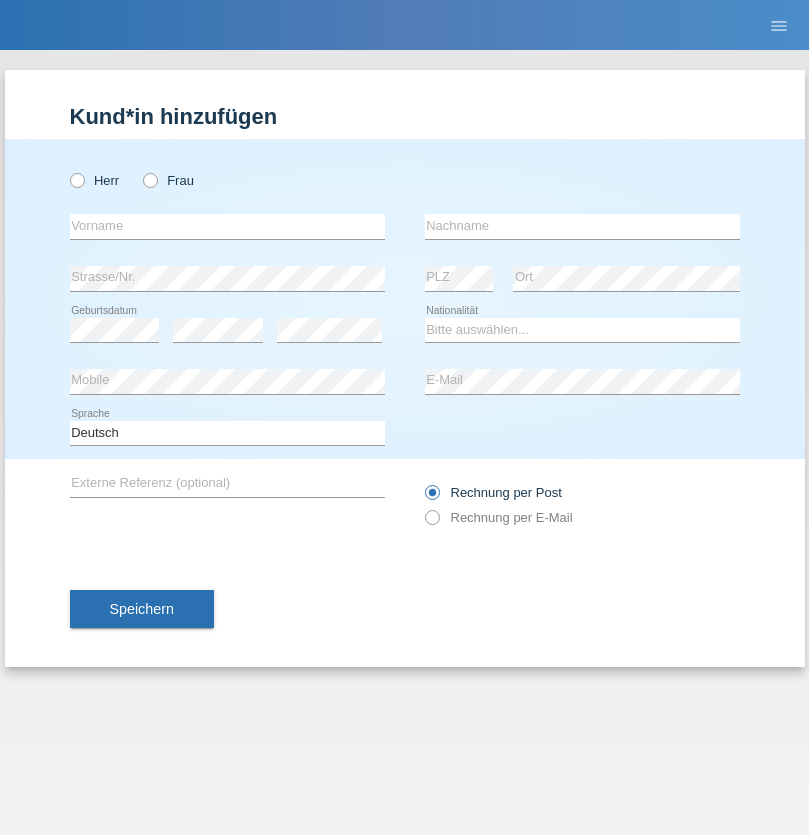 radio on "true" 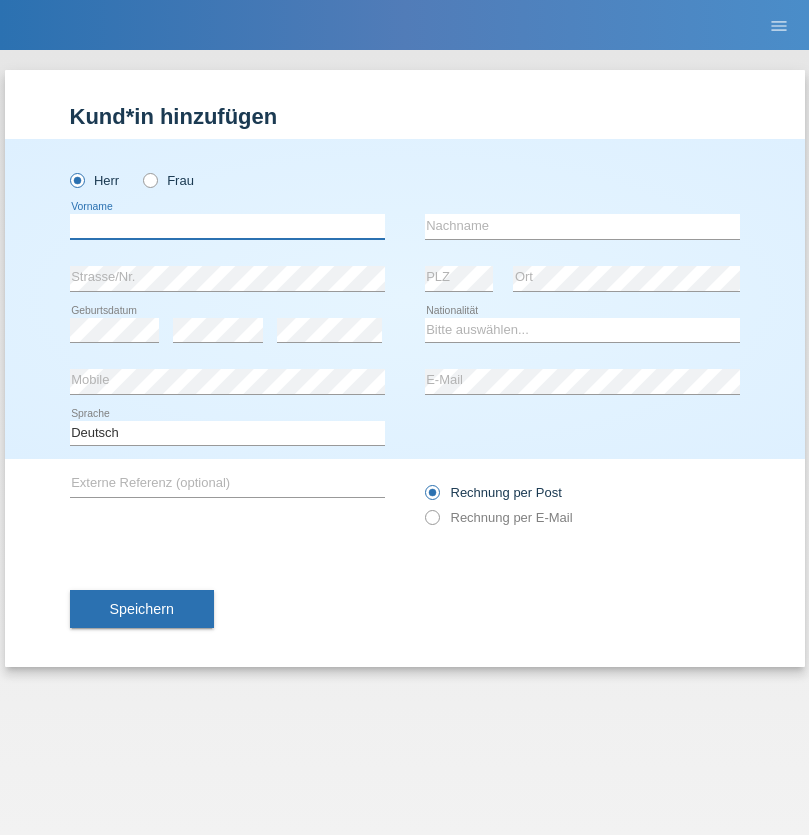 click at bounding box center [227, 226] 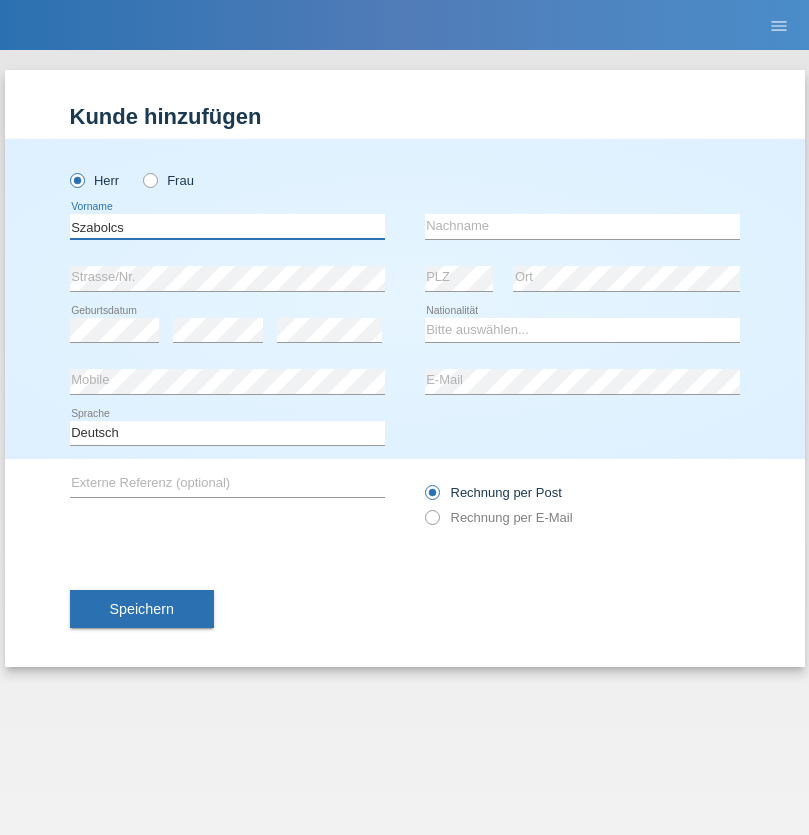 type on "Szabolcs" 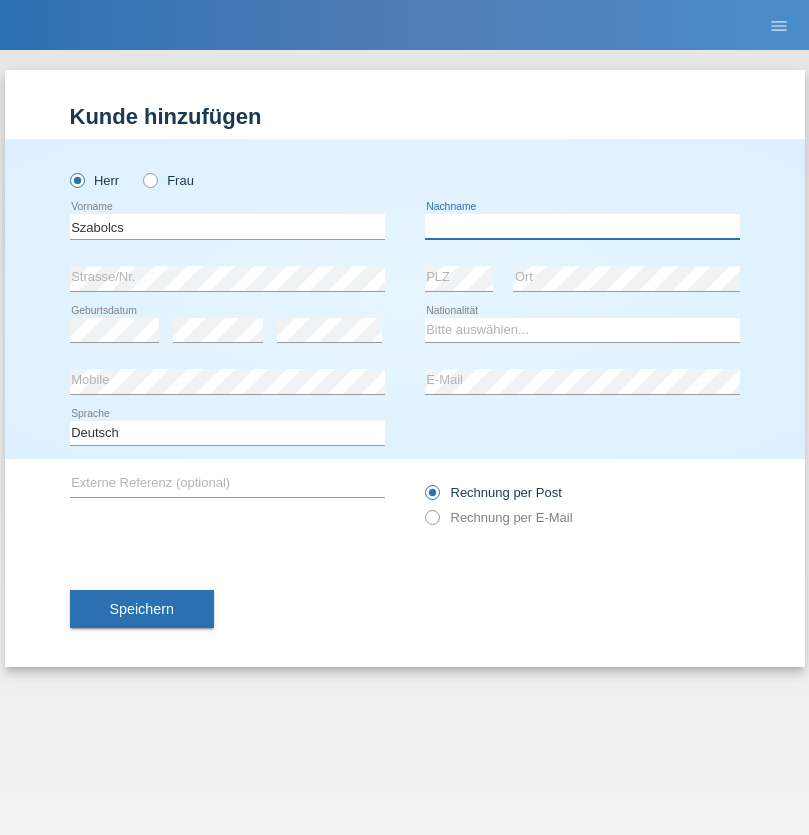 click at bounding box center (582, 226) 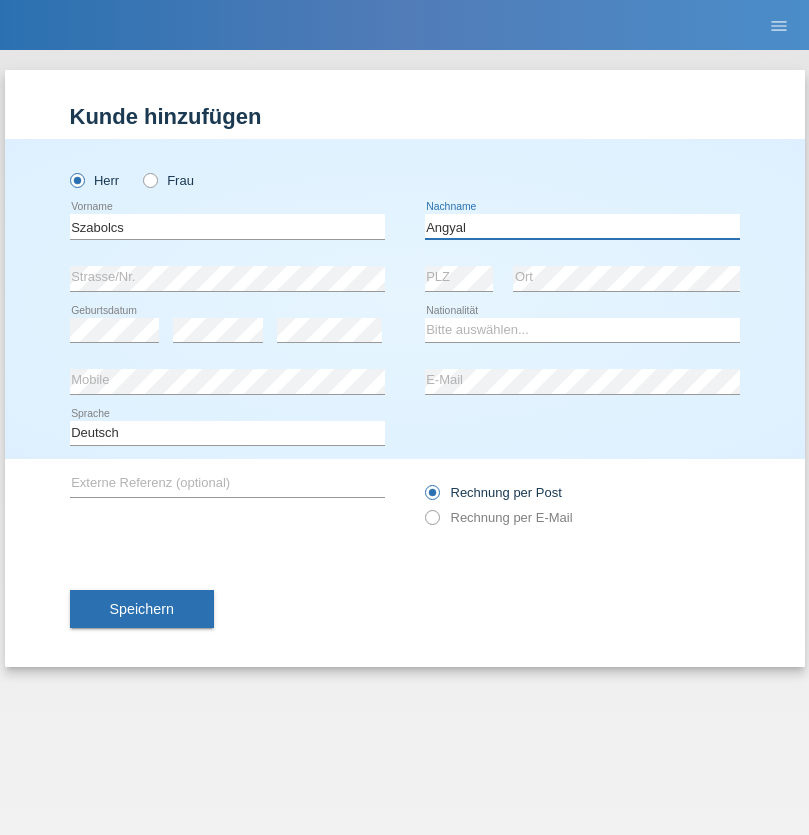 type on "Angyal" 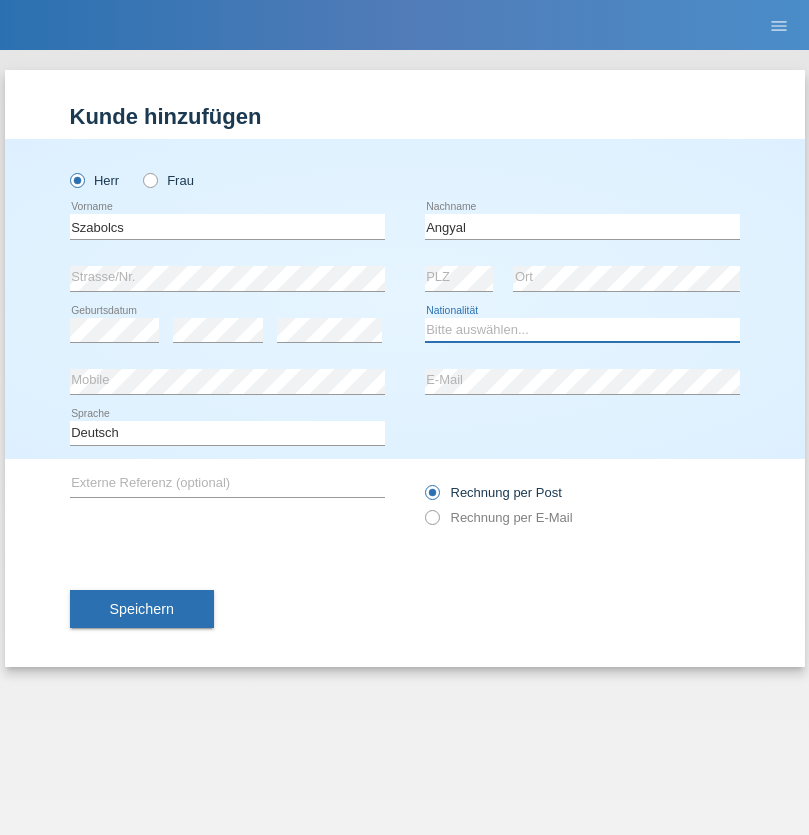 select on "HU" 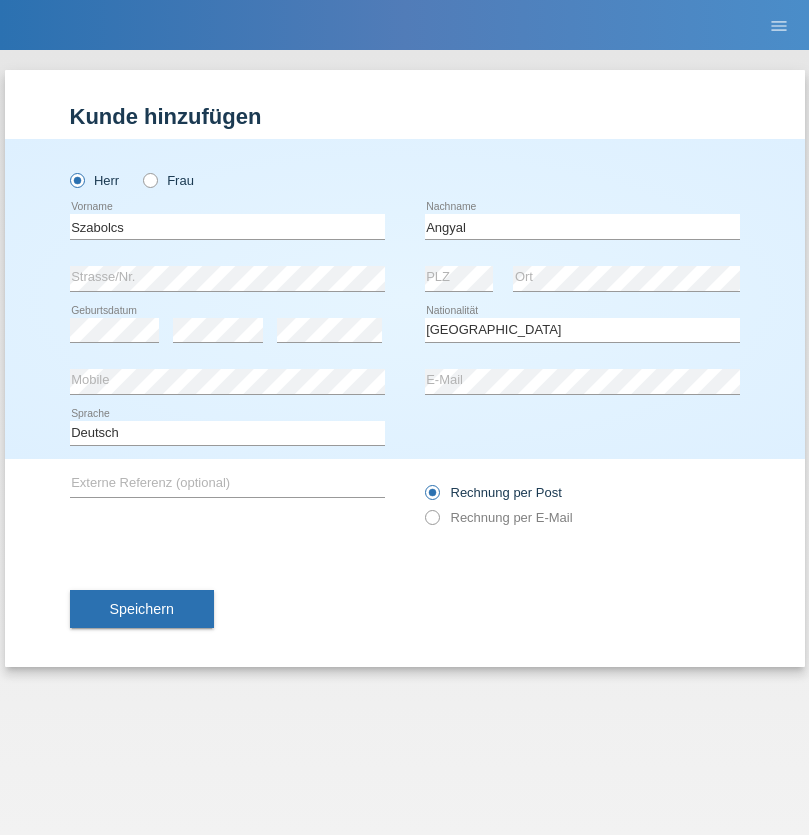 select on "C" 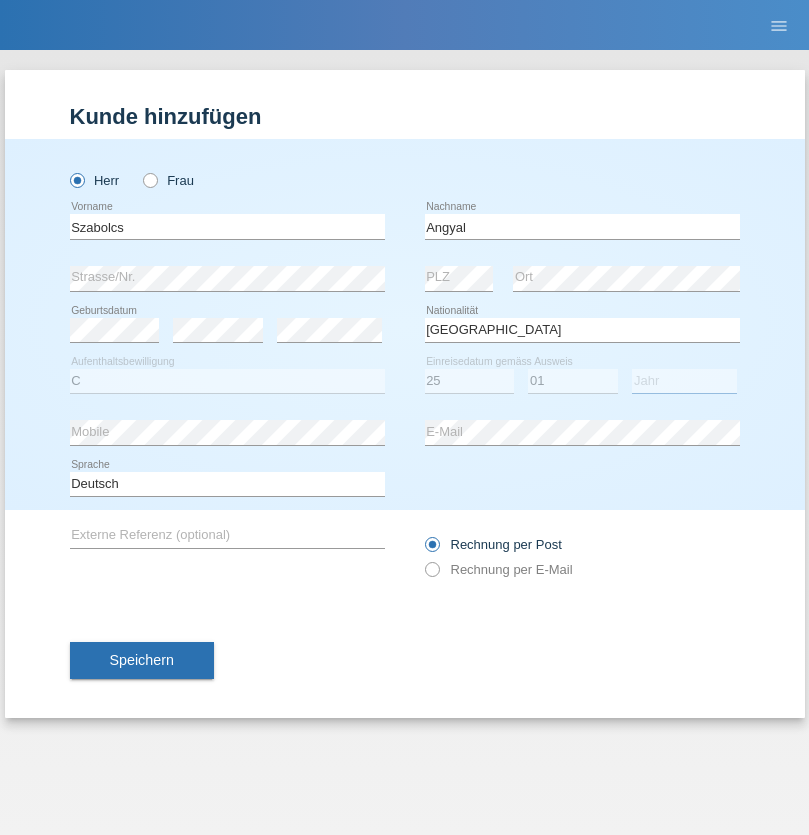 select on "2021" 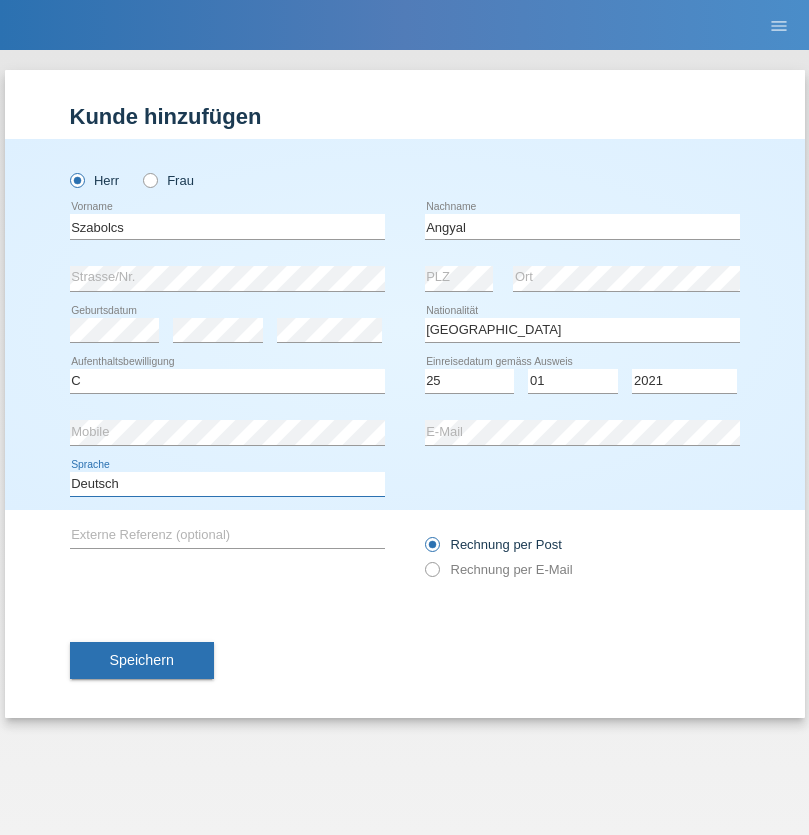 select on "en" 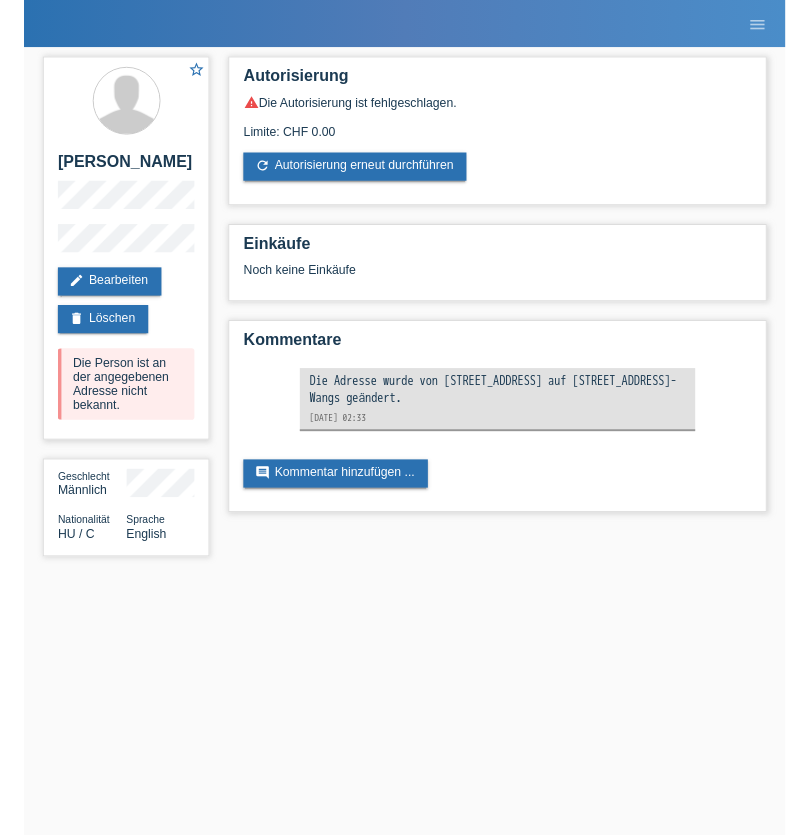 scroll, scrollTop: 0, scrollLeft: 0, axis: both 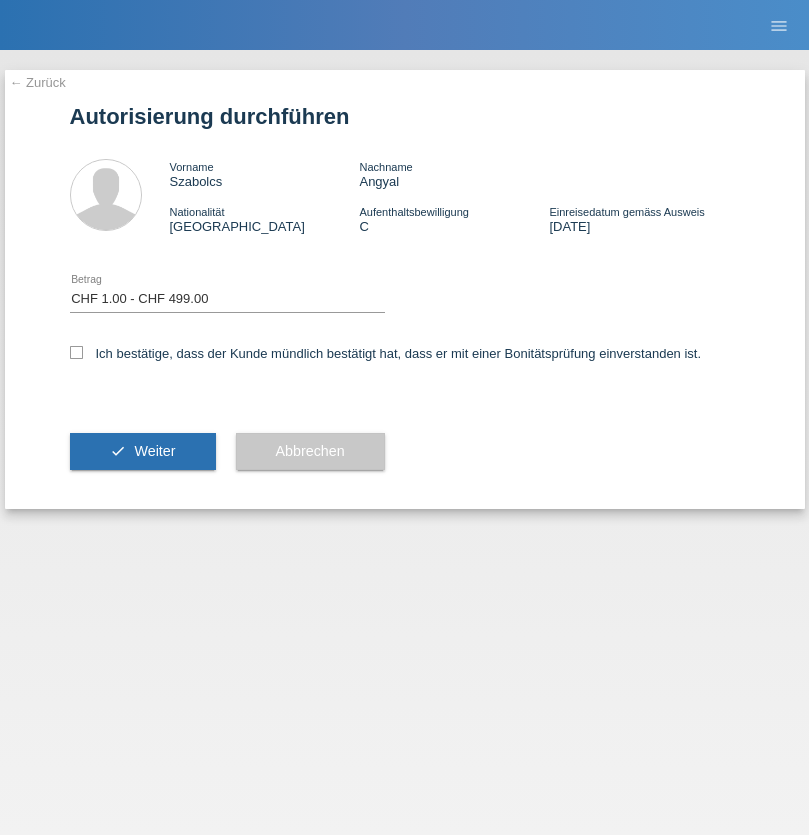 select on "1" 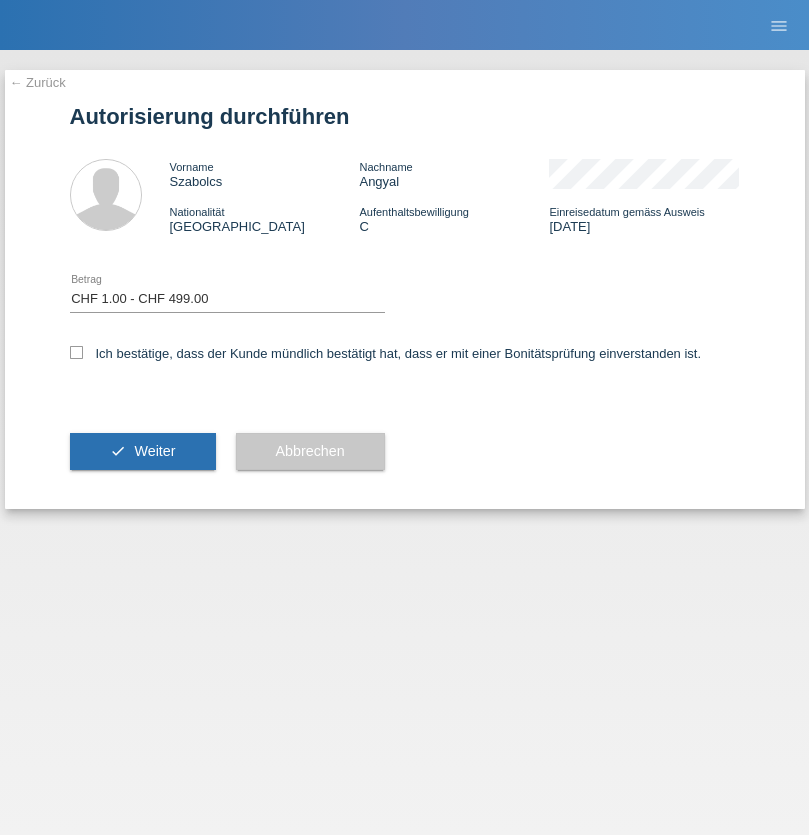 checkbox on "true" 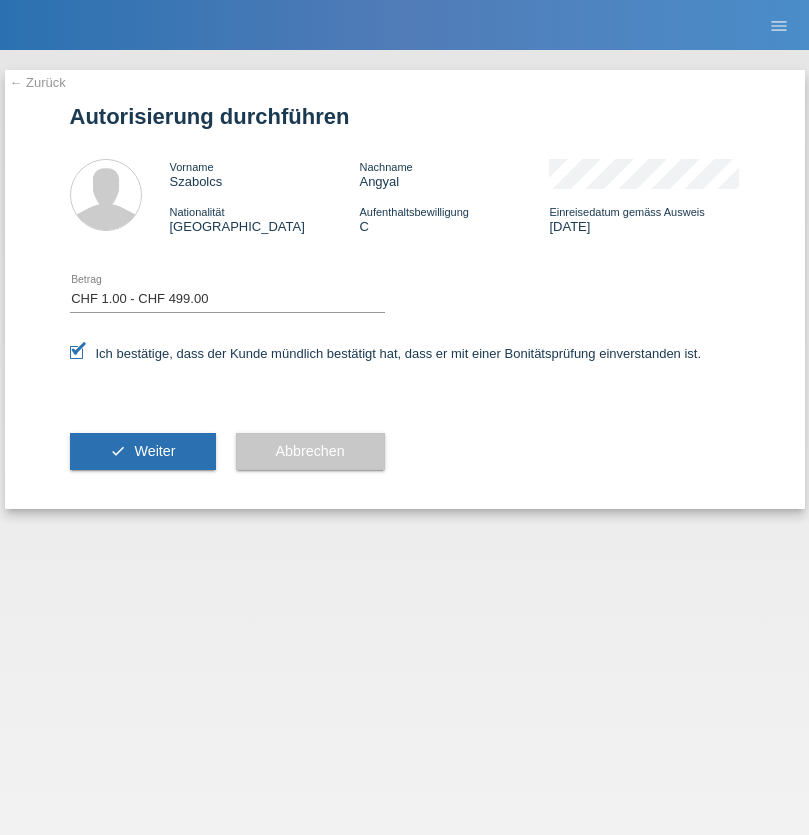 scroll, scrollTop: 0, scrollLeft: 0, axis: both 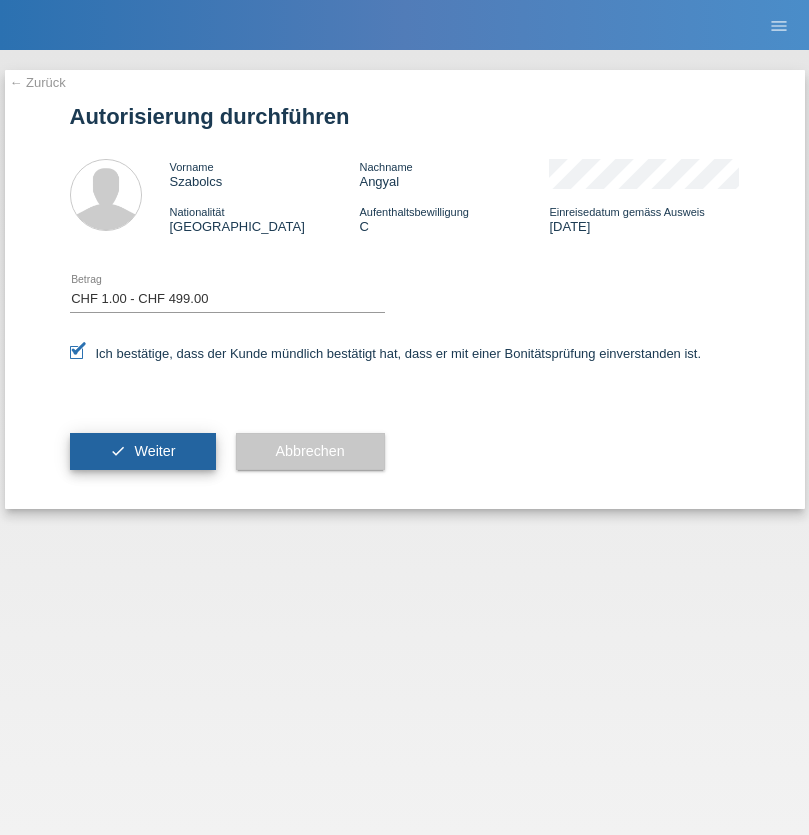 click on "Weiter" at bounding box center (154, 451) 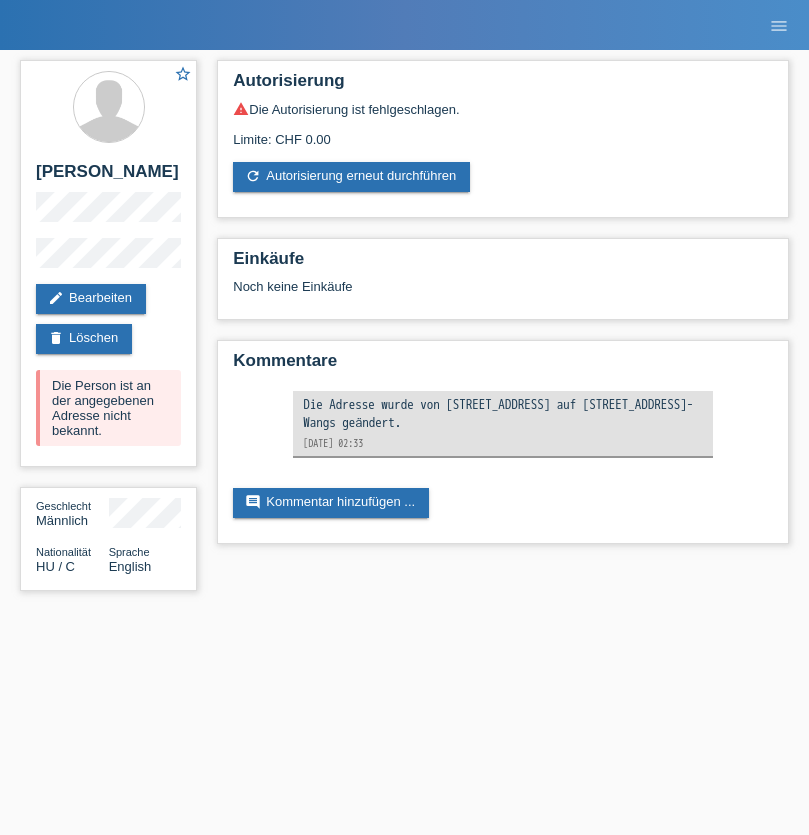 scroll, scrollTop: 0, scrollLeft: 0, axis: both 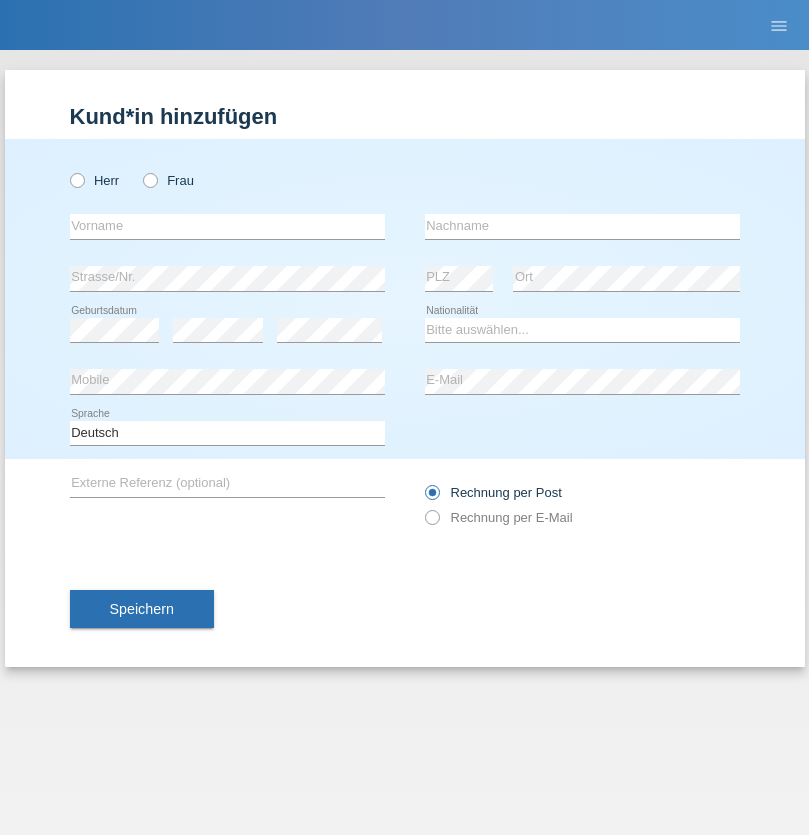radio on "true" 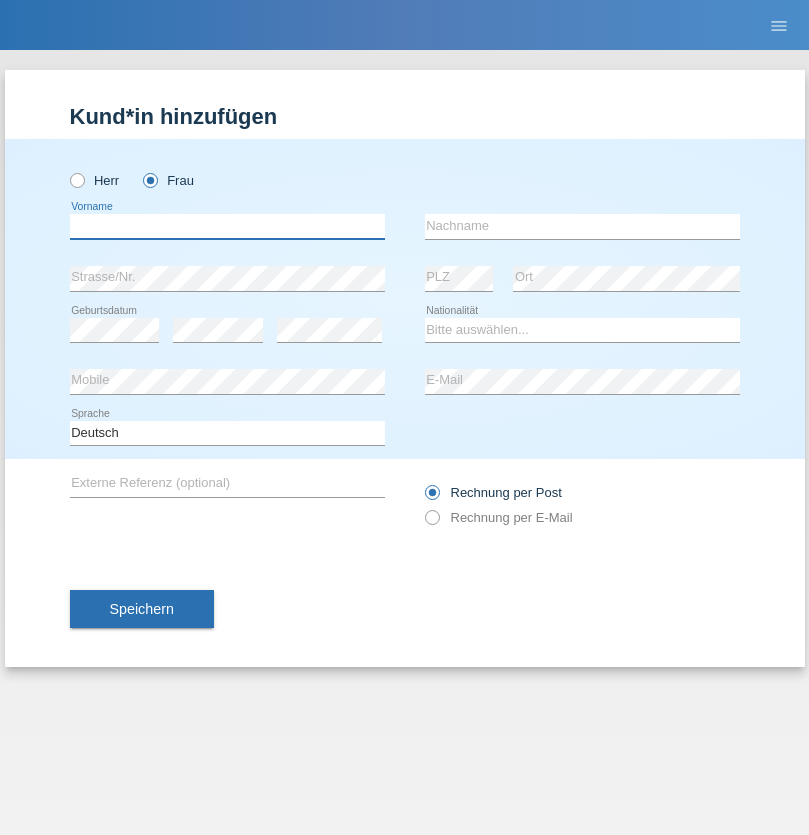 click at bounding box center [227, 226] 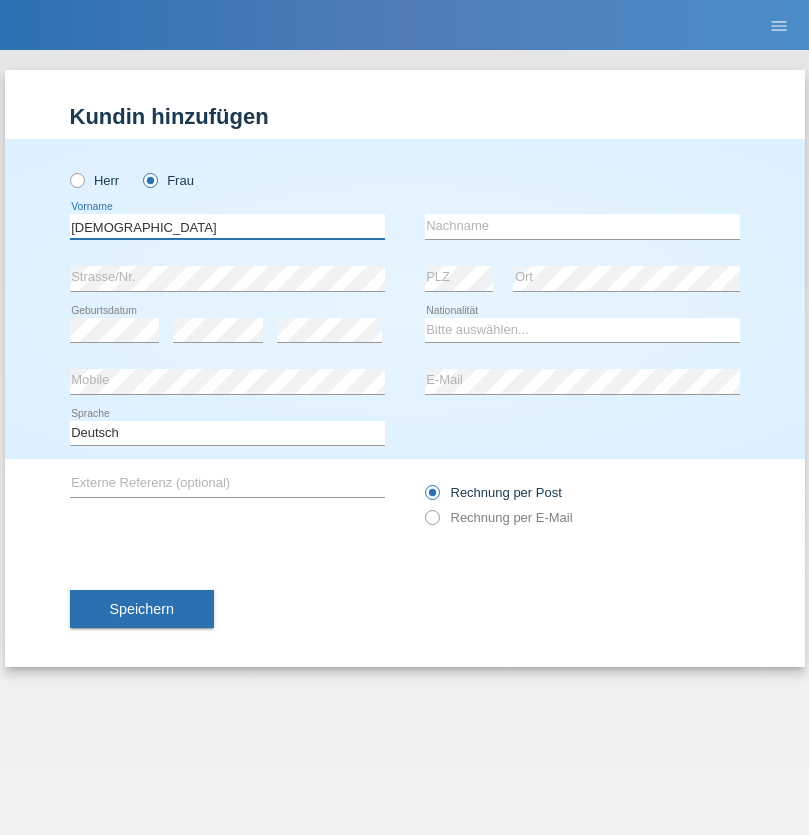 type on "[PERSON_NAME]" 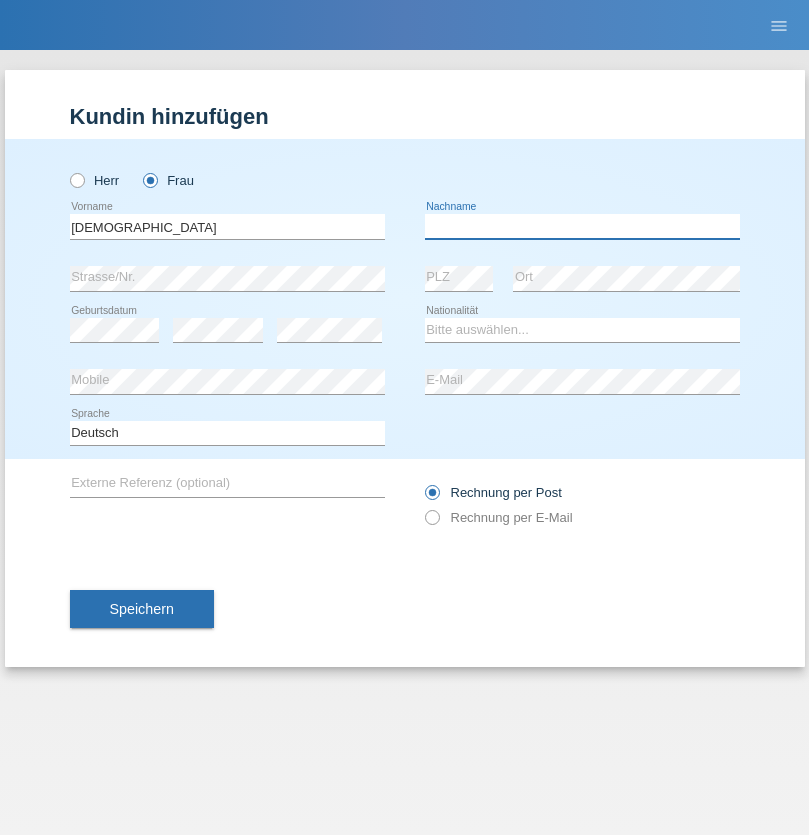 click at bounding box center [582, 226] 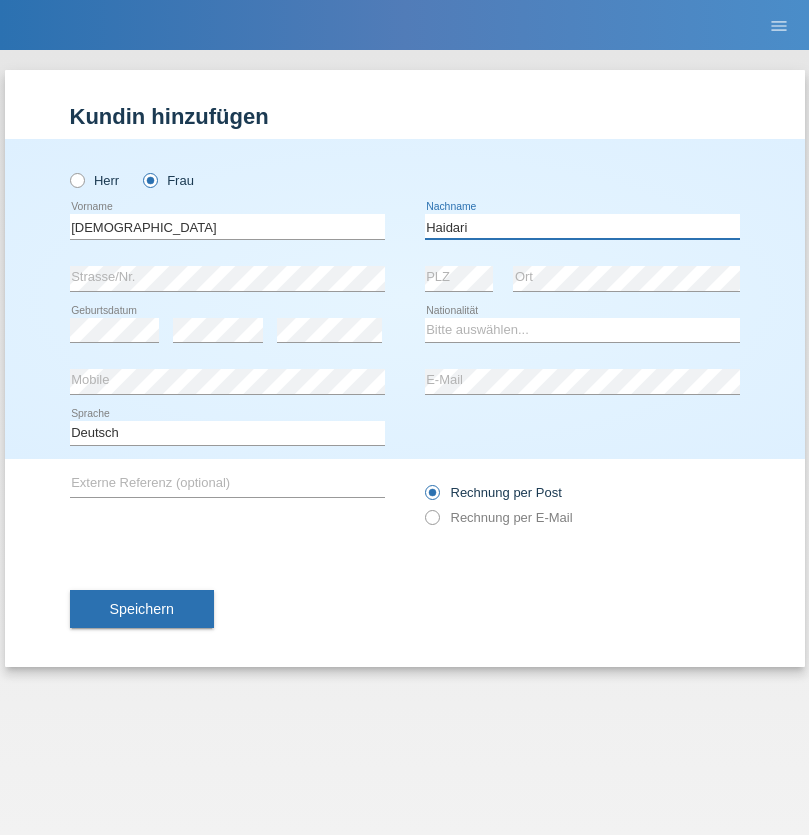 type on "Haidari" 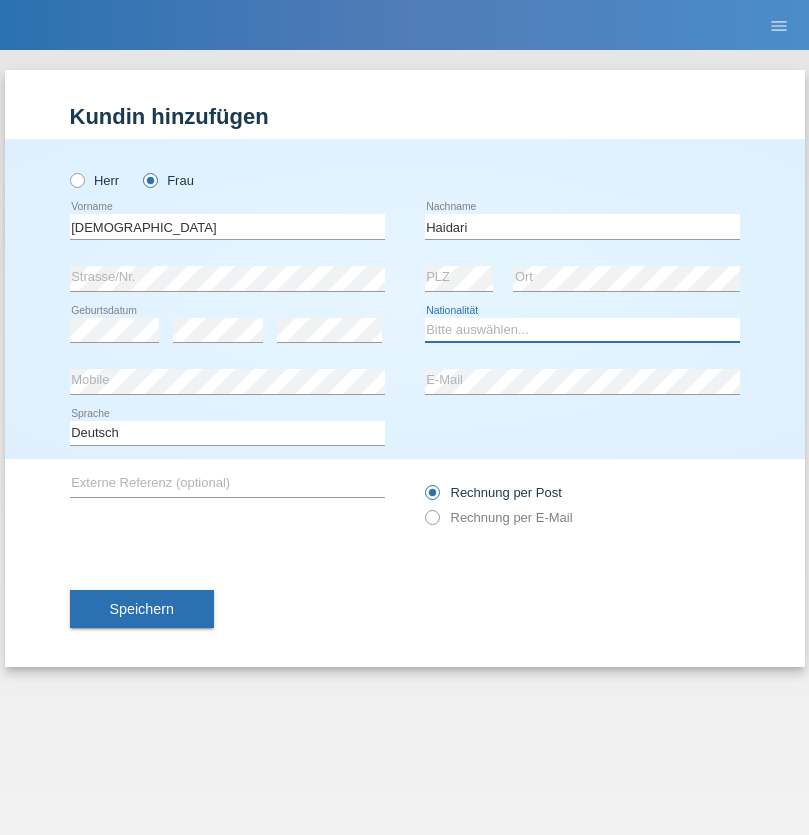 select on "GH" 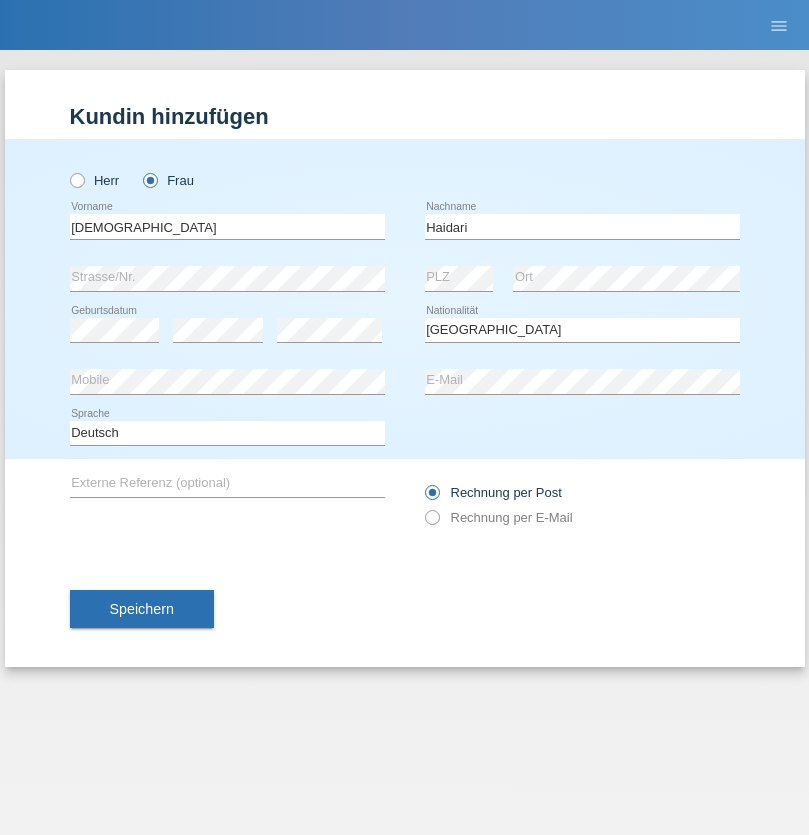 select on "C" 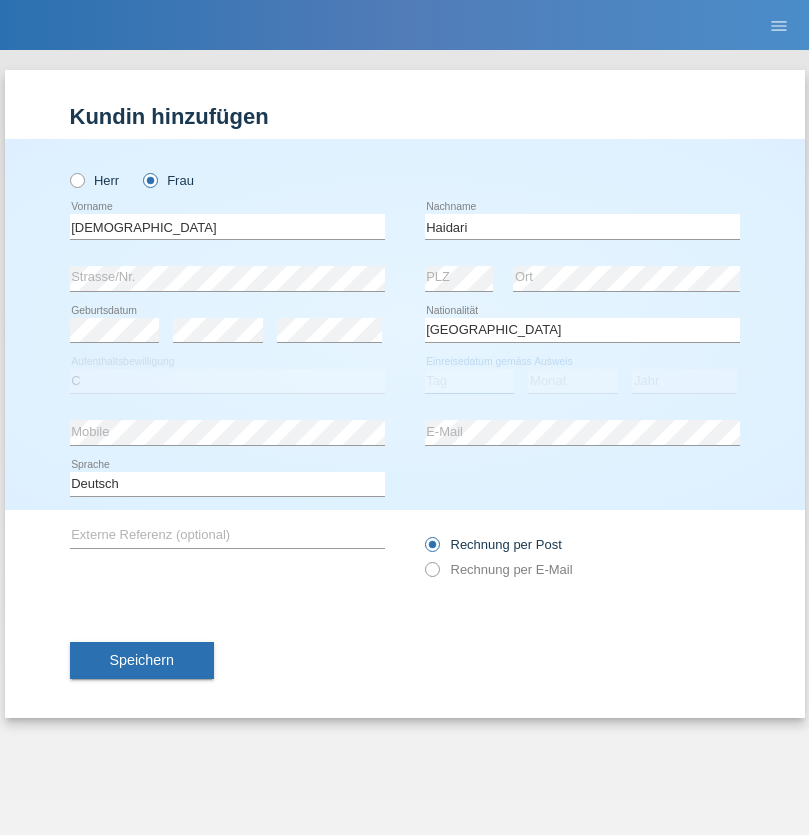 select on "22" 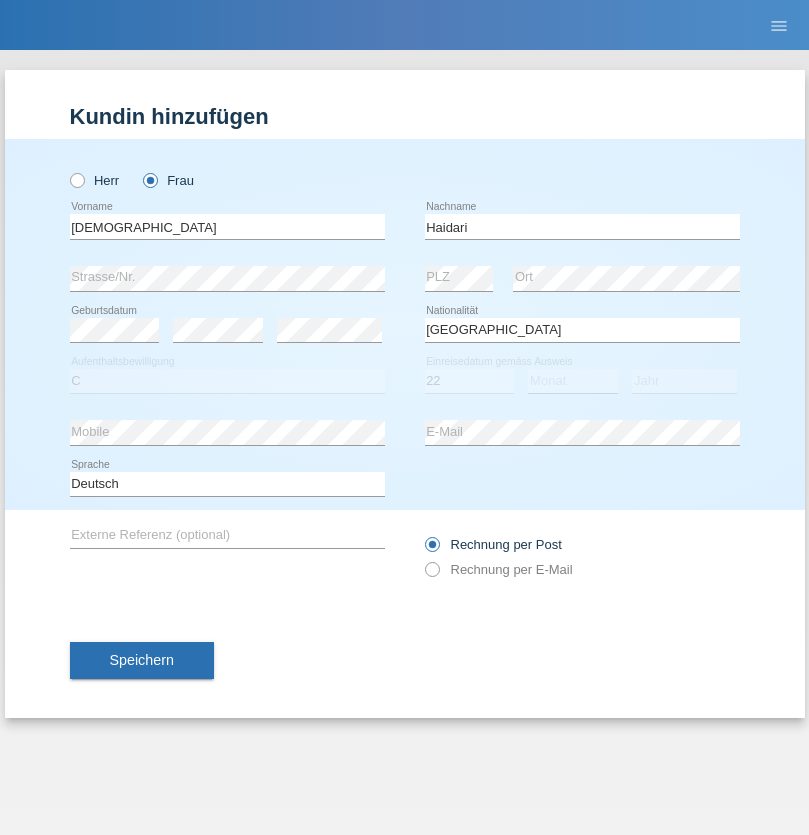 select on "04" 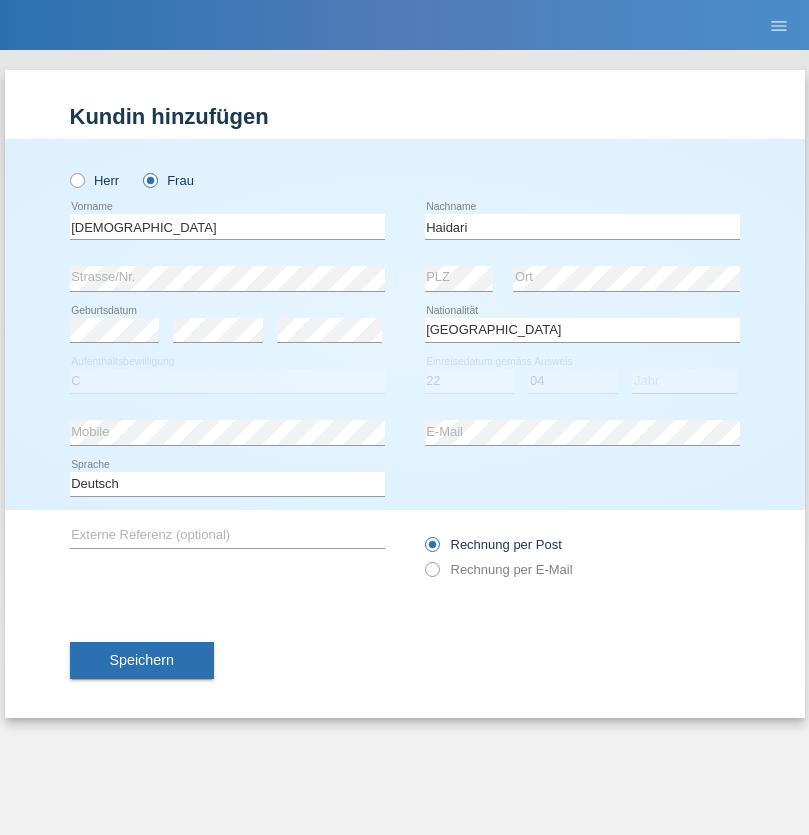 select on "2021" 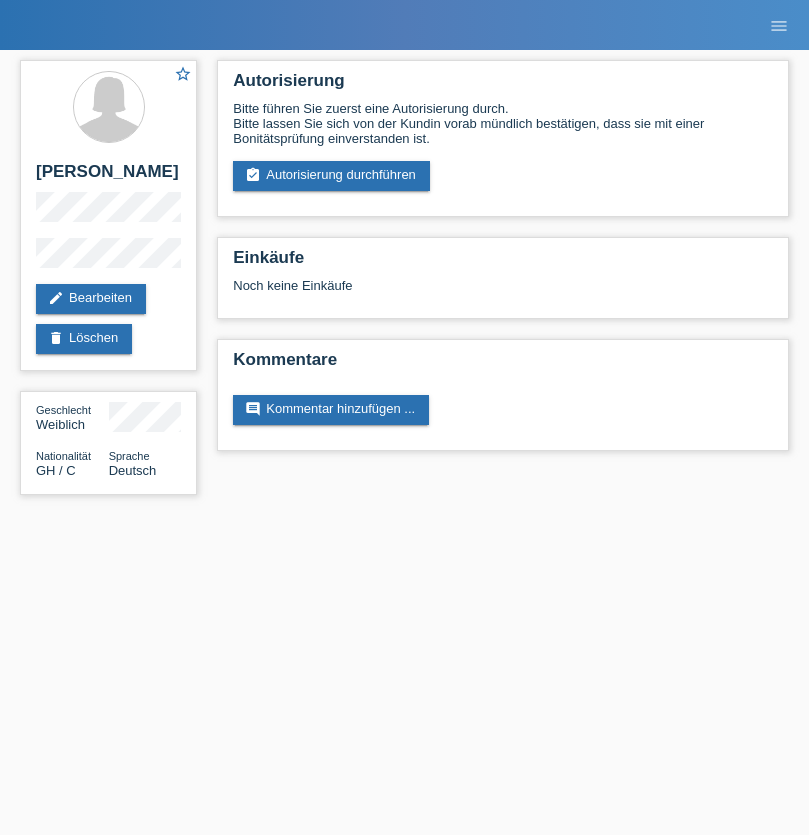 scroll, scrollTop: 0, scrollLeft: 0, axis: both 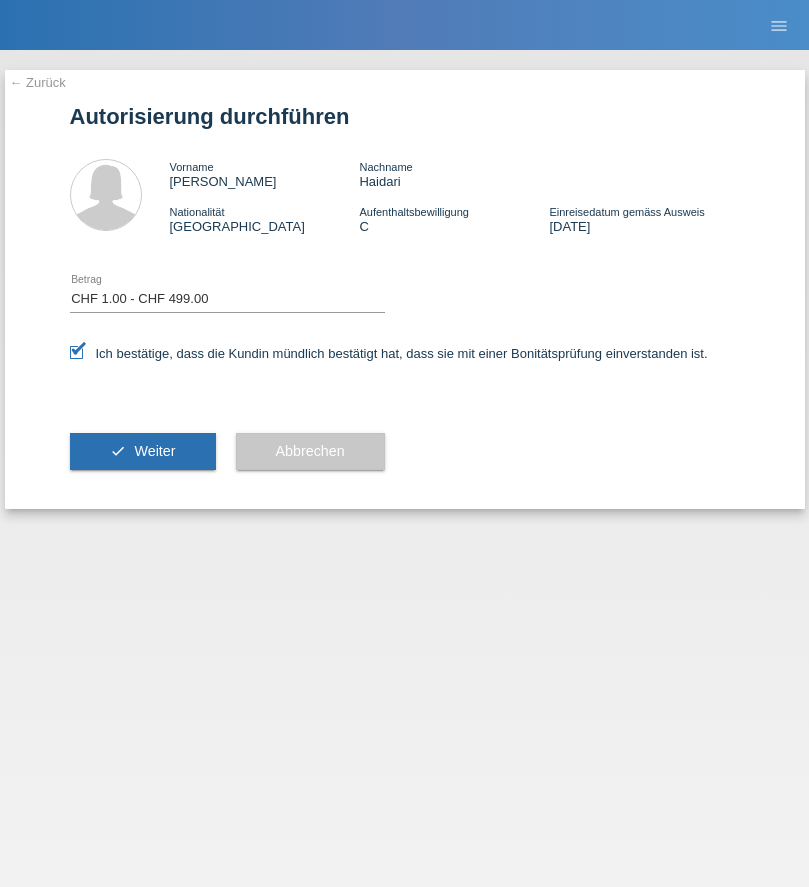 select on "1" 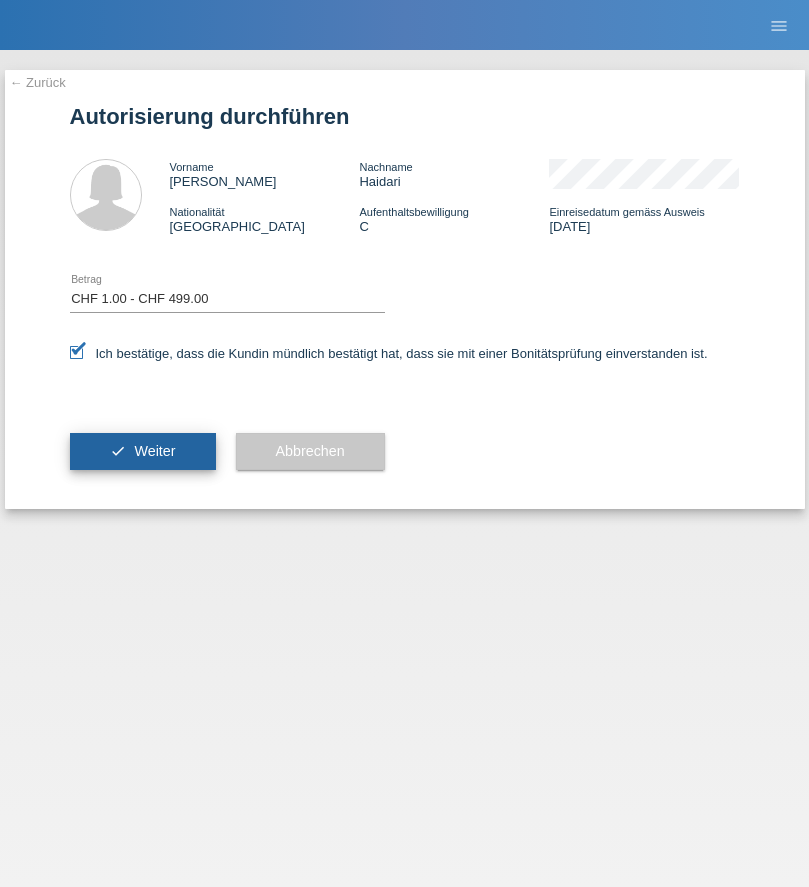 click on "Weiter" at bounding box center [154, 451] 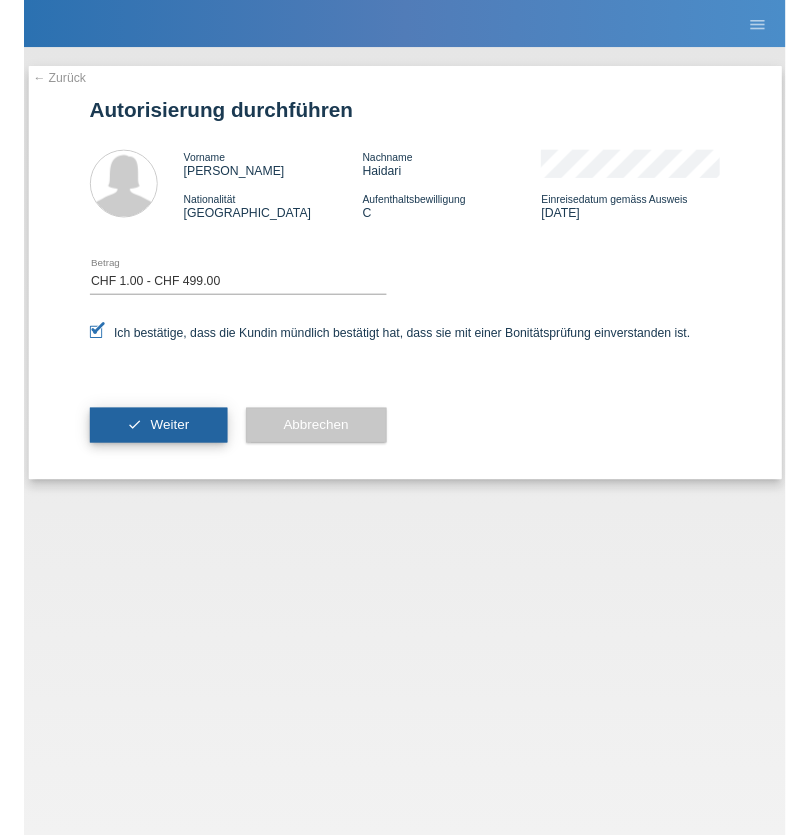 scroll, scrollTop: 0, scrollLeft: 0, axis: both 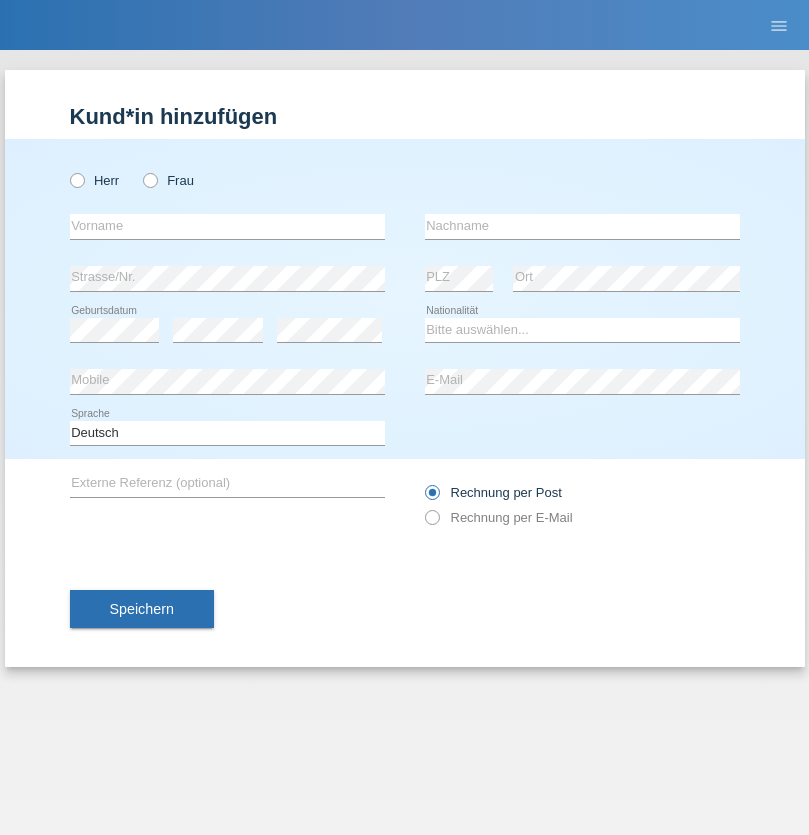 radio on "true" 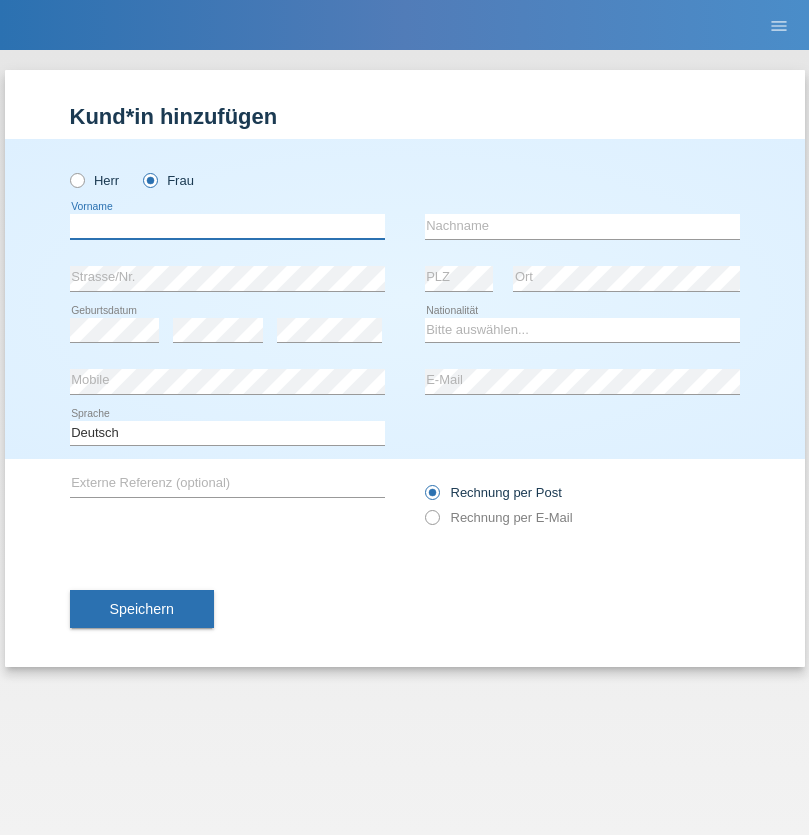 click at bounding box center [227, 226] 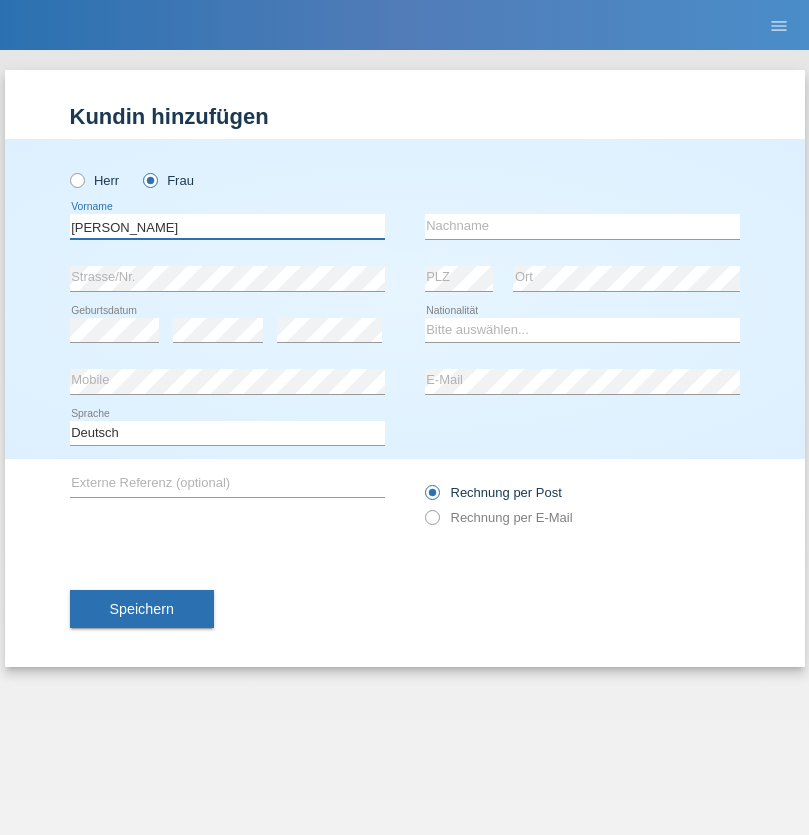 type on "[PERSON_NAME]" 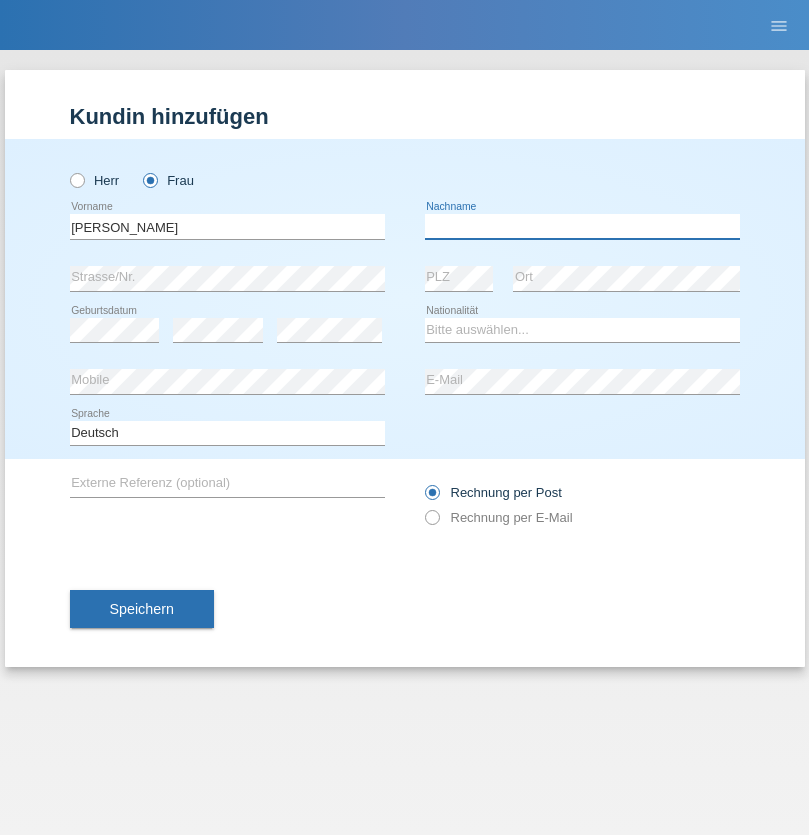 click at bounding box center [582, 226] 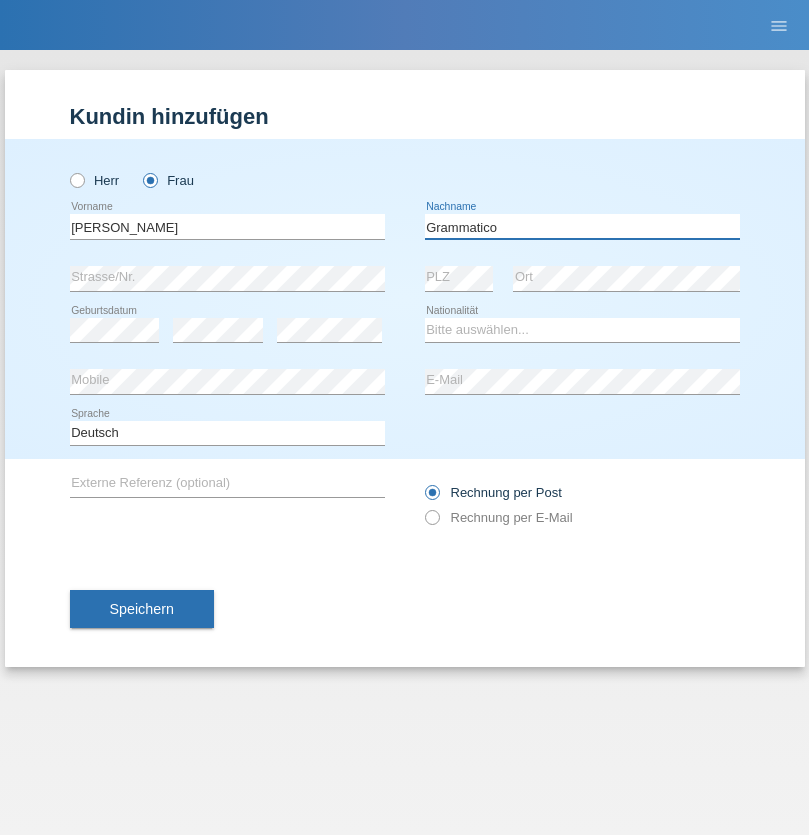 type on "Grammatico" 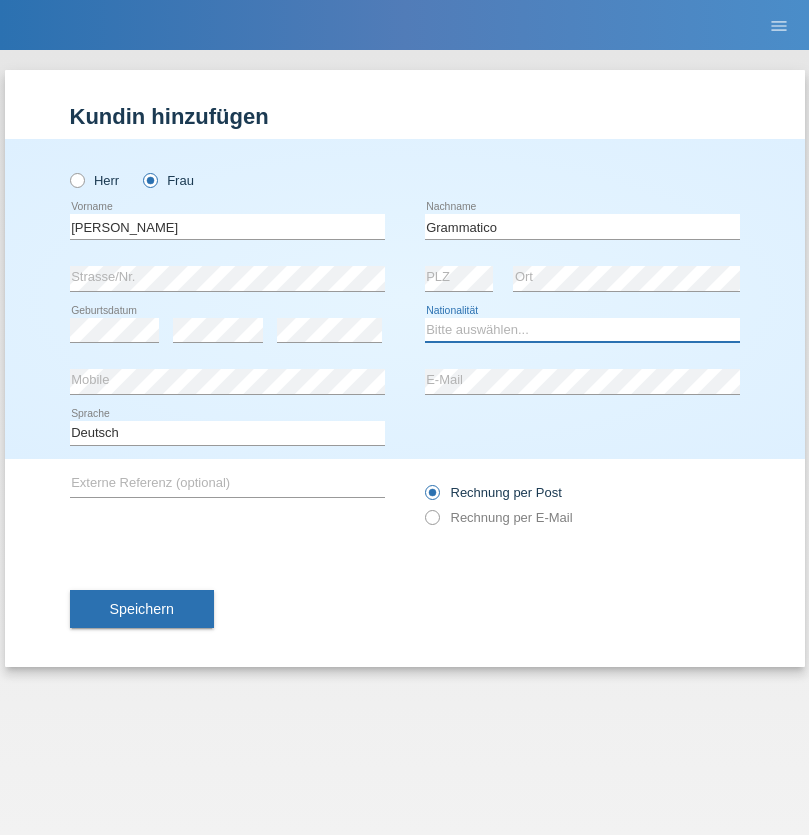select on "CH" 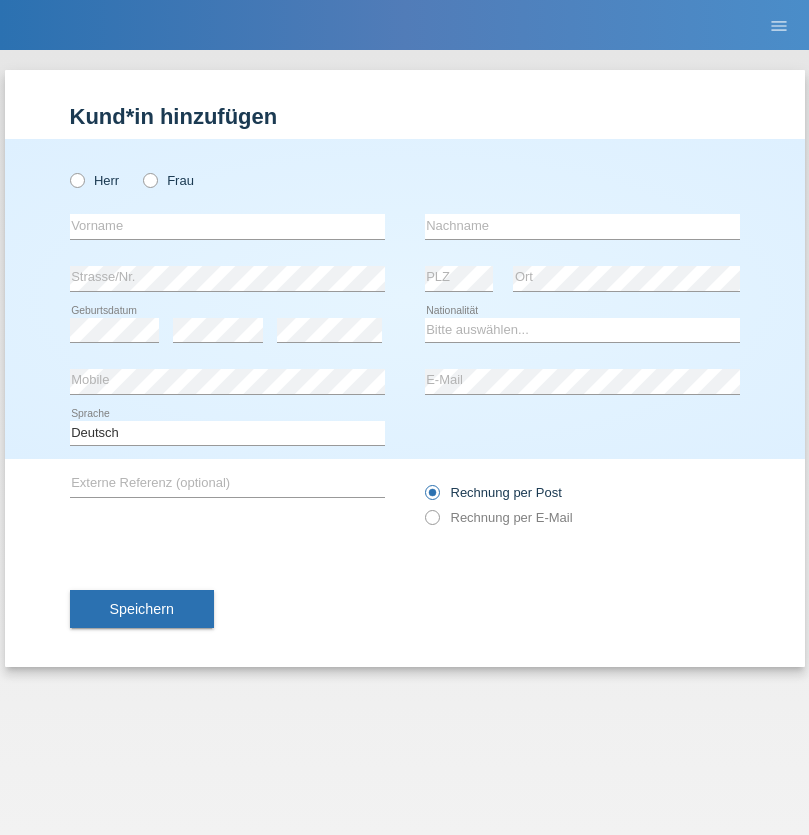 scroll, scrollTop: 0, scrollLeft: 0, axis: both 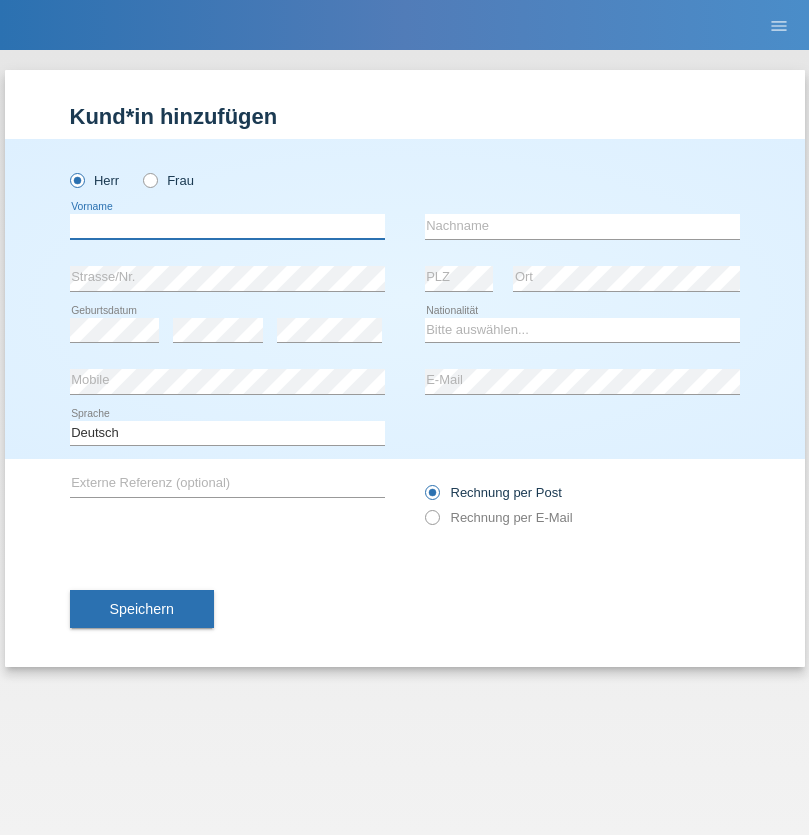 click at bounding box center (227, 226) 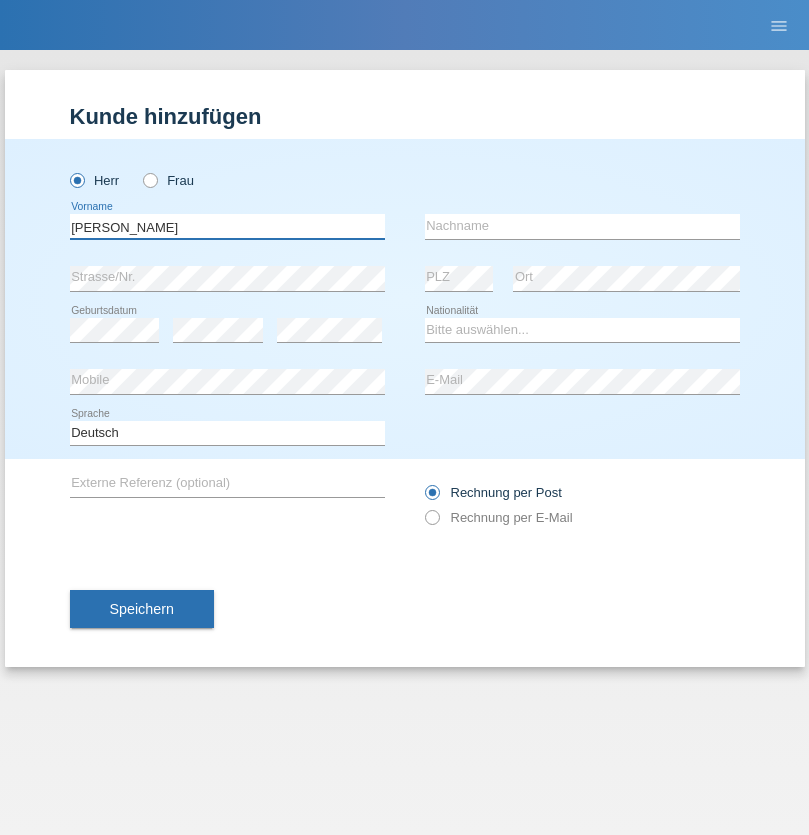 type on "Ivo" 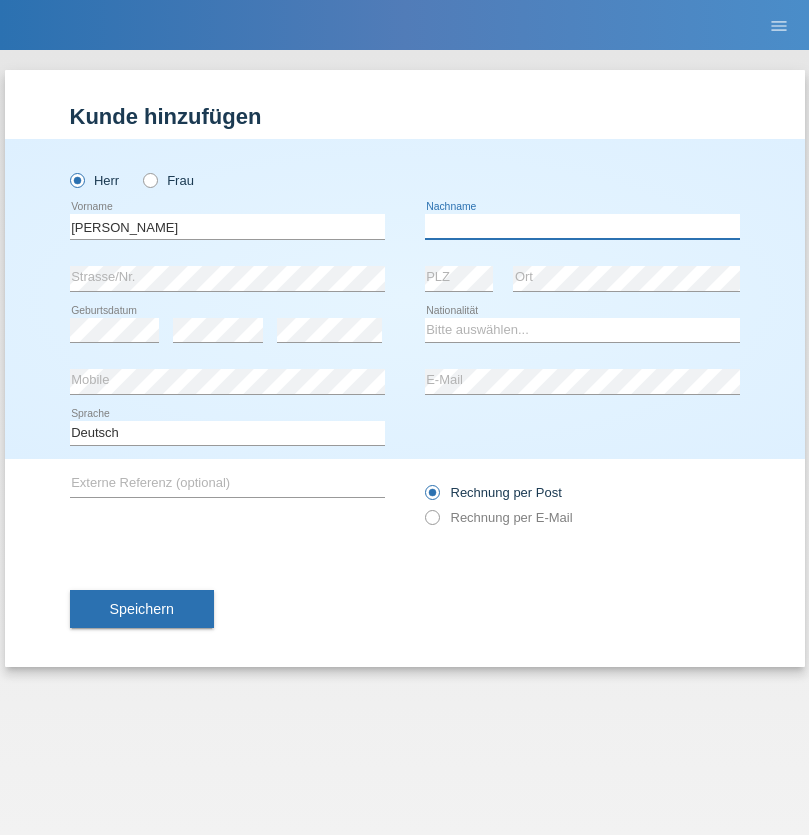 click at bounding box center (582, 226) 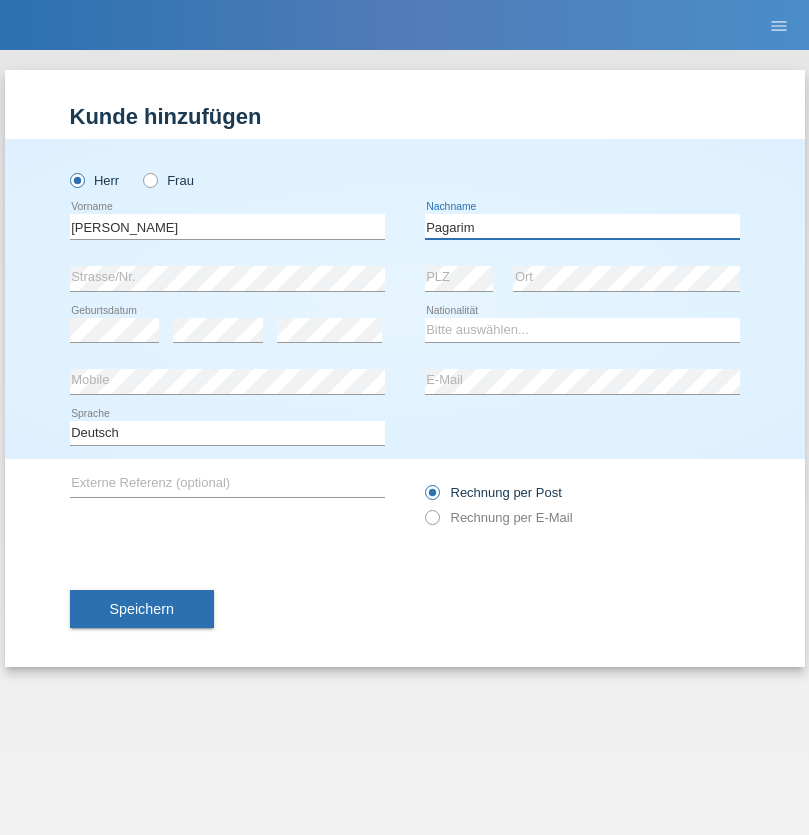 type on "Pagarim" 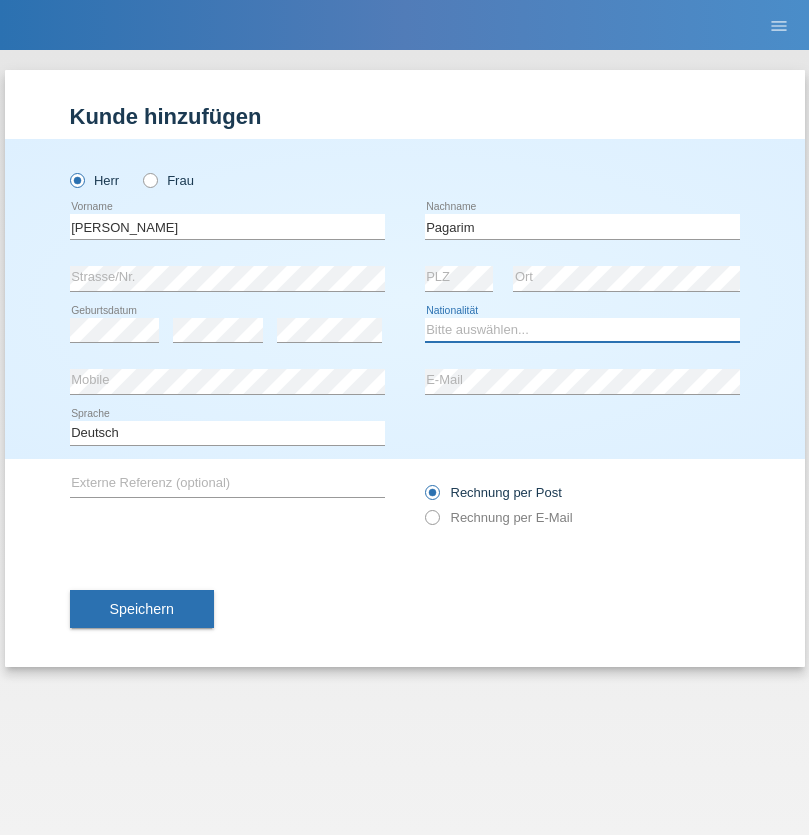 select on "CH" 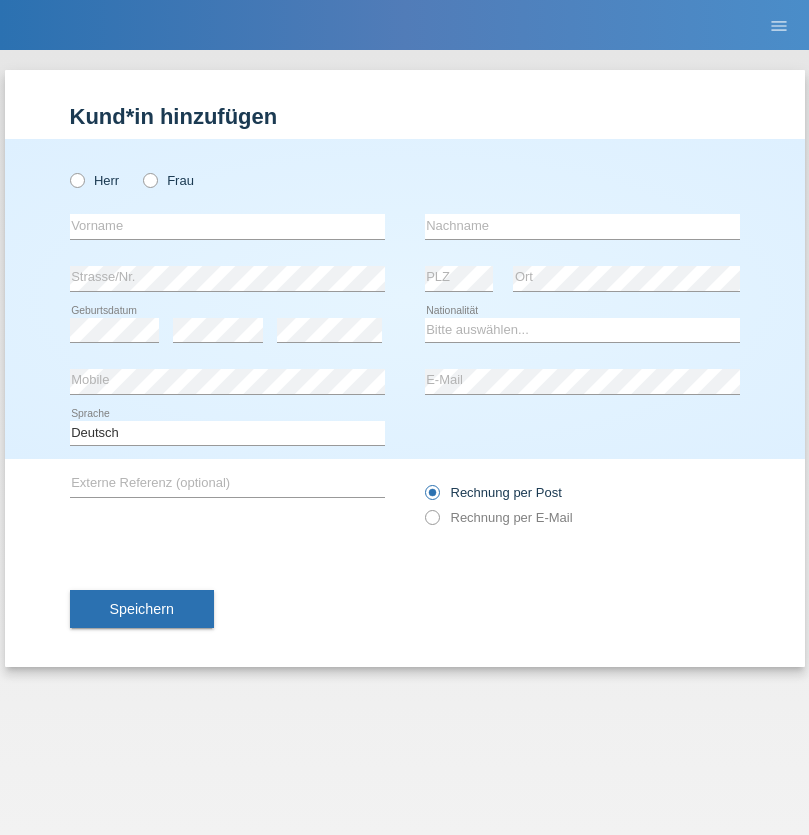 scroll, scrollTop: 0, scrollLeft: 0, axis: both 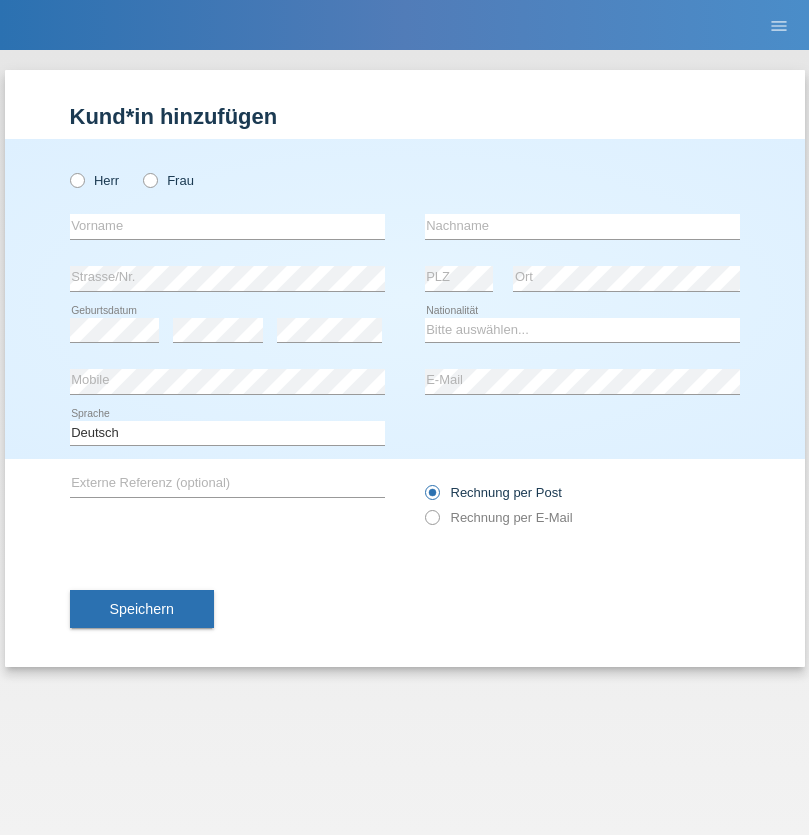 radio on "true" 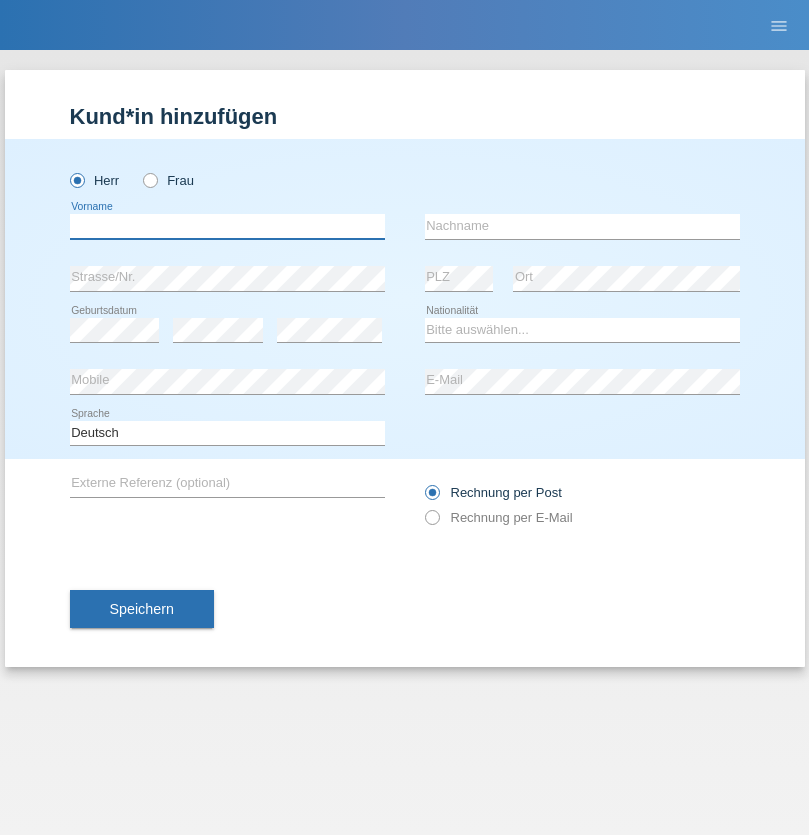 click at bounding box center [227, 226] 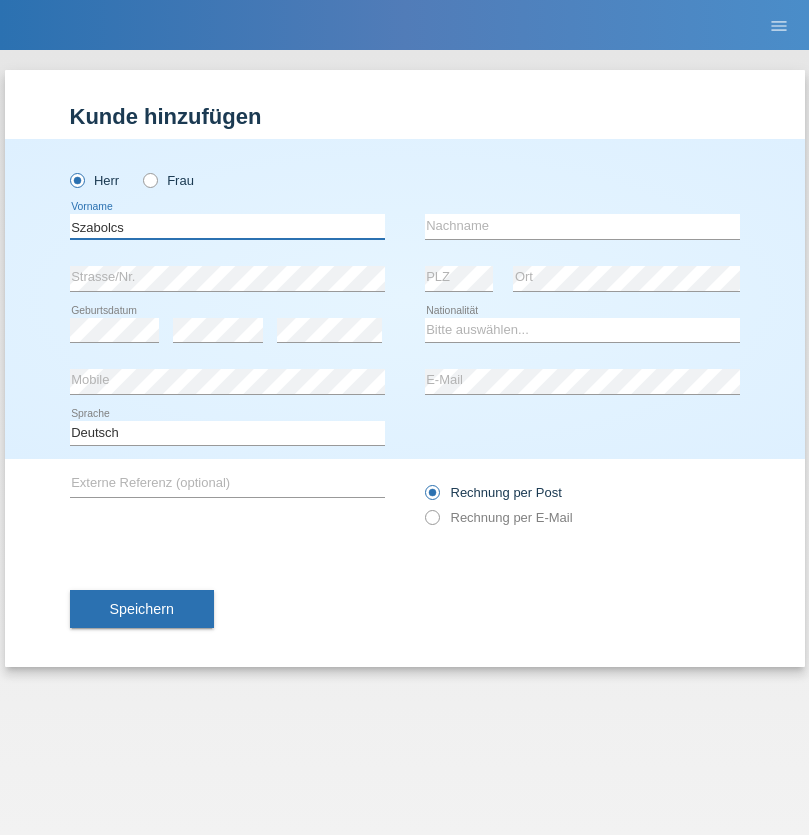 type on "Szabolcs" 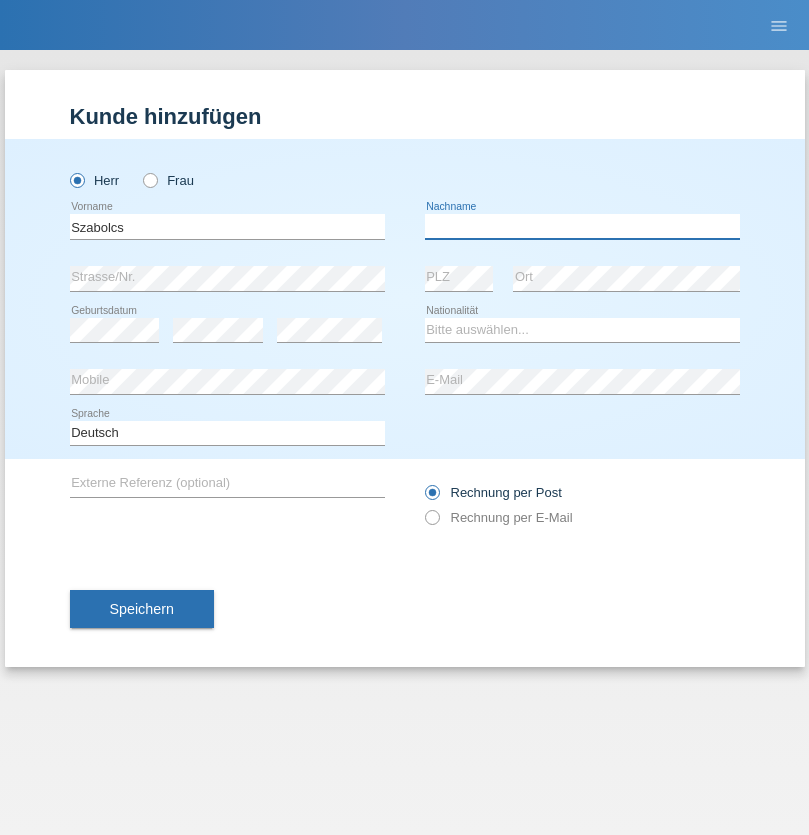 click at bounding box center [582, 226] 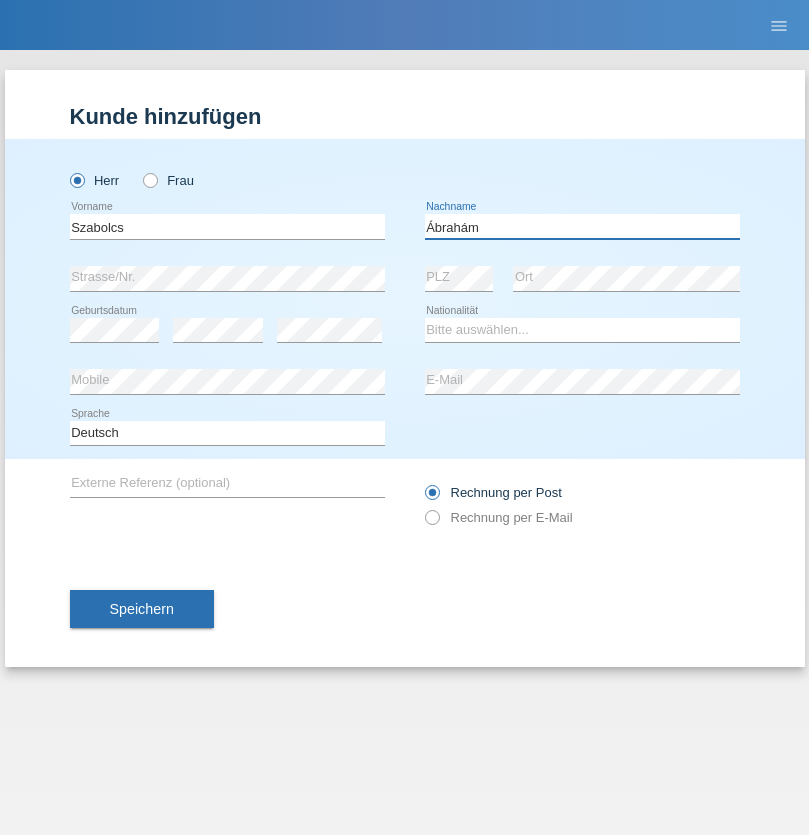 type on "Ábrahám" 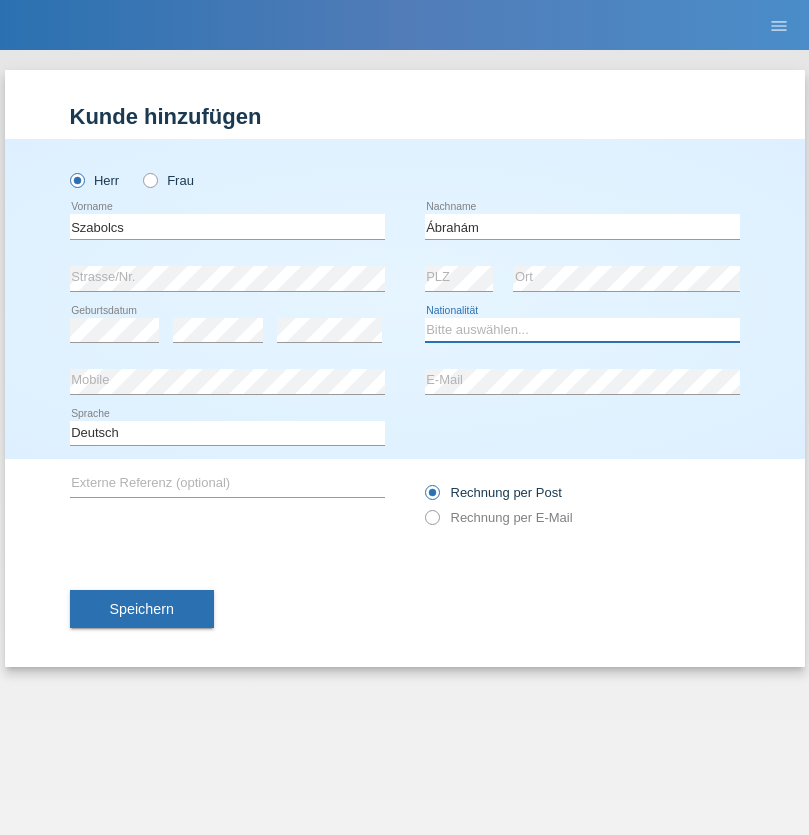 select on "HU" 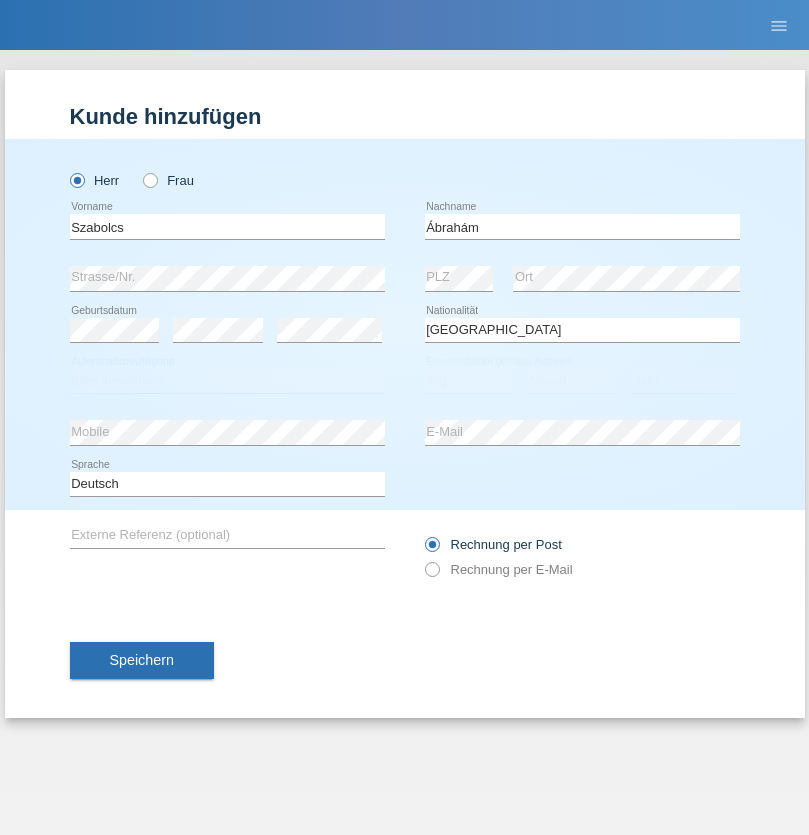 select on "C" 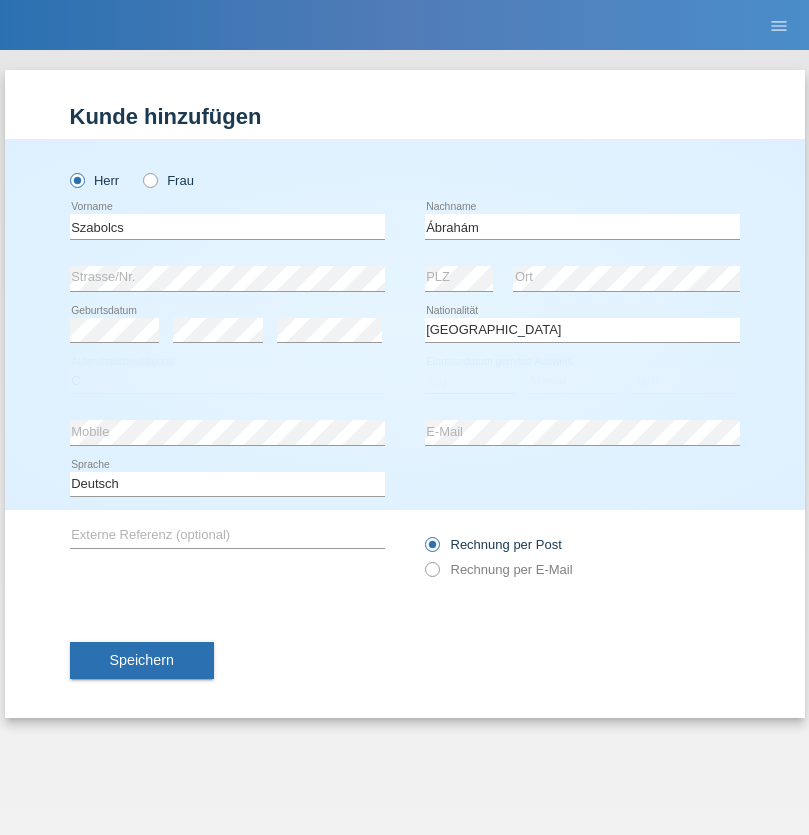 select on "09" 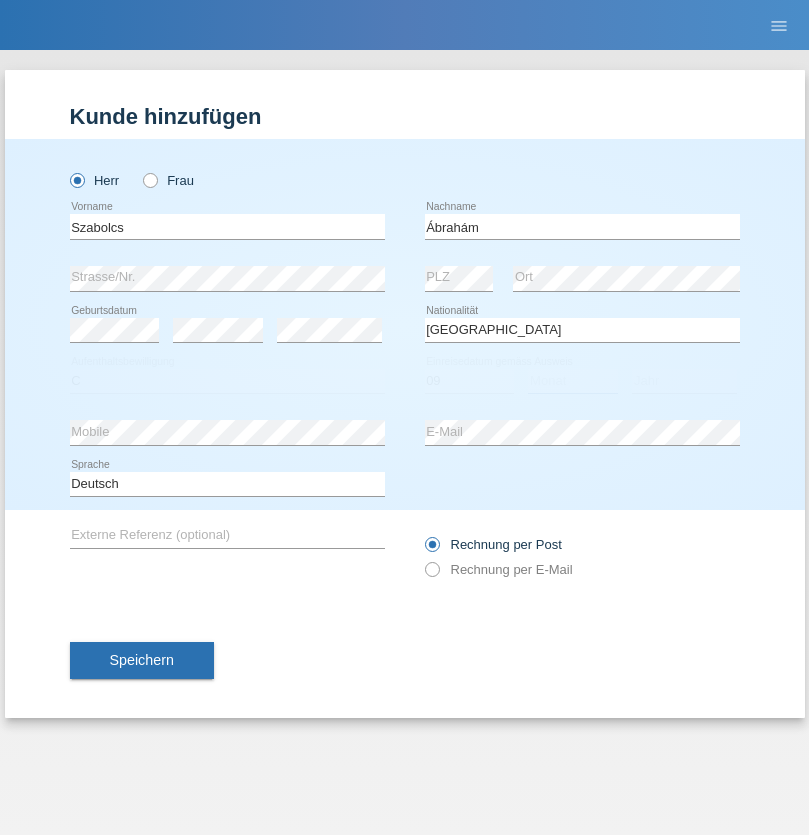 select on "12" 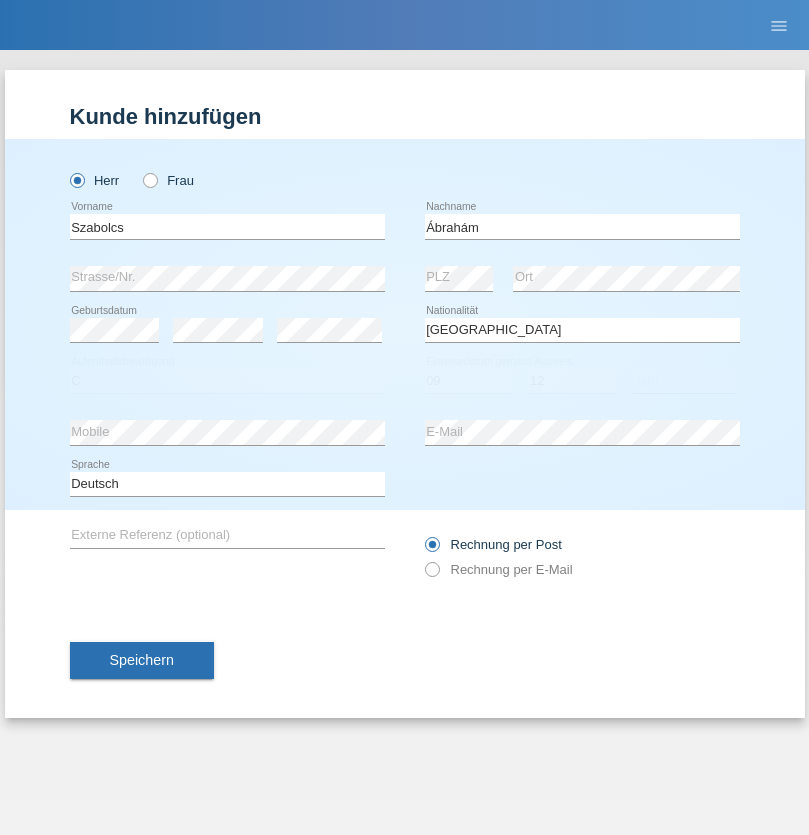 select on "2021" 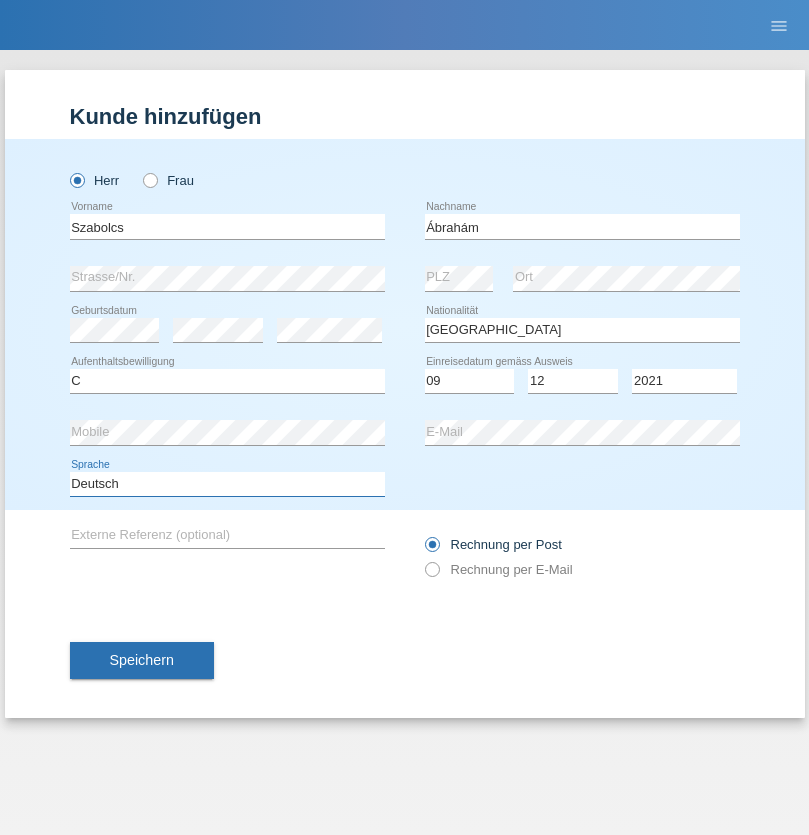 select on "en" 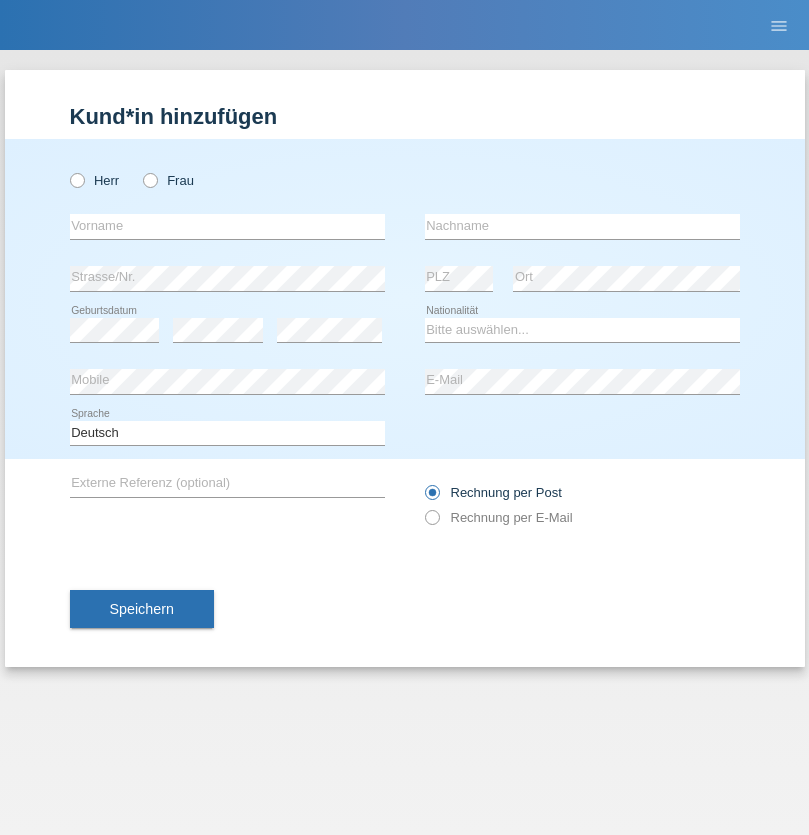 scroll, scrollTop: 0, scrollLeft: 0, axis: both 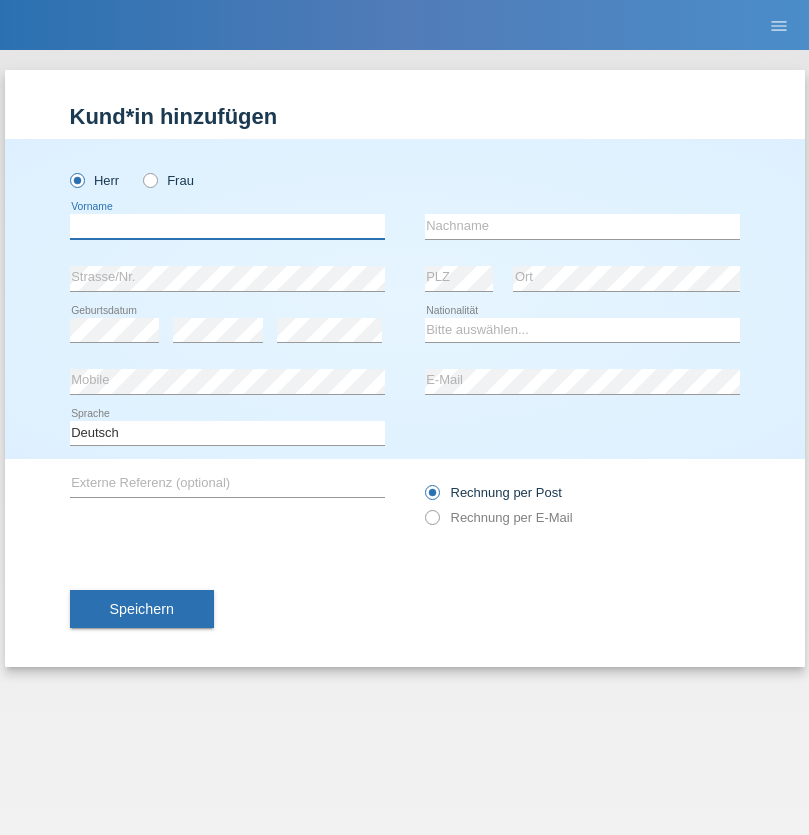 click at bounding box center (227, 226) 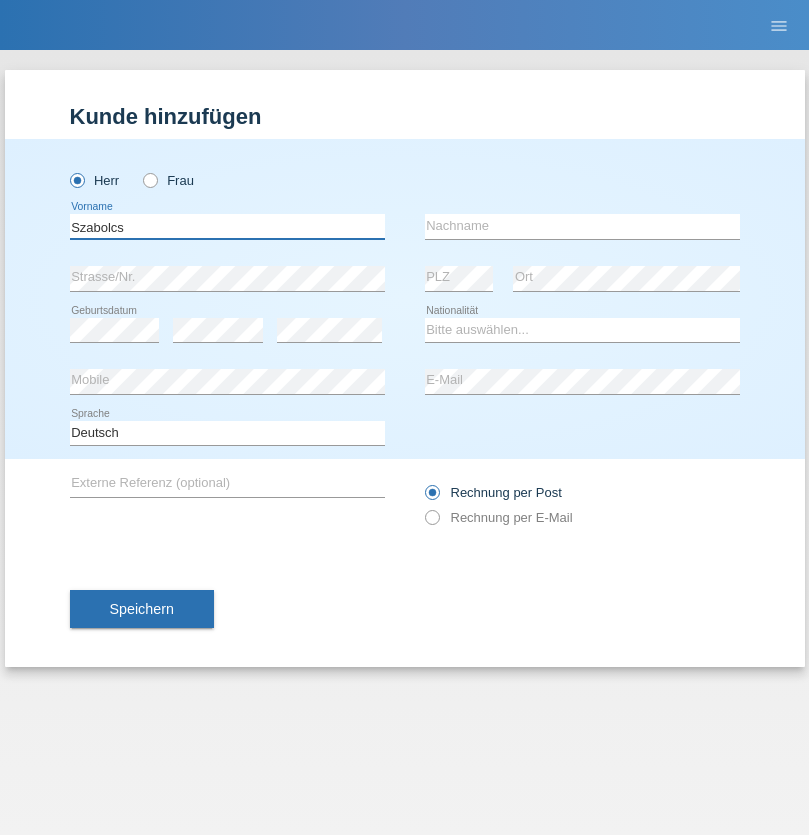 type on "Szabolcs" 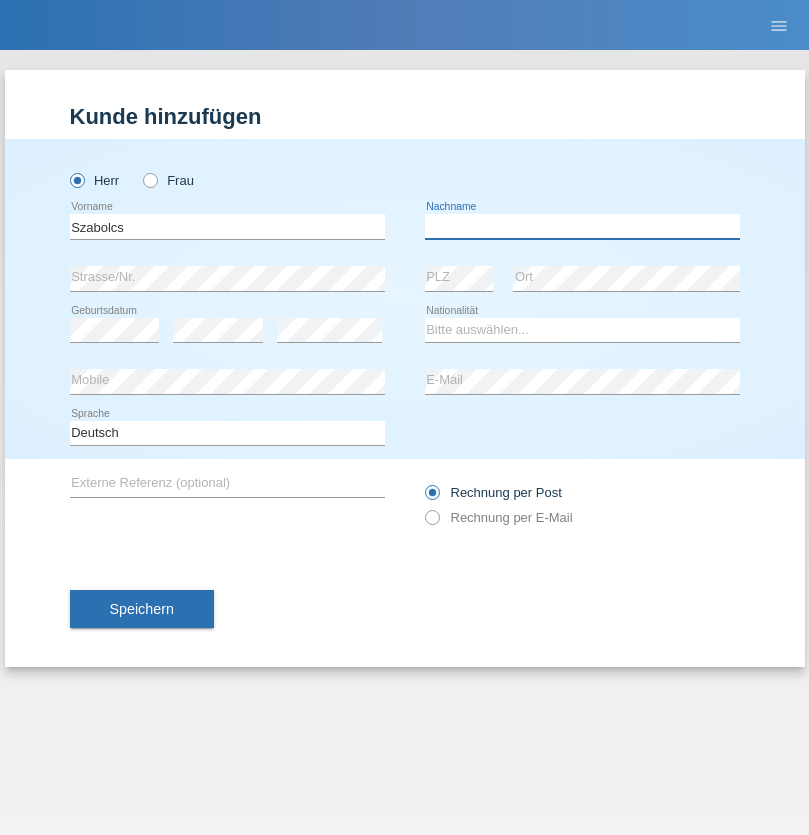 click at bounding box center [582, 226] 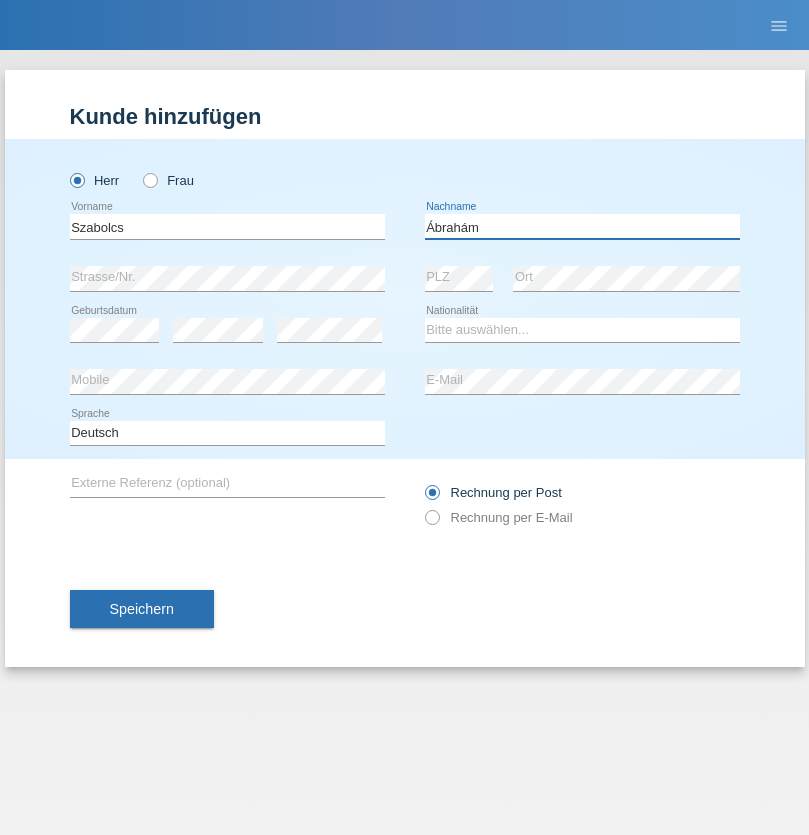 type on "Ábrahám" 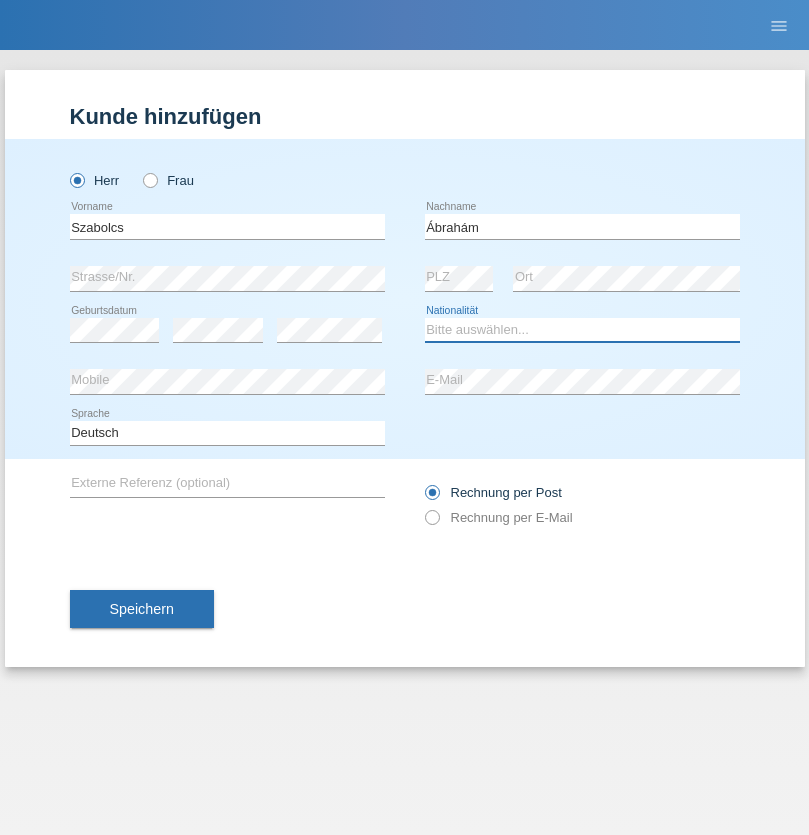 select on "HU" 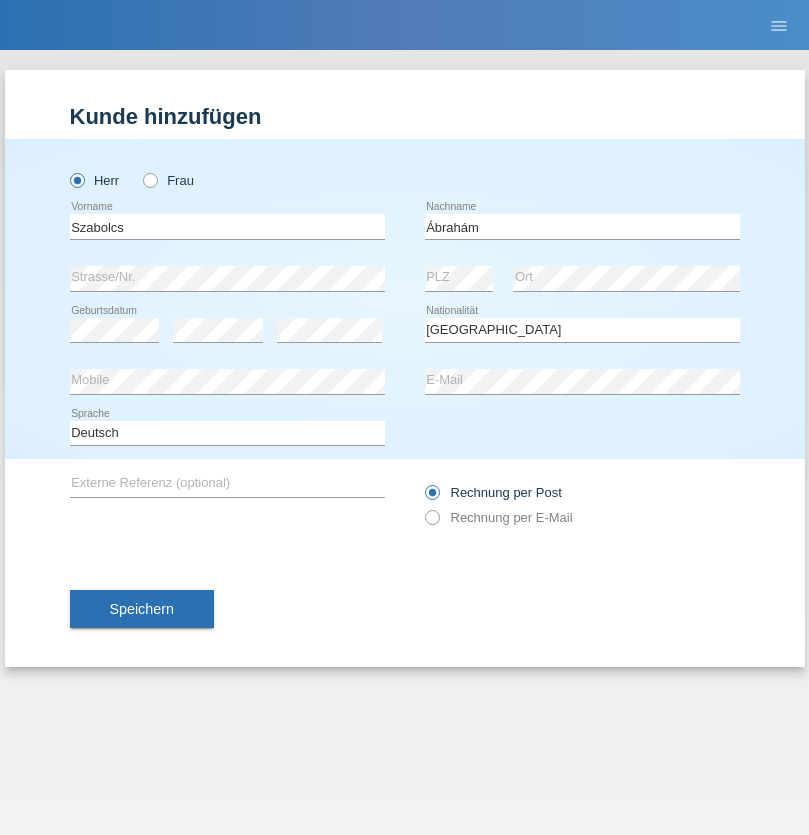 select on "C" 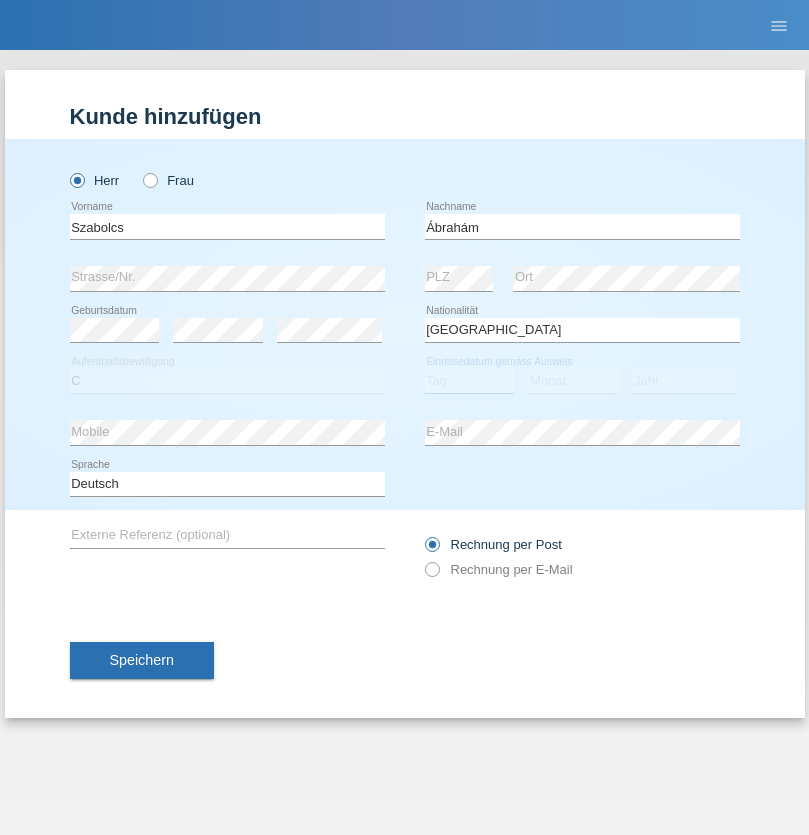 select on "09" 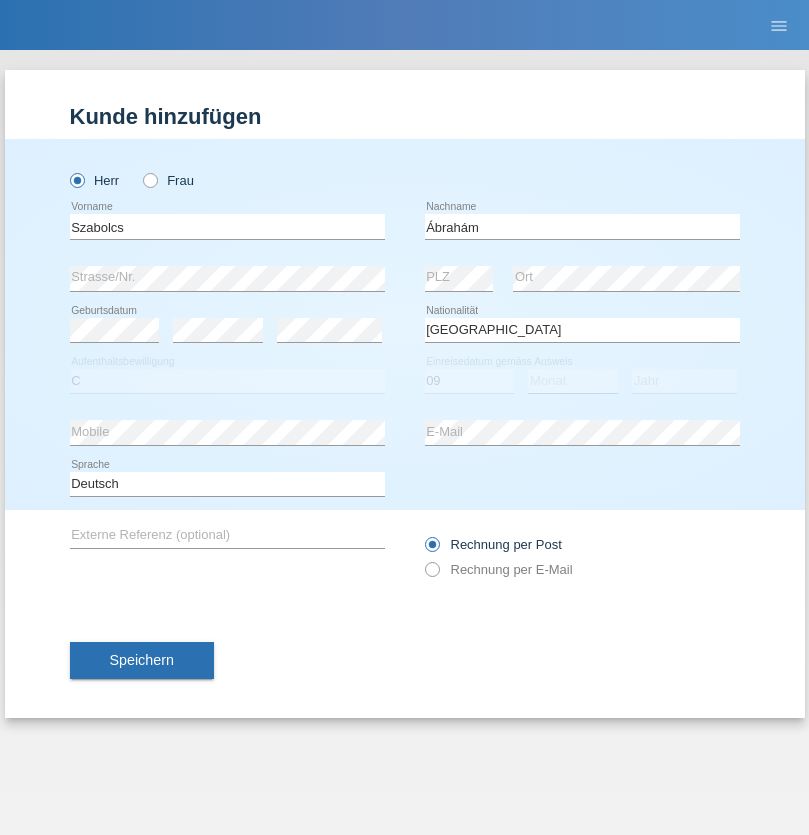 select on "12" 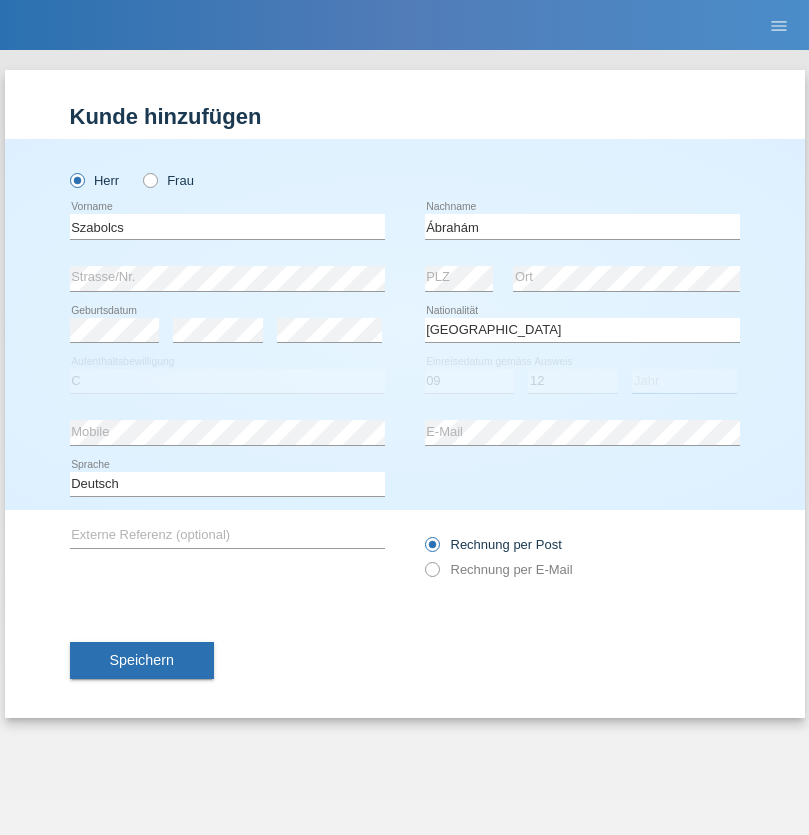 select on "2021" 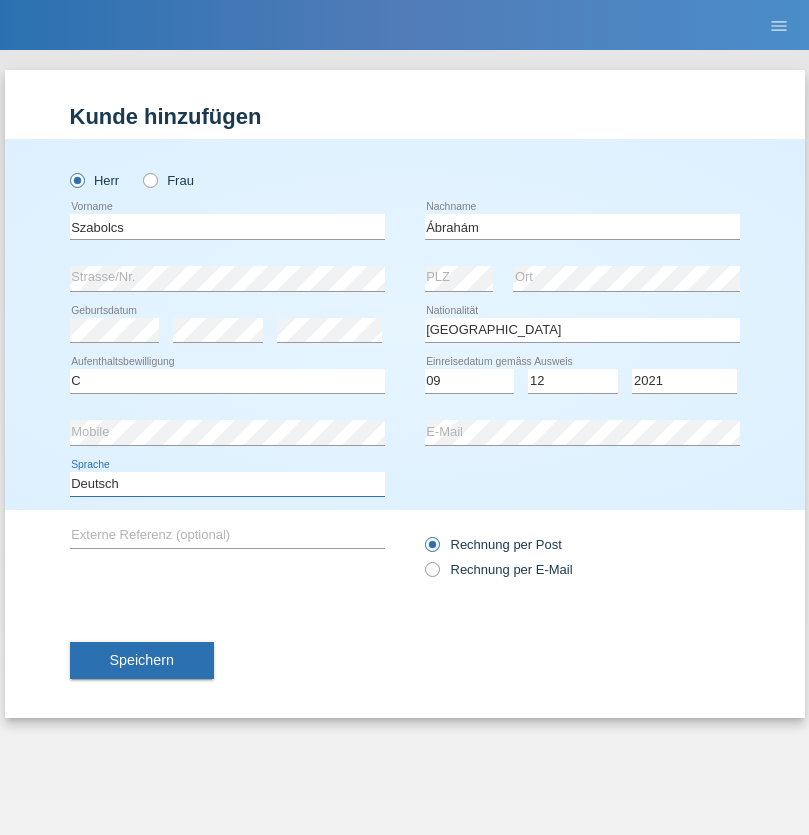 select on "en" 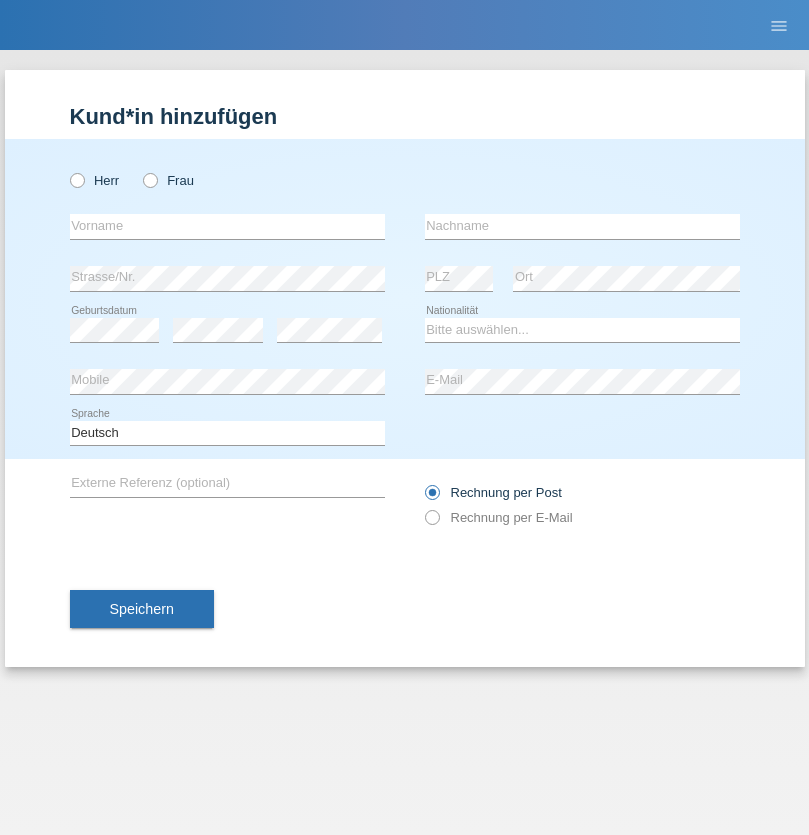 scroll, scrollTop: 0, scrollLeft: 0, axis: both 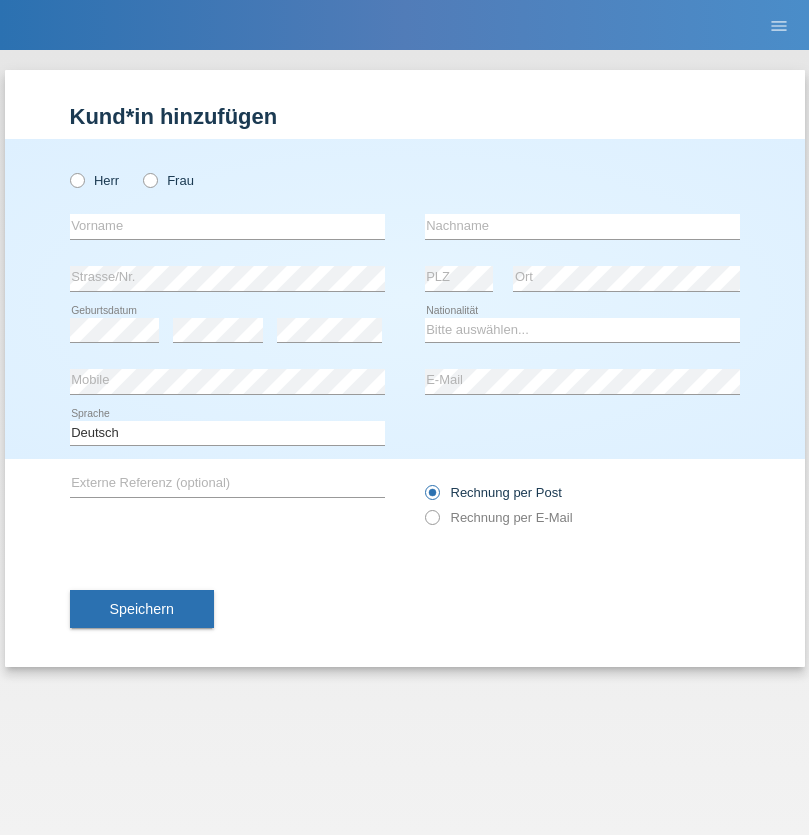 radio on "true" 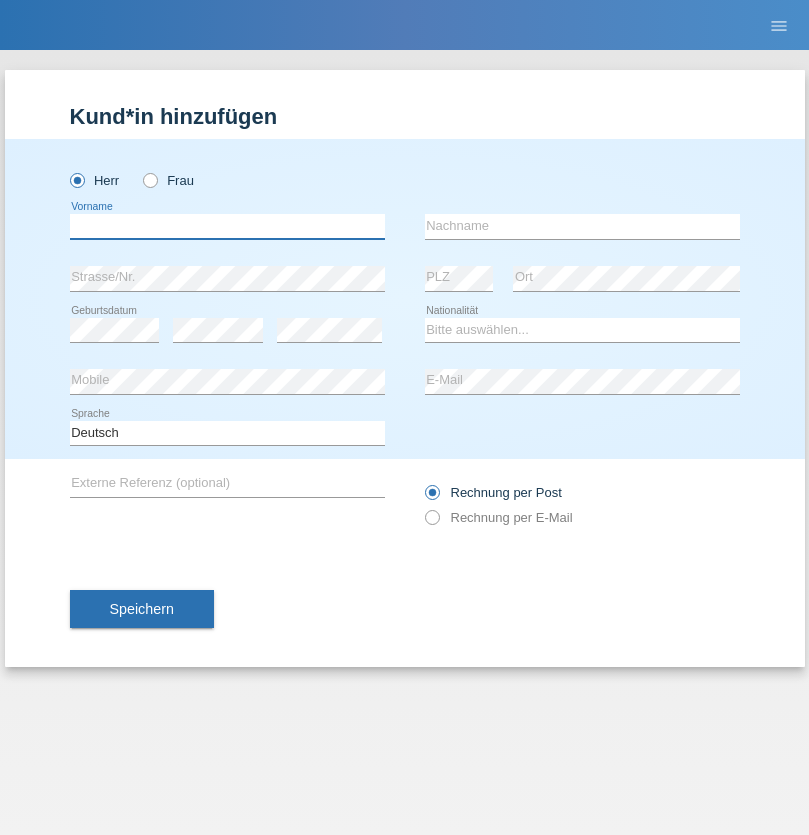 click at bounding box center (227, 226) 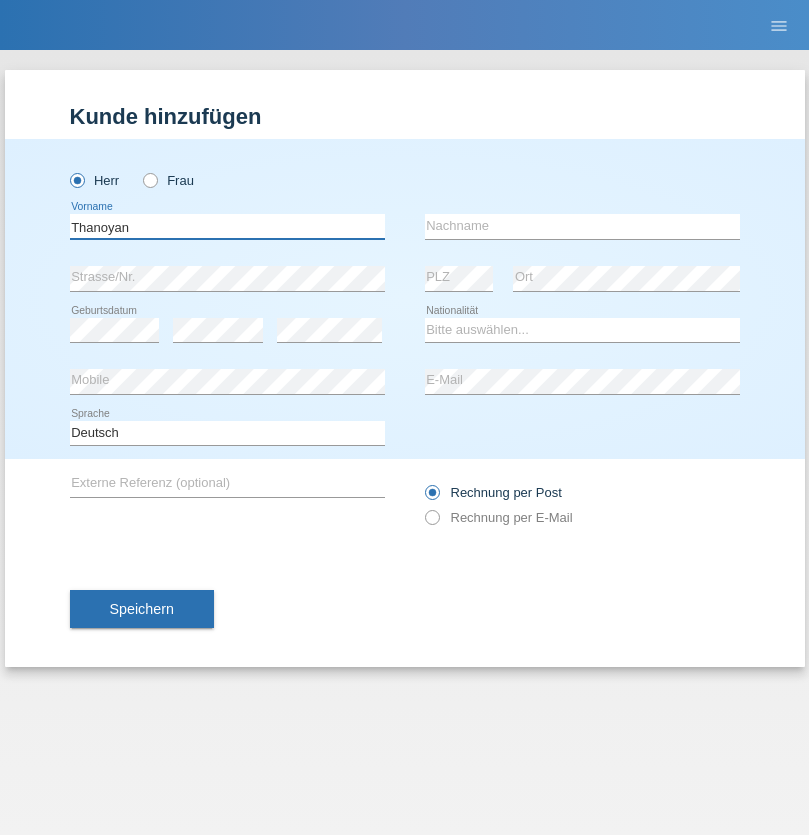 type on "Thanoyan" 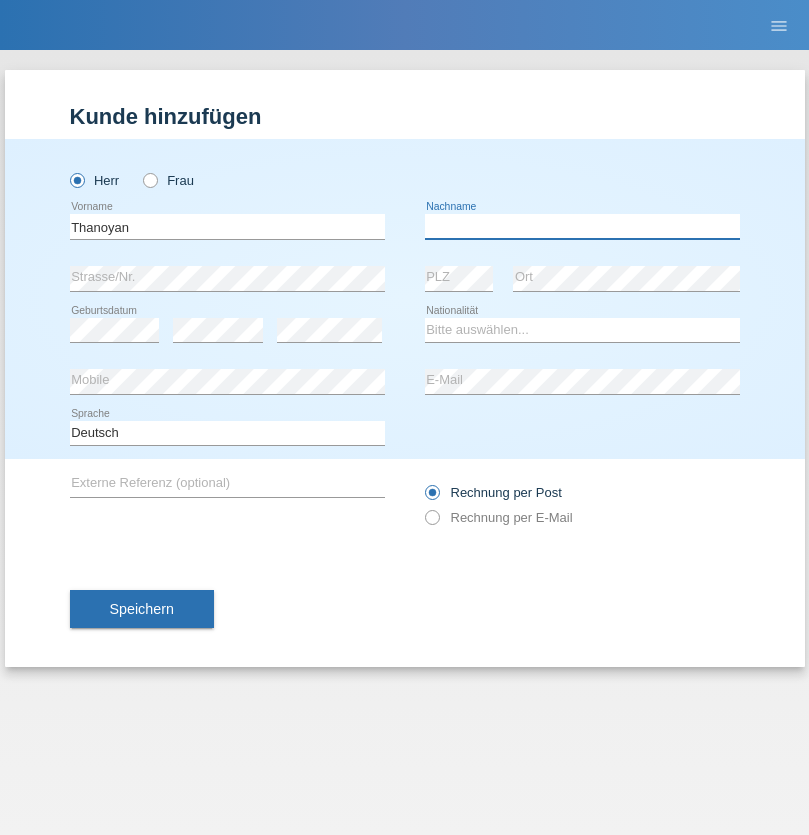 click at bounding box center (582, 226) 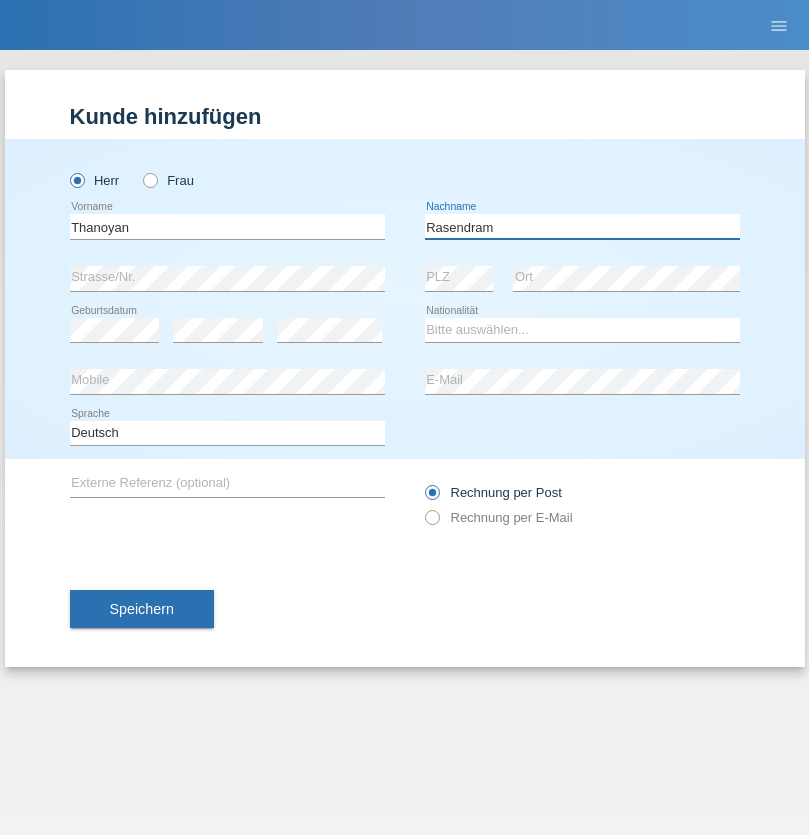 type on "Rasendram" 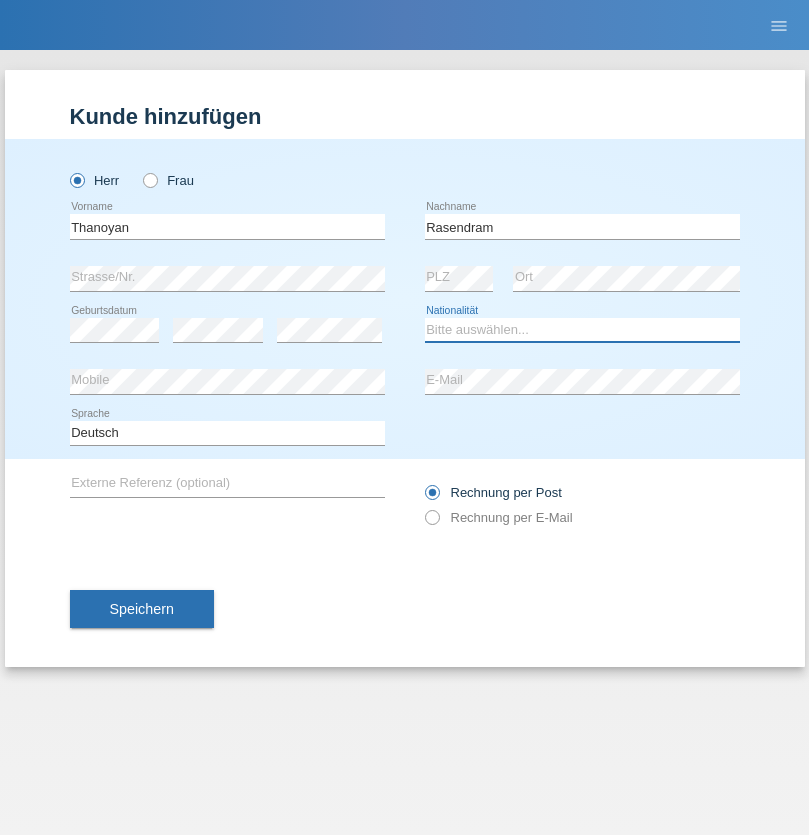 select on "LK" 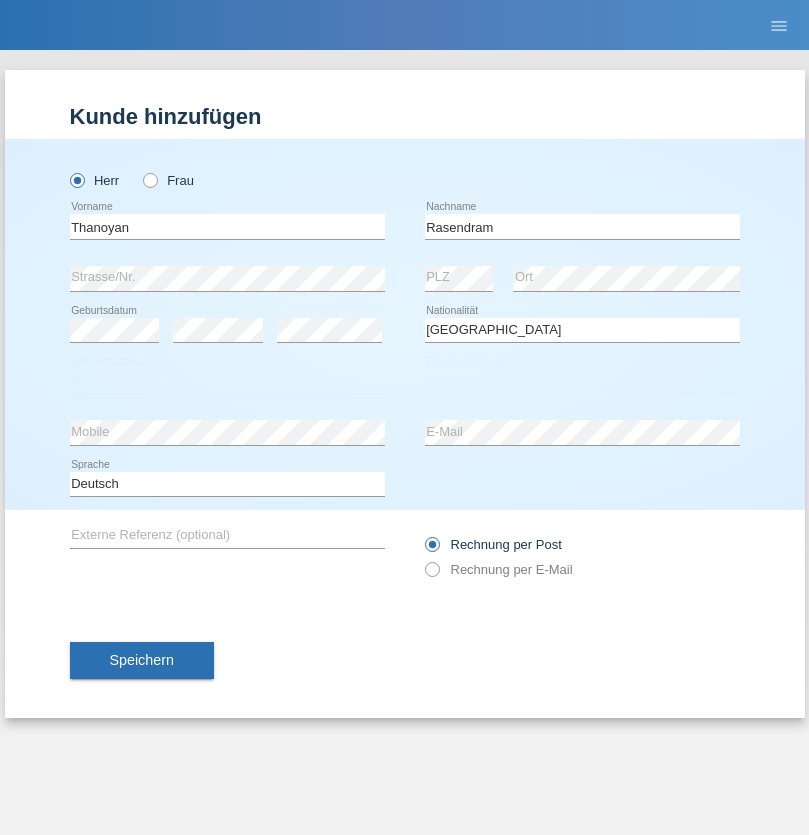 select on "C" 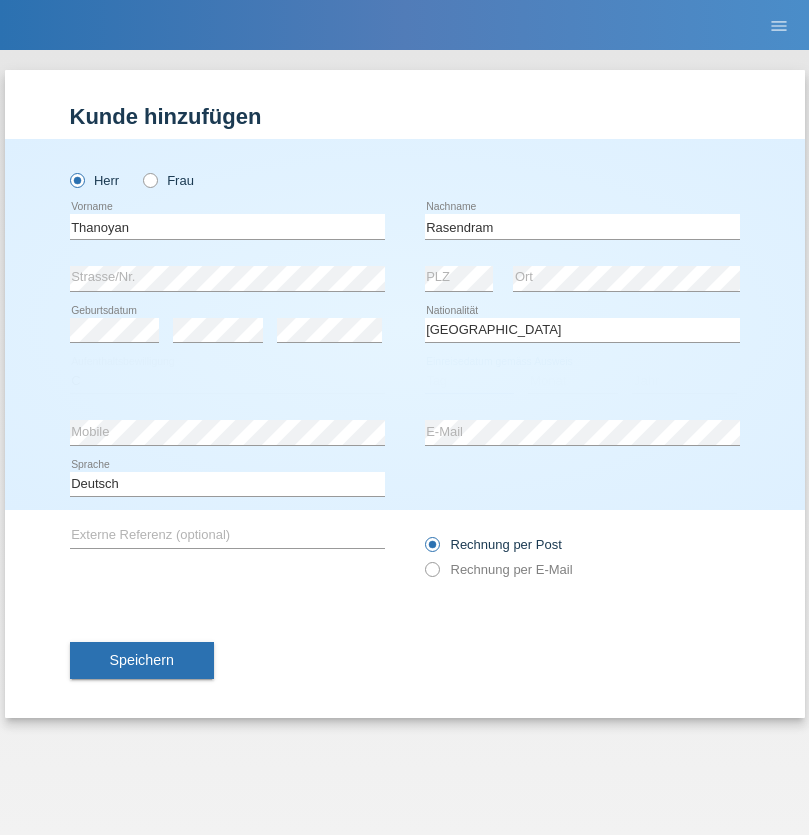 select on "23" 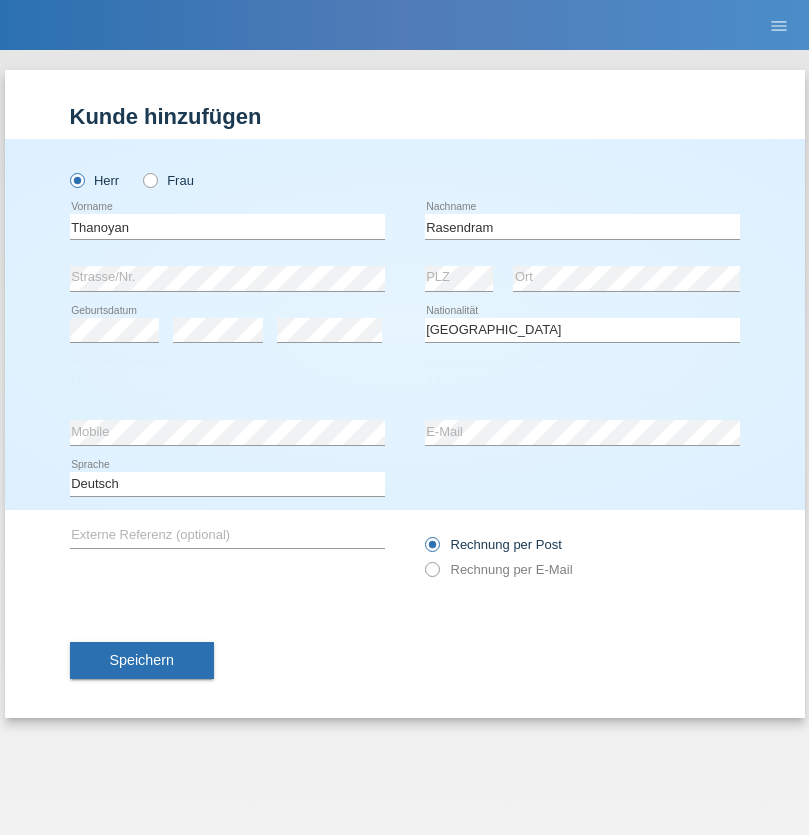 select on "02" 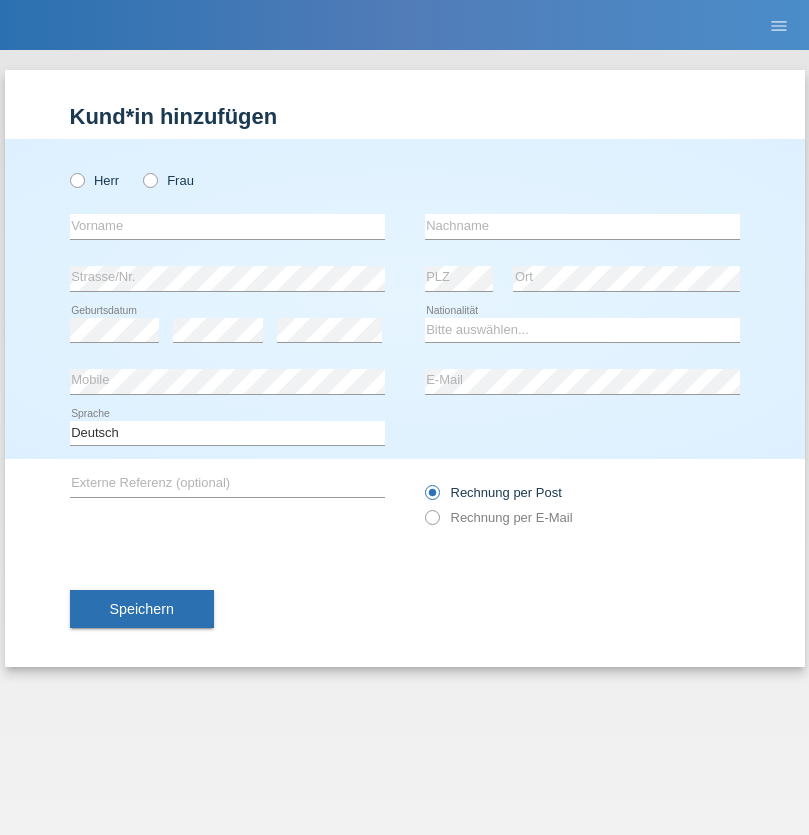 scroll, scrollTop: 0, scrollLeft: 0, axis: both 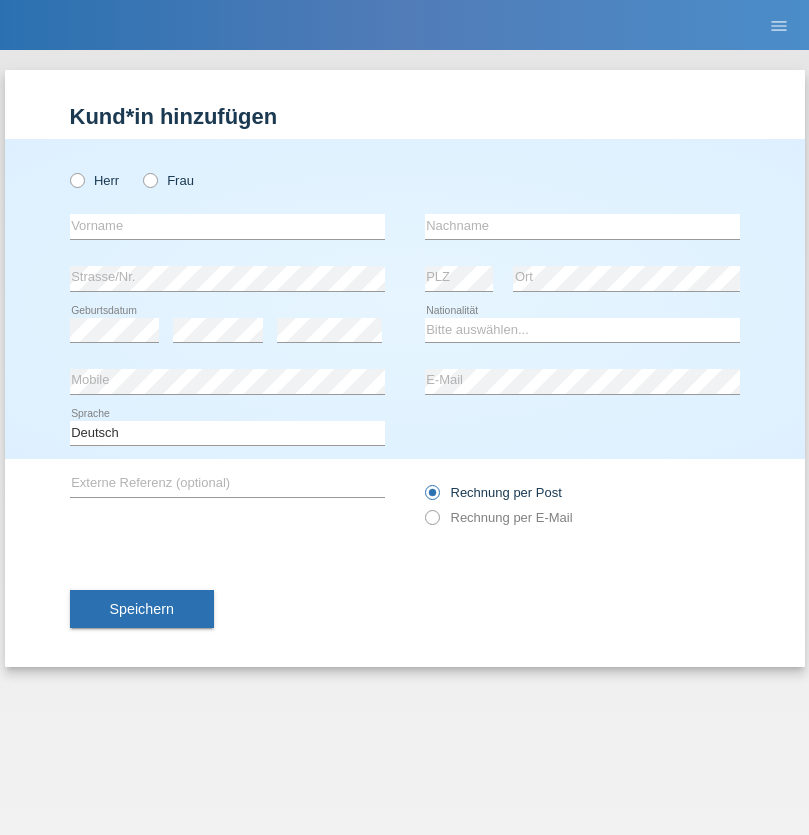 radio on "true" 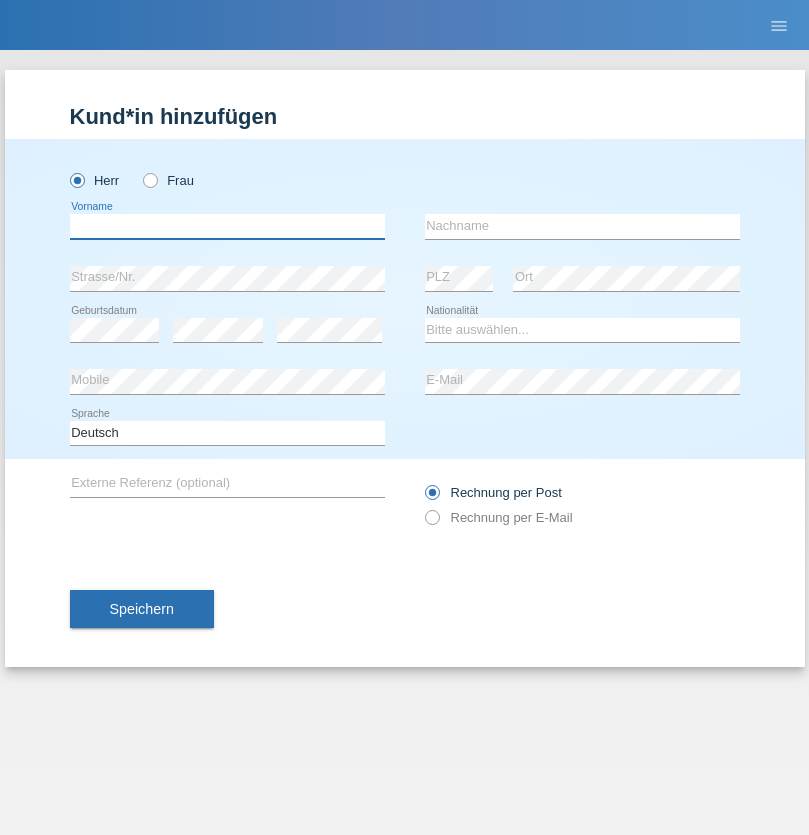 click at bounding box center [227, 226] 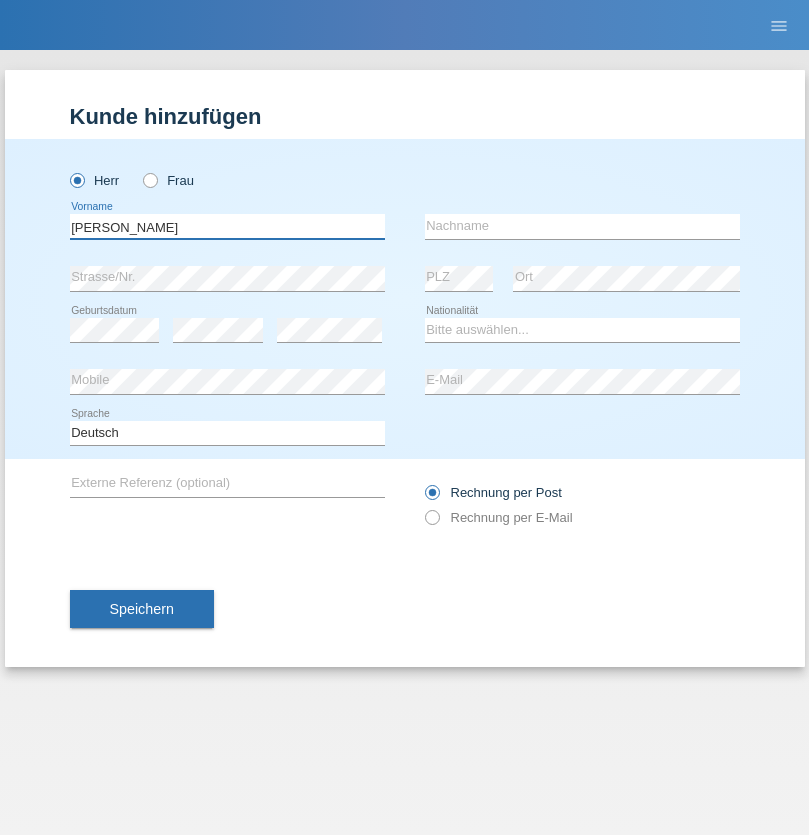 type on "[PERSON_NAME]" 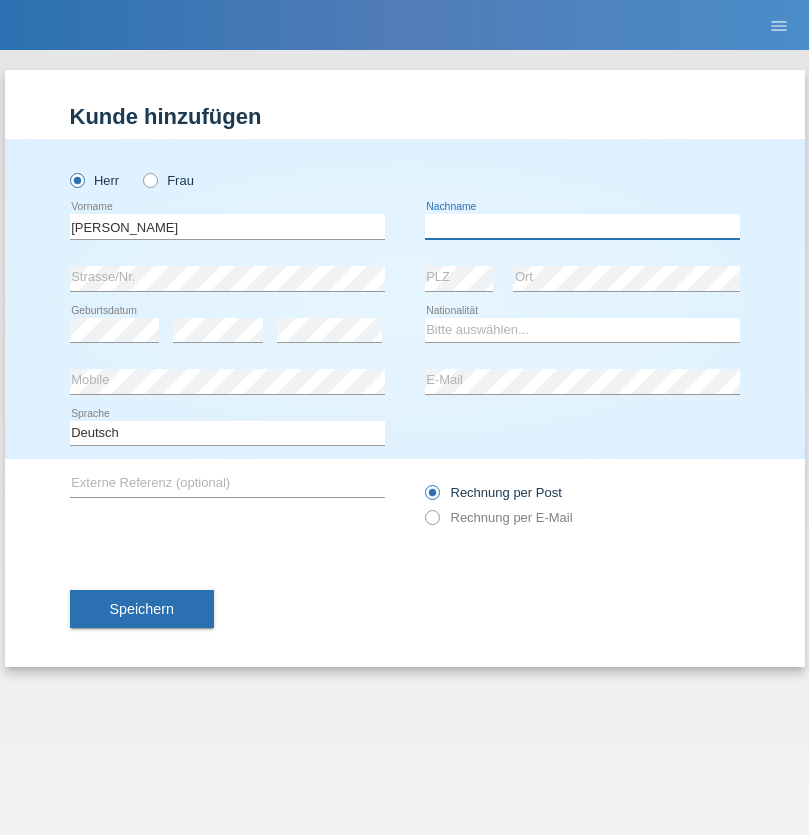 click at bounding box center (582, 226) 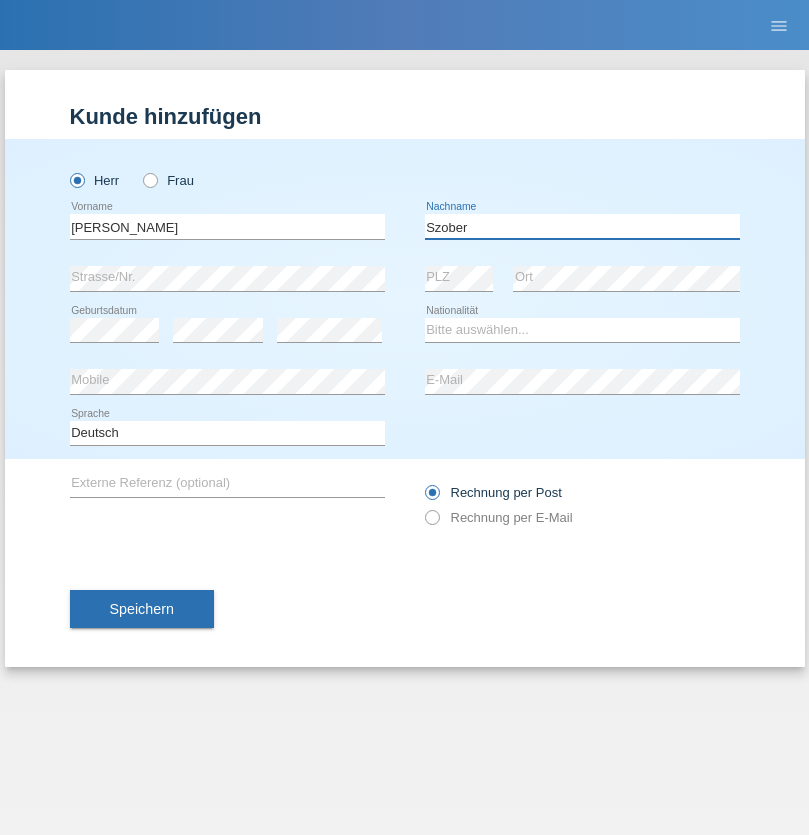 type on "Szober" 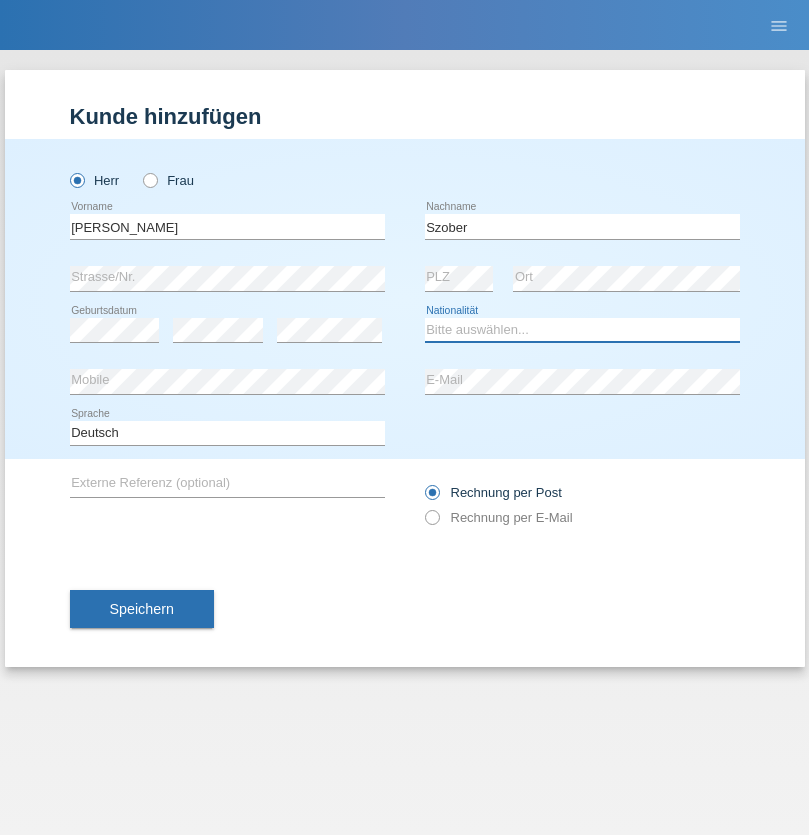 select on "PL" 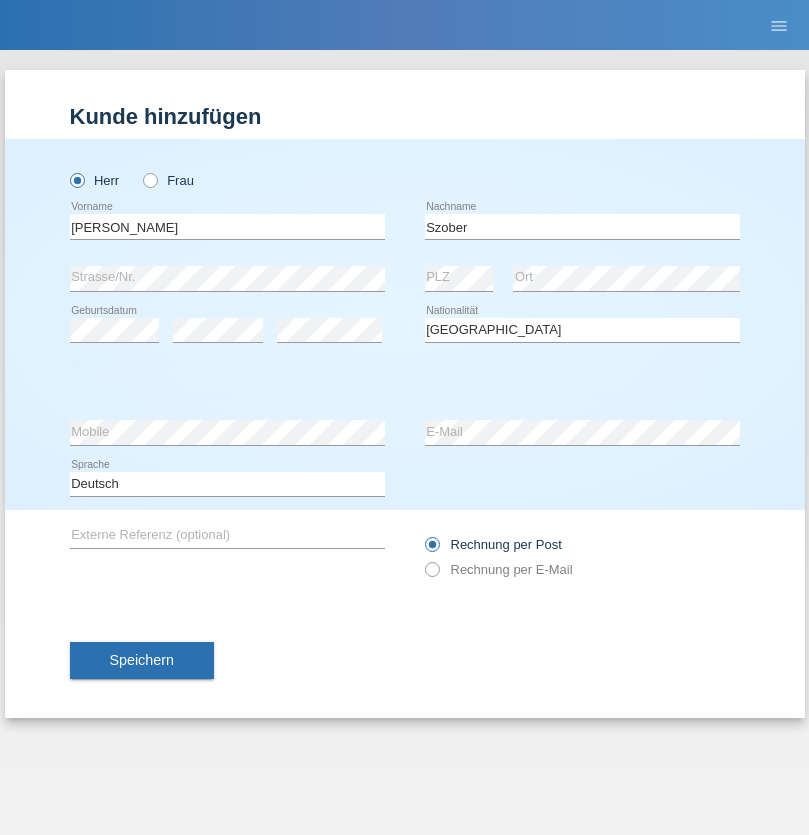 select on "C" 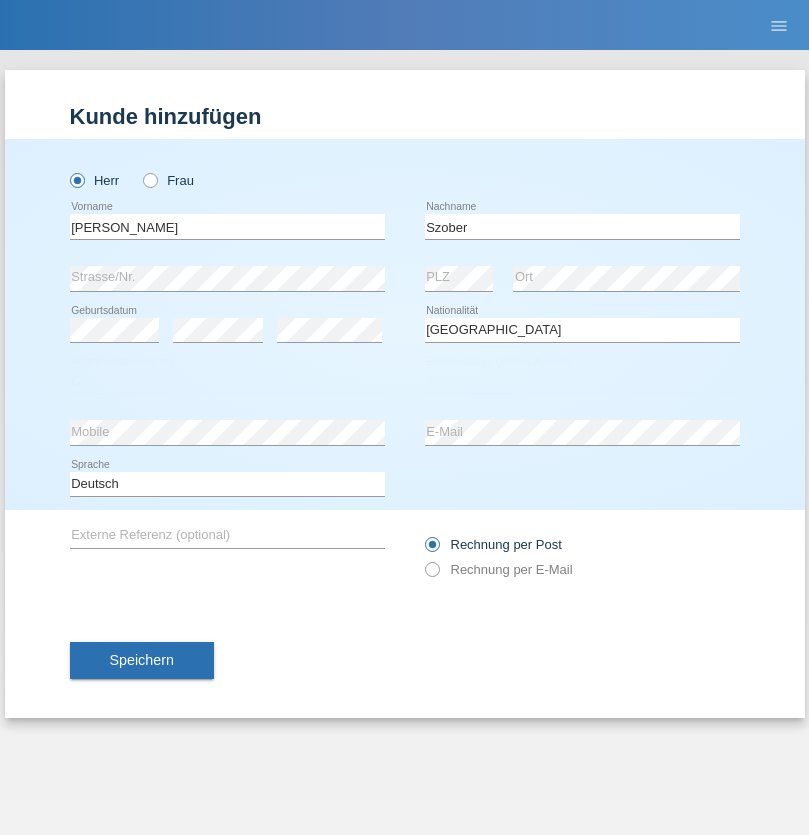 select on "01" 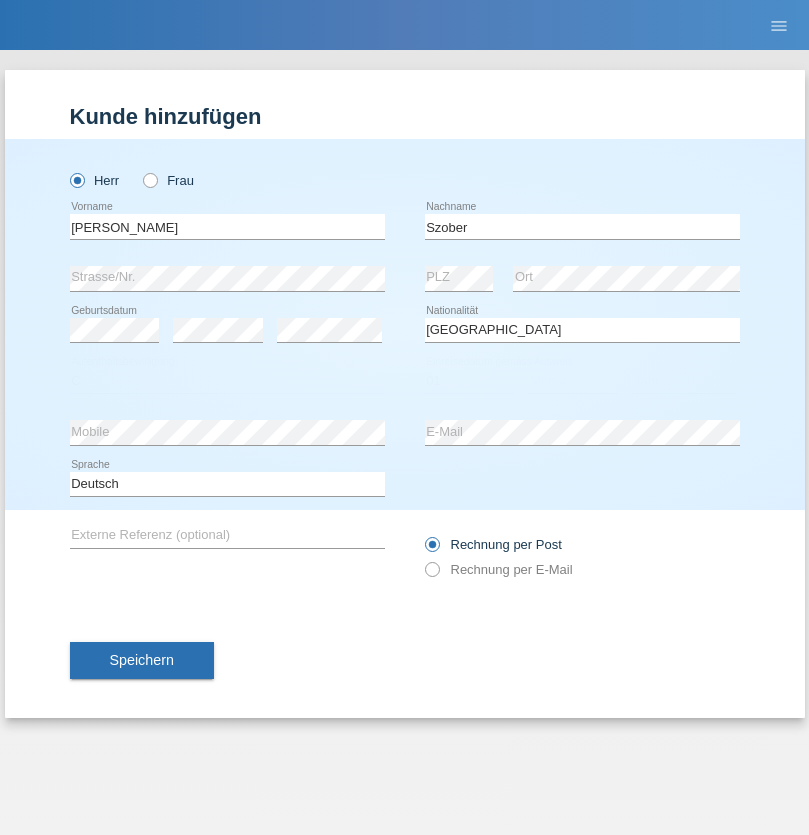 select on "05" 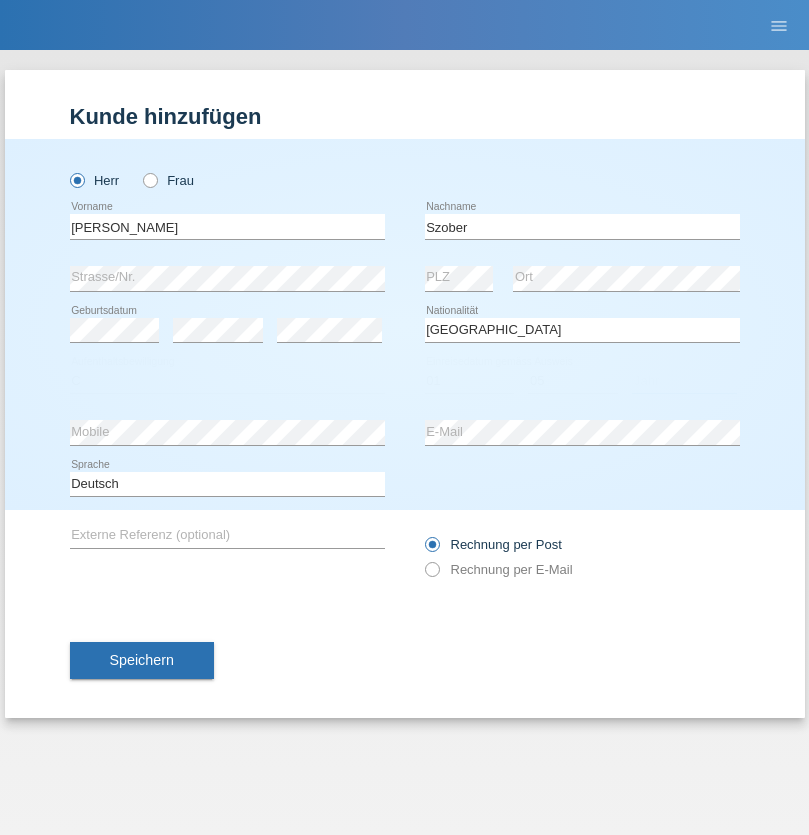 select on "2021" 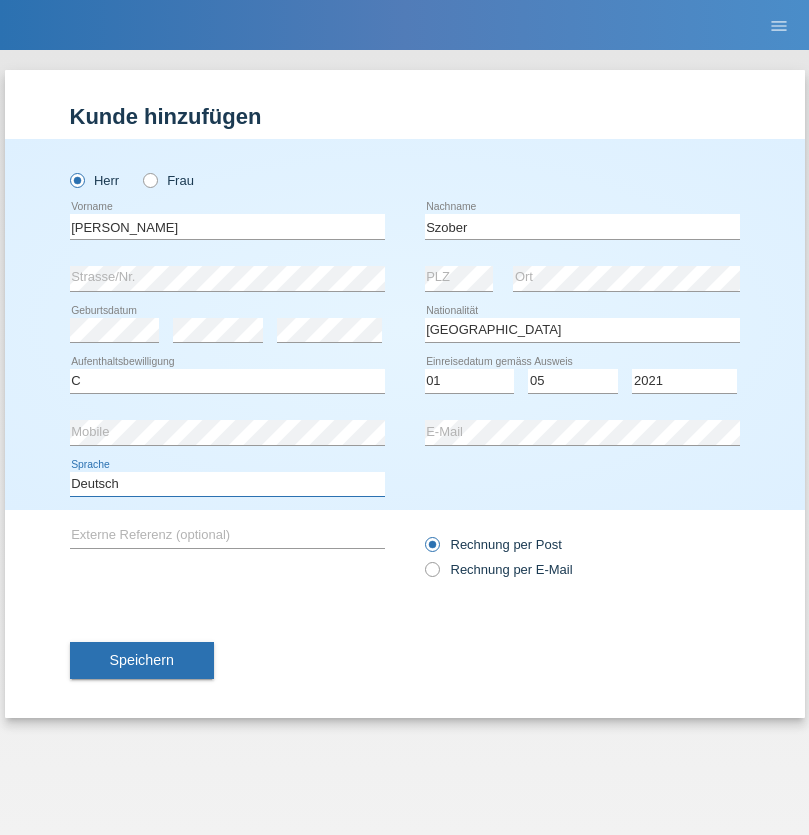 select on "en" 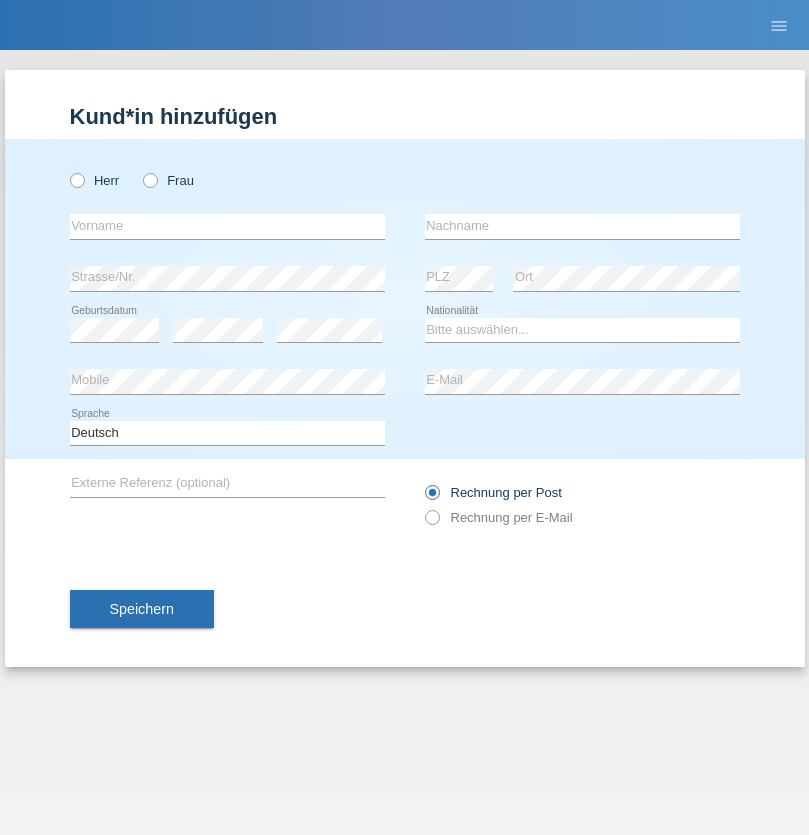 scroll, scrollTop: 0, scrollLeft: 0, axis: both 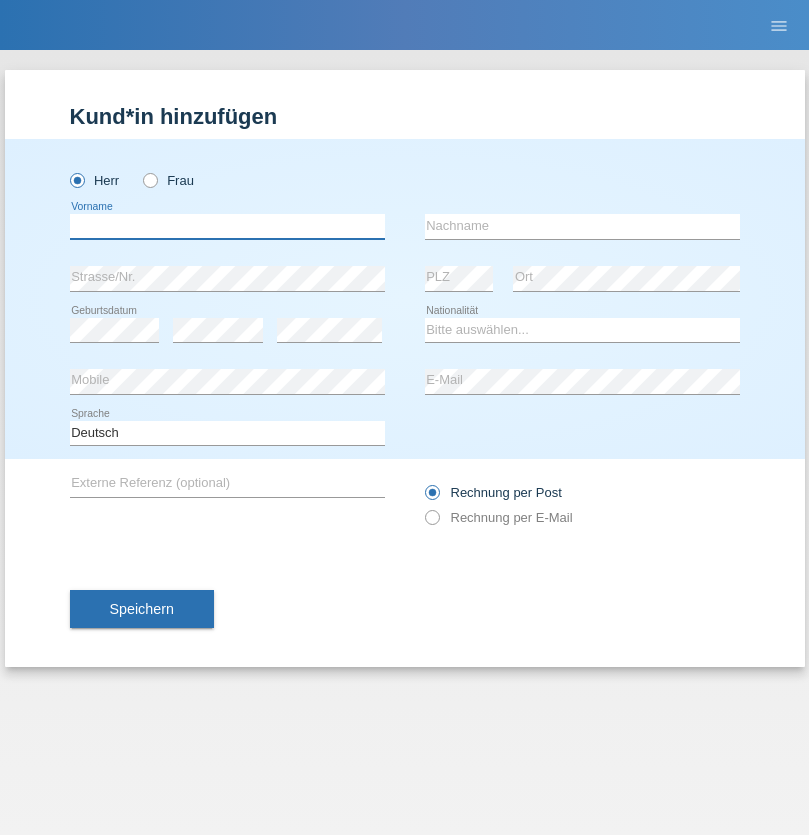 click at bounding box center (227, 226) 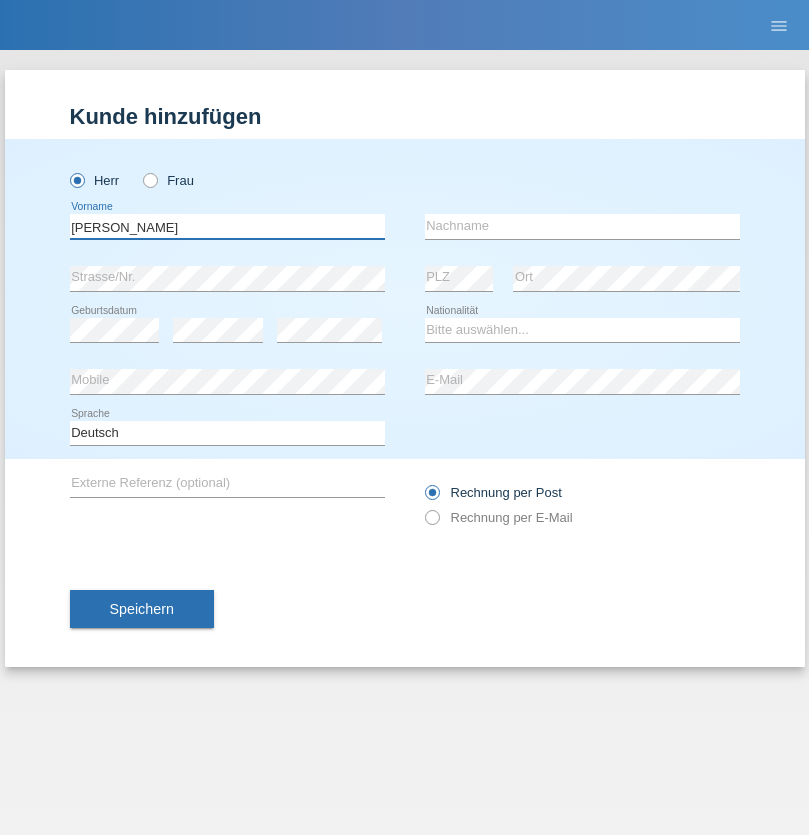 type on "Slawomir" 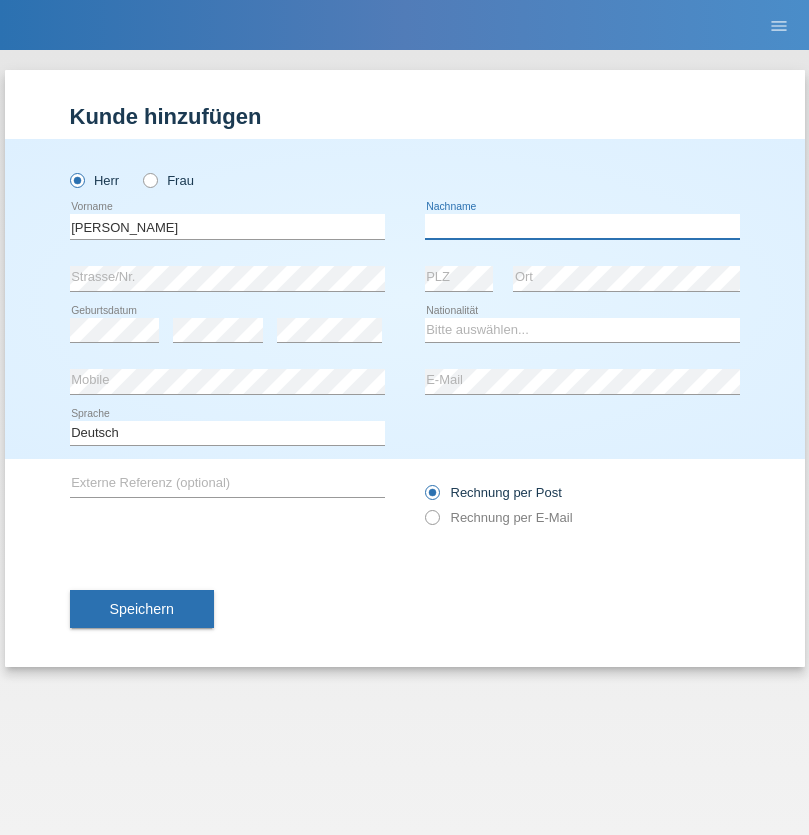 click at bounding box center (582, 226) 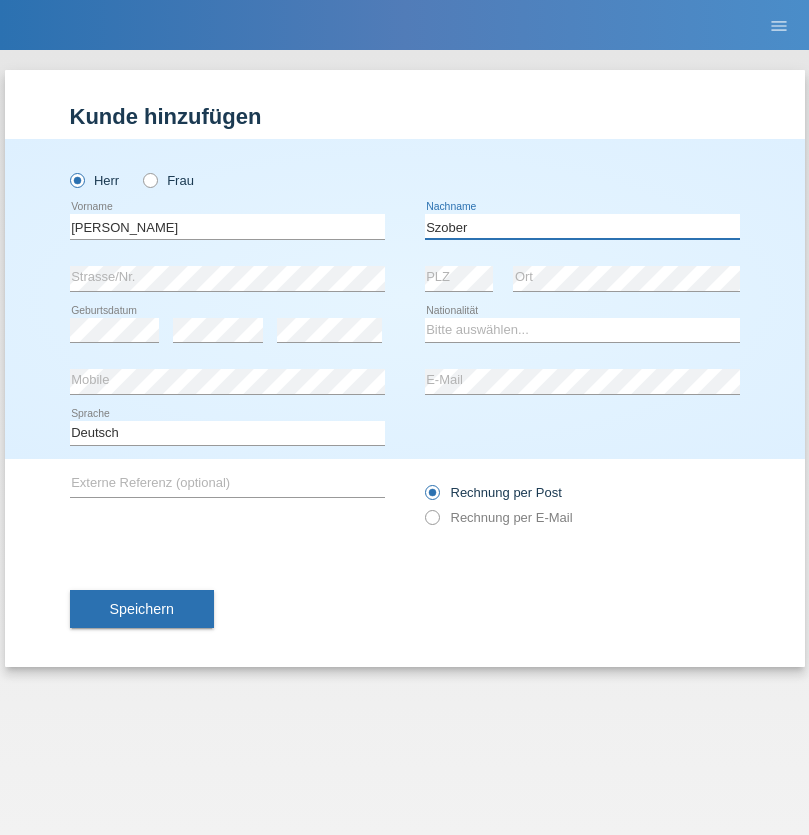 type on "Szober" 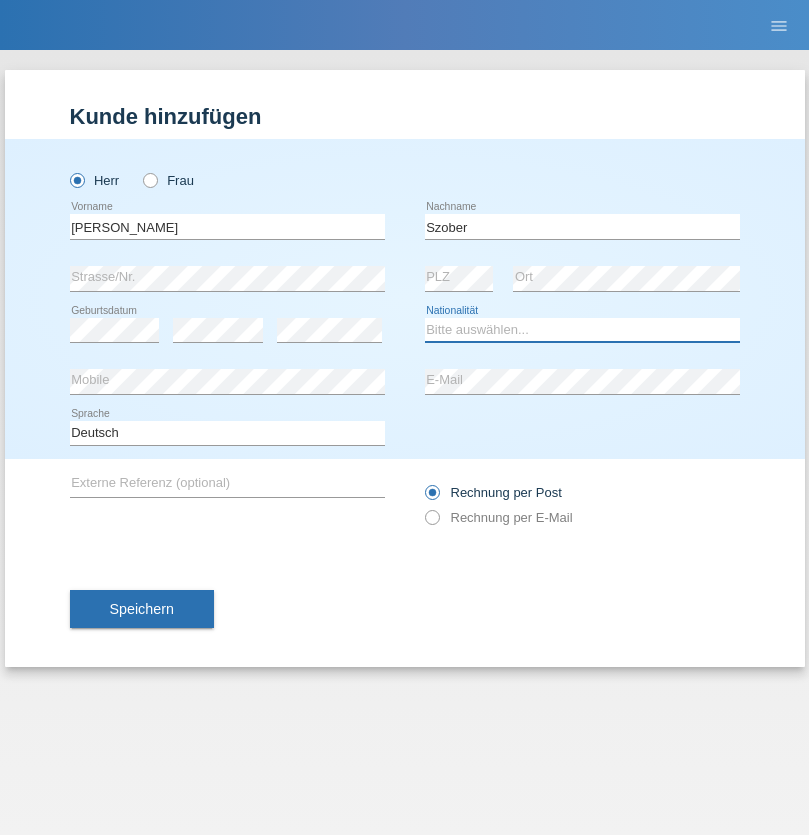 select on "PL" 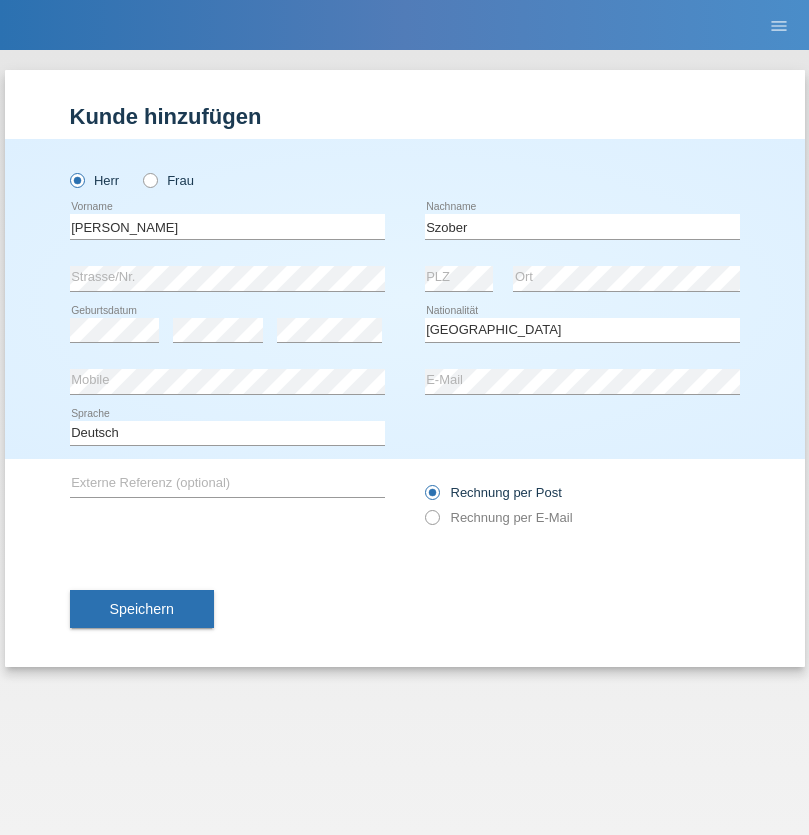 select on "C" 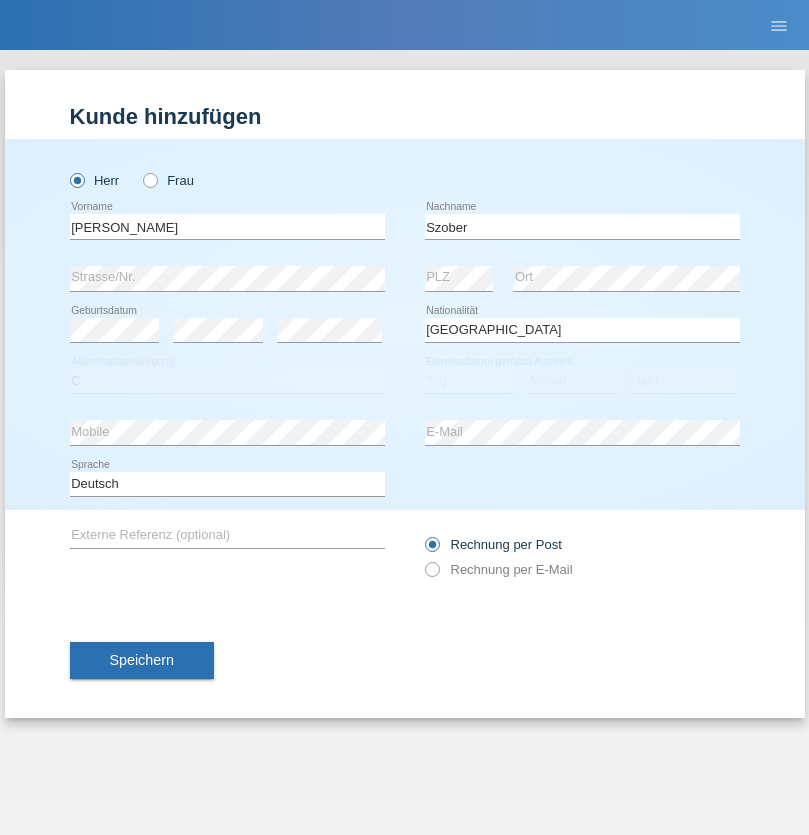 select on "01" 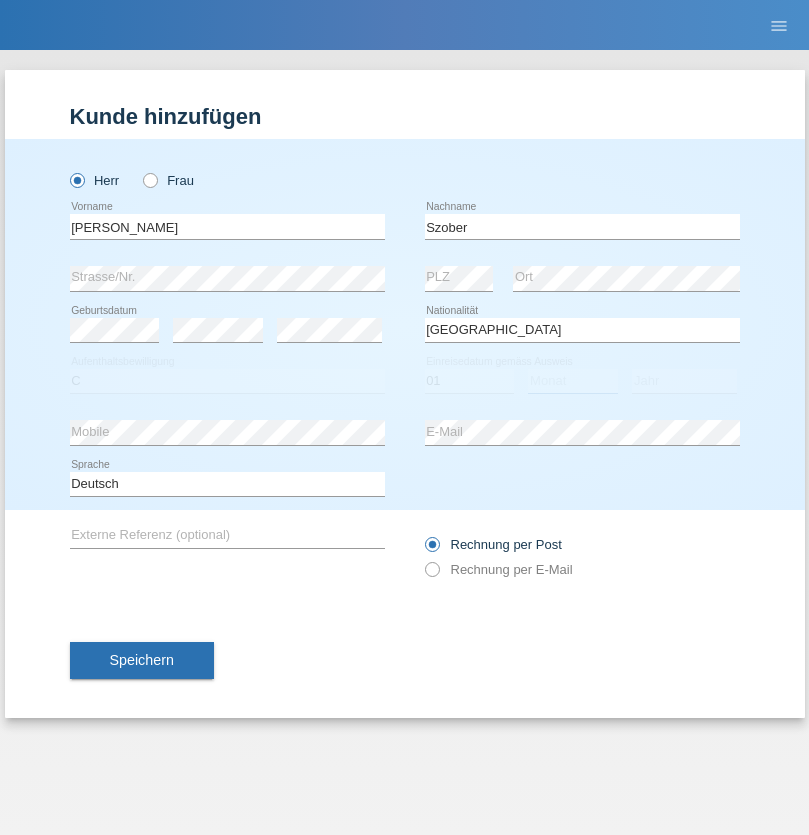 select on "05" 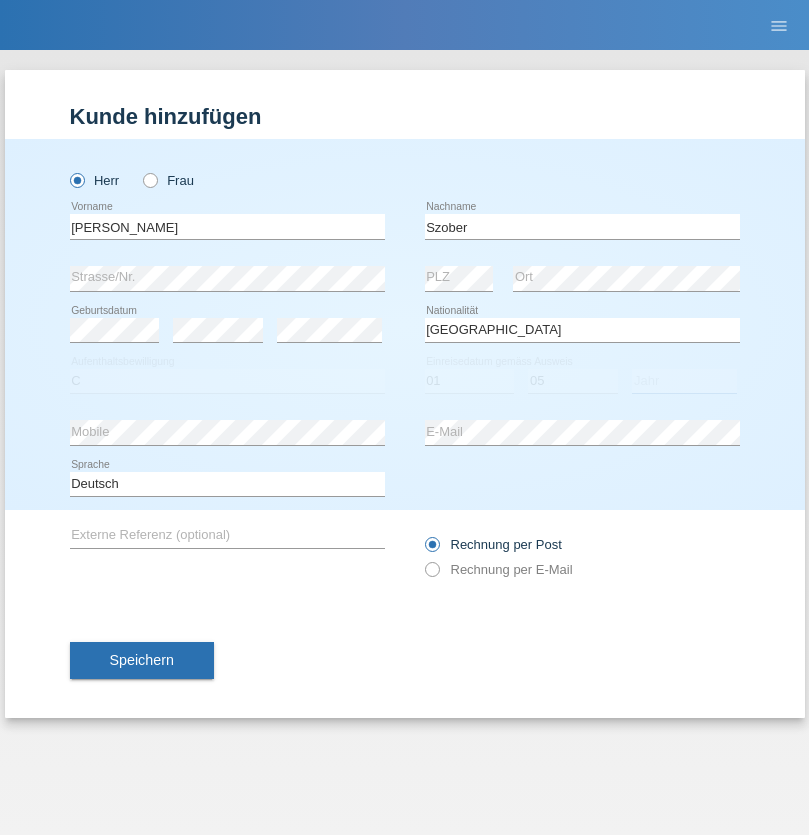 select on "2021" 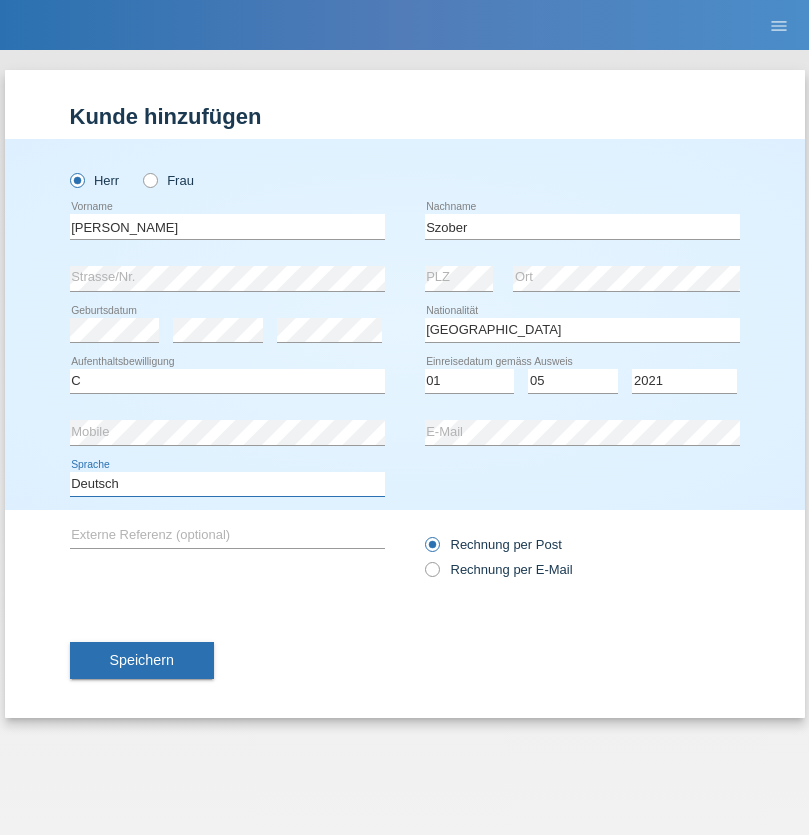 select on "en" 